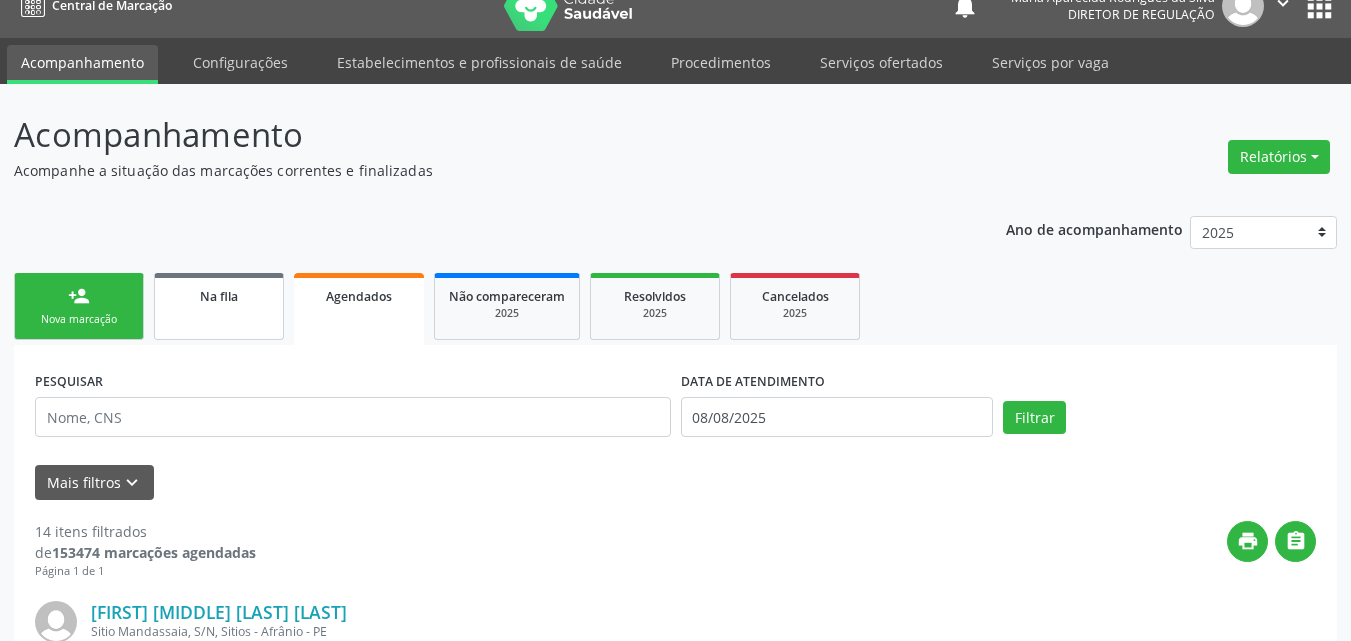 scroll, scrollTop: 26, scrollLeft: 0, axis: vertical 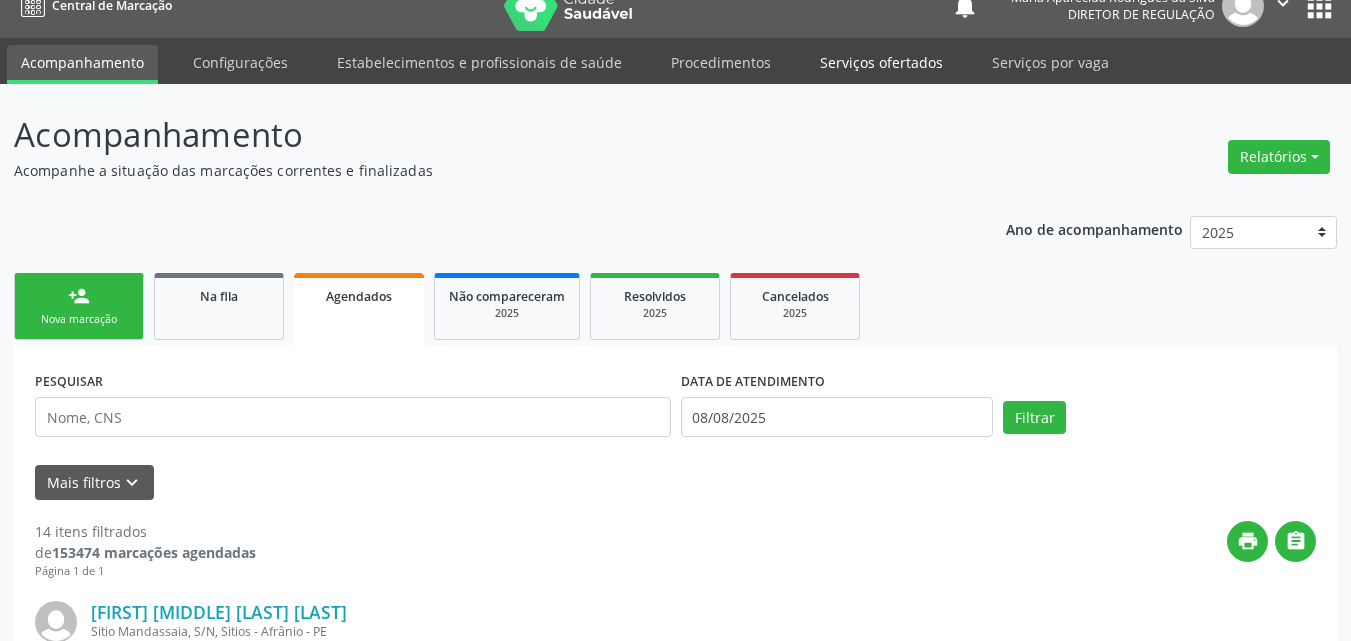 click on "Serviços ofertados" at bounding box center (881, 62) 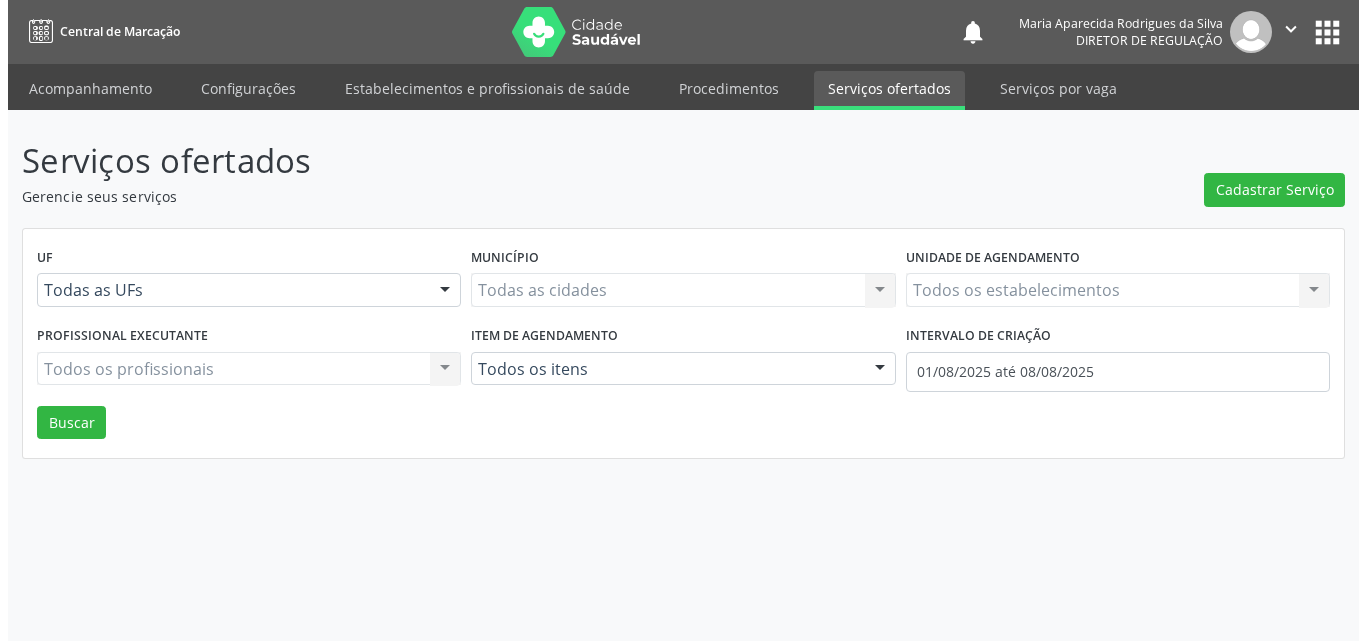 scroll, scrollTop: 0, scrollLeft: 0, axis: both 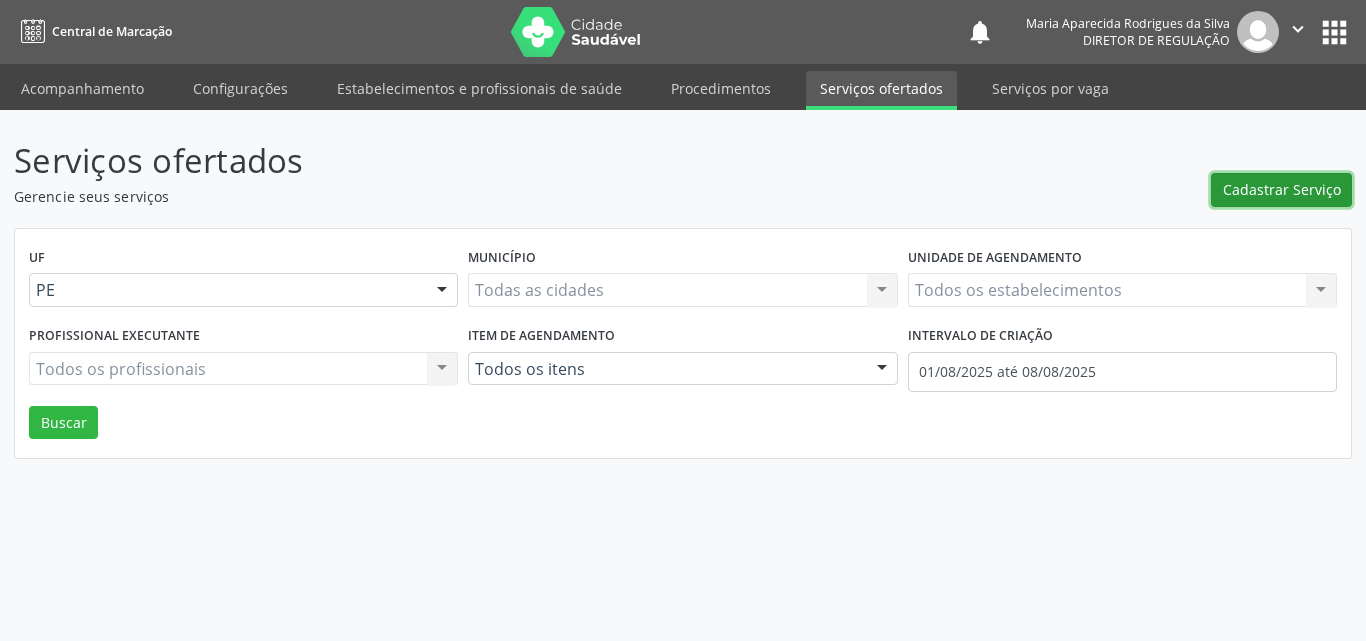click on "Cadastrar Serviço" at bounding box center (1282, 189) 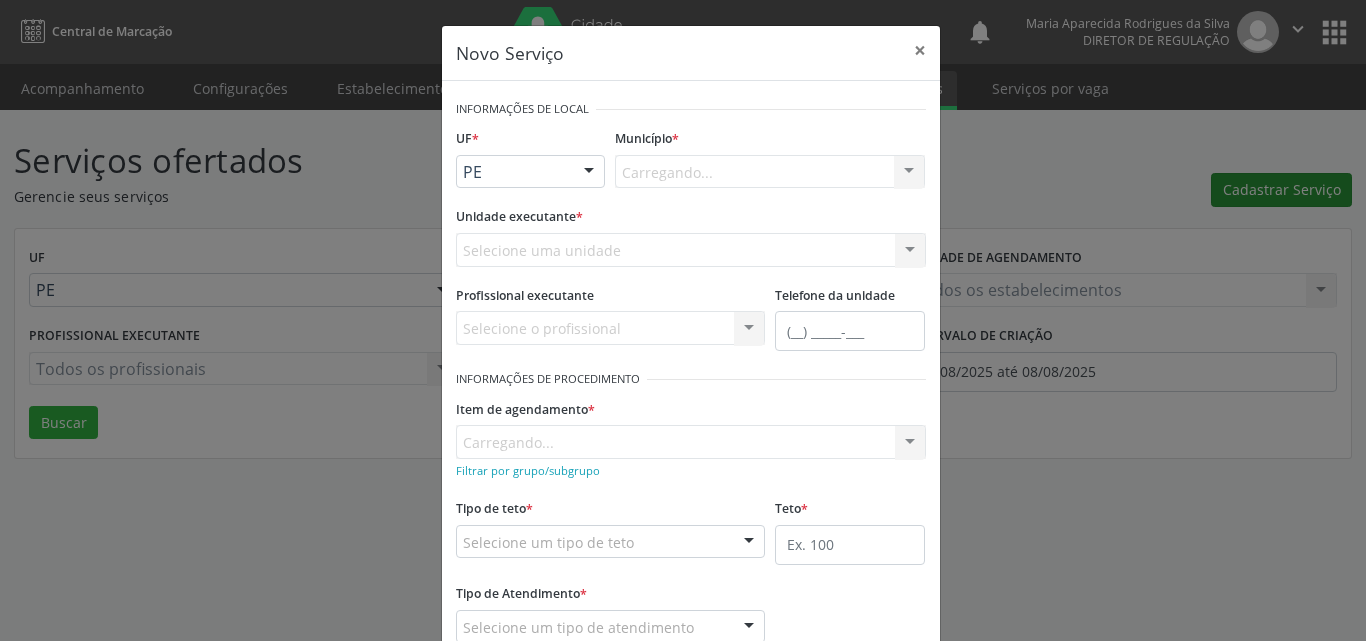 scroll, scrollTop: 0, scrollLeft: 0, axis: both 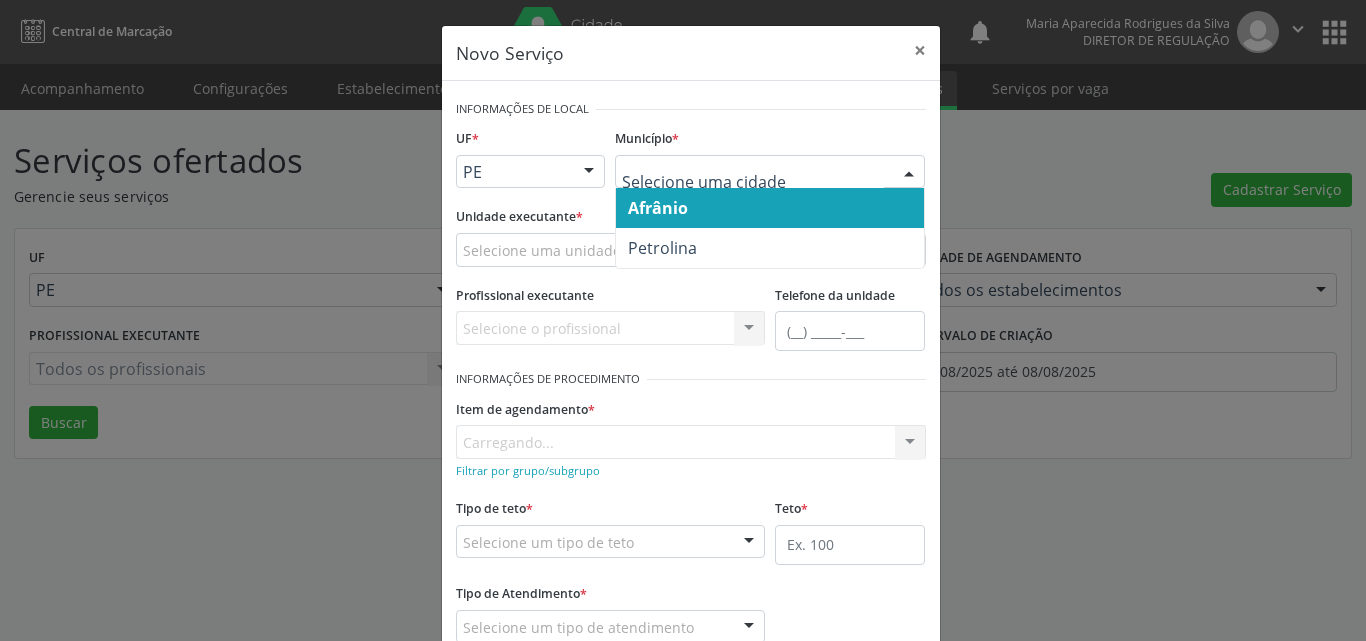click on "Petrolina" at bounding box center (770, 248) 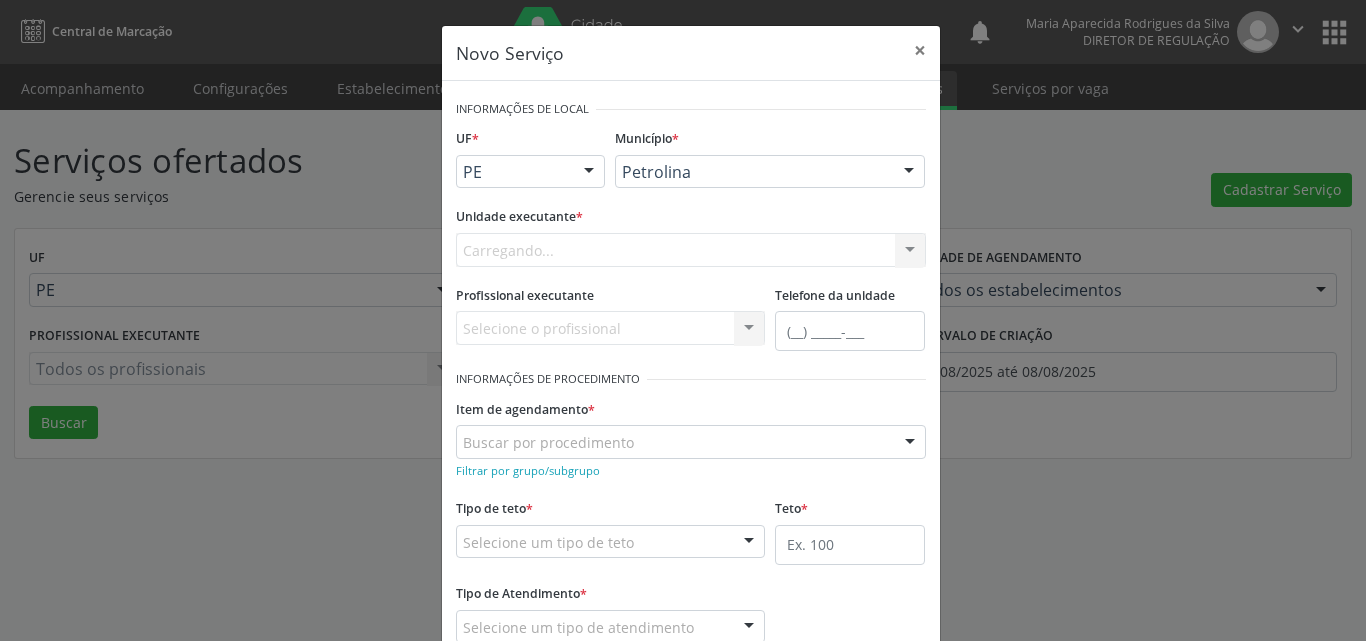 click on "Carregando...
Academia da Saude de Afranio   Academia da Saude do Bairro Roberto Luis   Academia da Saude do Distrito de Cachoeira do Roberto   Academia da Saude do Distrito de Extrema   Academia da Saude do Jose Ramos   Alves Landim   Ambulatorio Municipal de Saude   Caf Central de Abastecimento Farmaceutico   Centro de Atencao Psicossocial de Afranio Pe   Centro de Especialidades   Cime   Cuidar   Equipe de Atencao Basica Prisional Tipo I com Saude Mental   Esf Ana Coelho Nonato   Esf Custodia Maria da Conceicao   Esf Isabel Gomes   Esf Jose Ramos   Esf Jose e Maria Rodrigues de Macedo   Esf Maria Dilurdes da Silva   Esf Maria da Silva Pereira   Esf Rosalia Cavalcanti Gomes   Esf de Barra das Melancias   Esf de Extrema   Farmacia Basica do Municipio de Afranio   Hospital Municipal Maria Coelho Cavalcanti Rodrigues   Hospital de Campanha Covid 19 Ambulatorio Municipal   Laboratorio de Protese Dentario   Lid Laboratorio de Investigacoes e Diagnosticos               Selac" at bounding box center [691, 250] 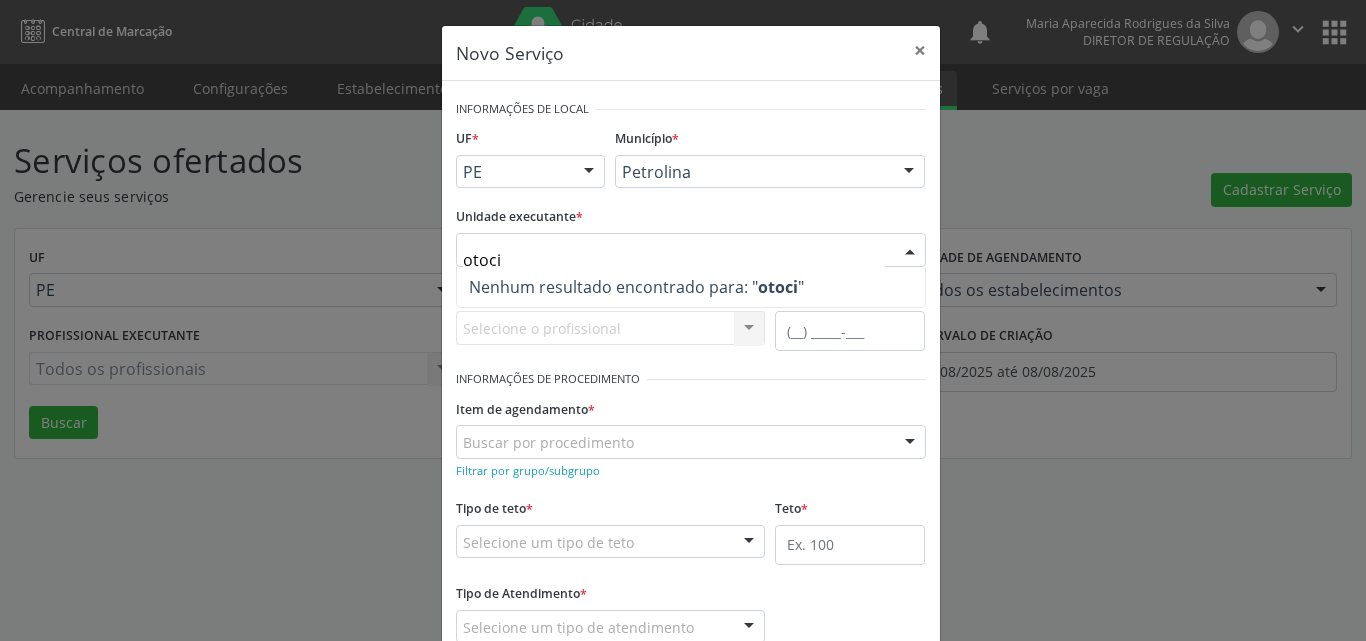type on "otoc" 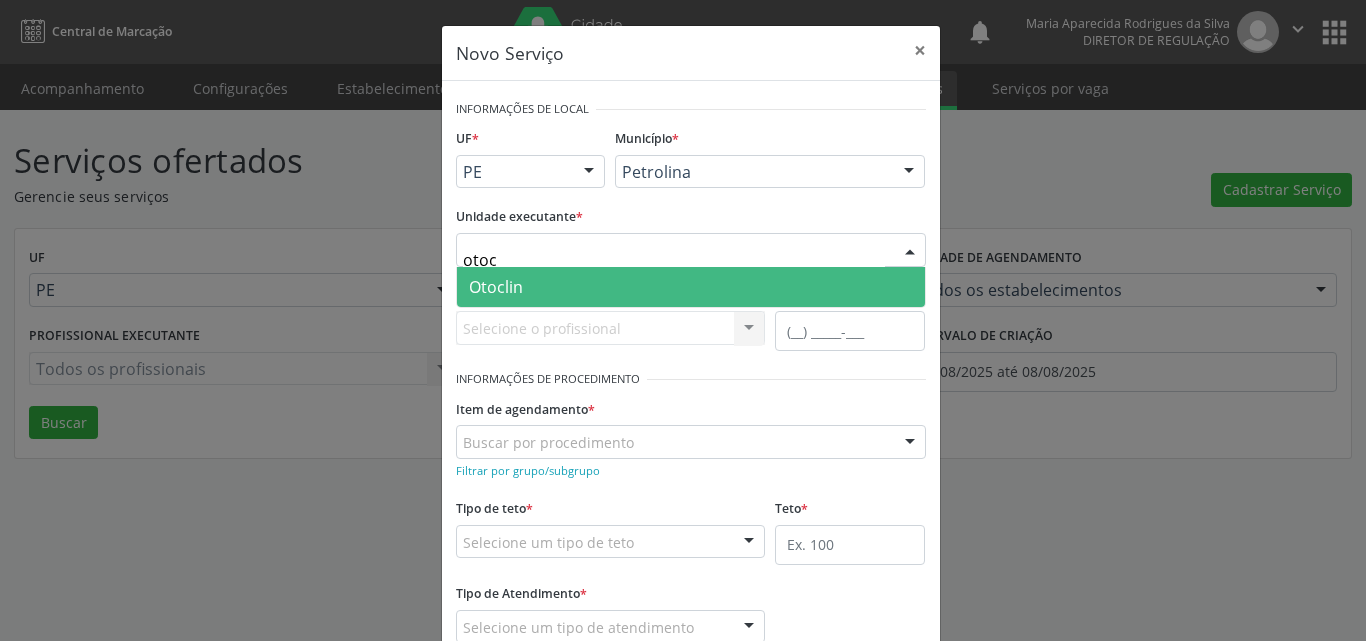 click on "Otoclin" at bounding box center [691, 287] 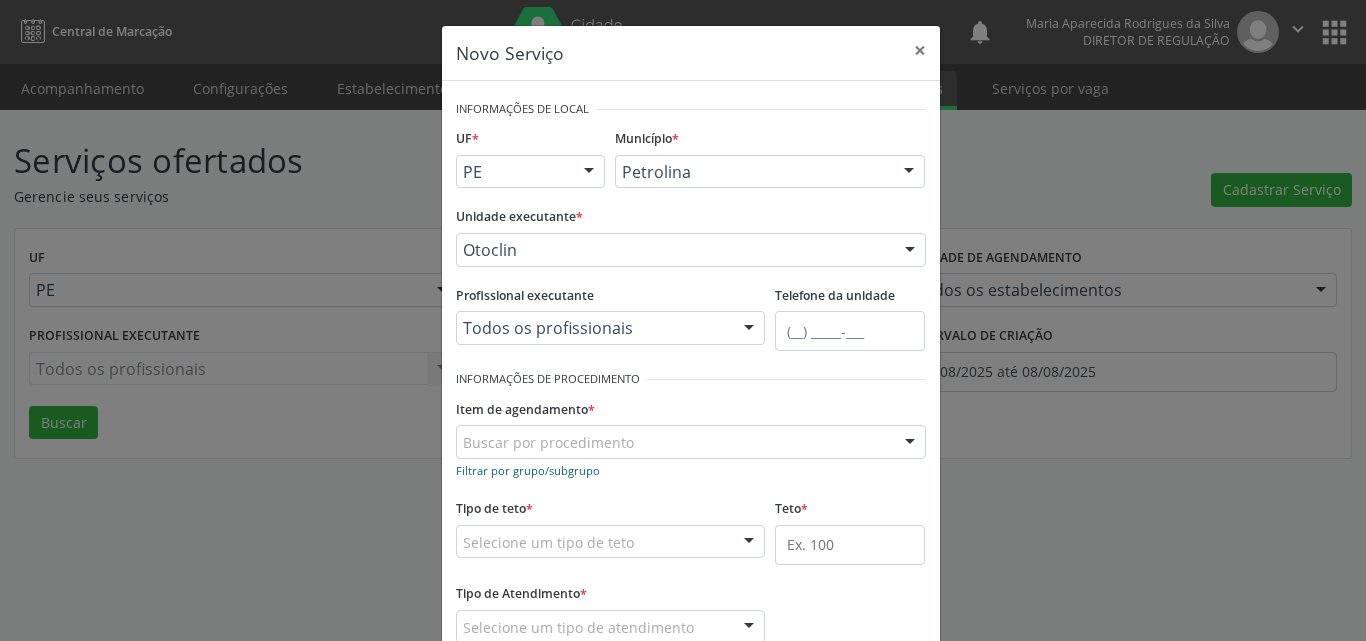 scroll, scrollTop: 100, scrollLeft: 0, axis: vertical 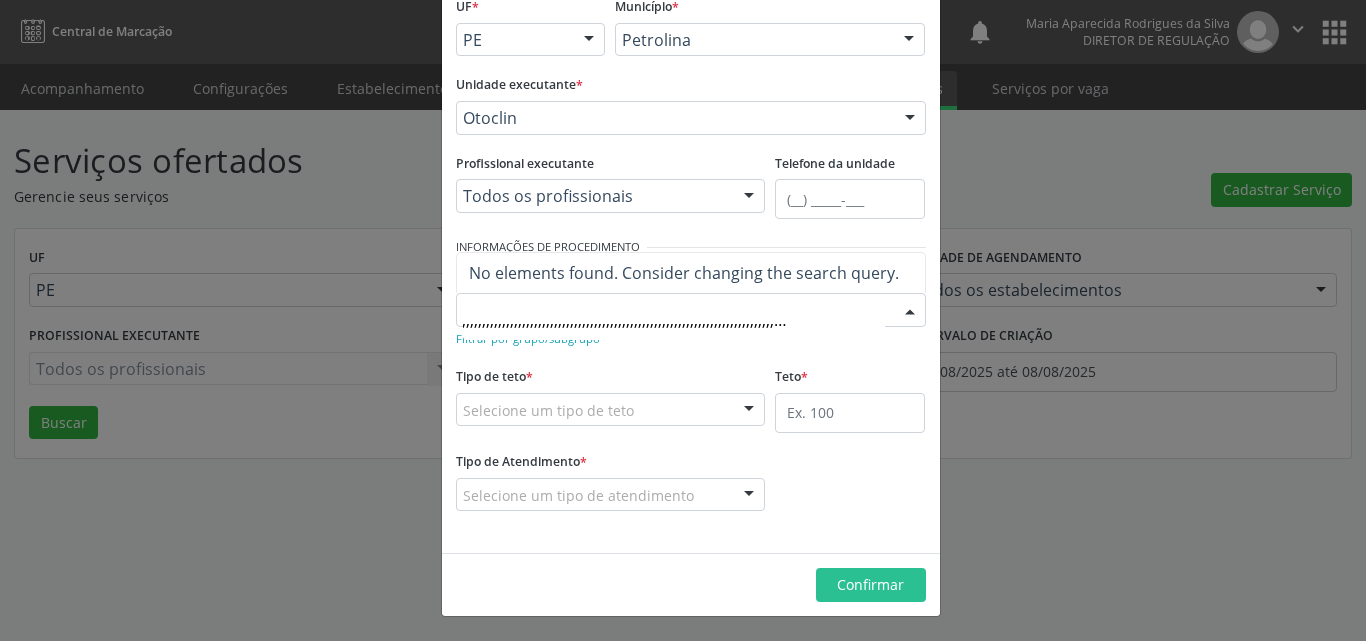type on "vect00,,,,,,,,,,,,,,,,,,,,,,,,,,,,,,,,,,,,,,,,,,,,,,,,,,,,,,,,,,,,,,,,,,,,,,,,,,,,,,,,,,,,,,,,,,,,,,,,,,,,,,,,,,,,,,,,,,,,,,,,,,,,o" 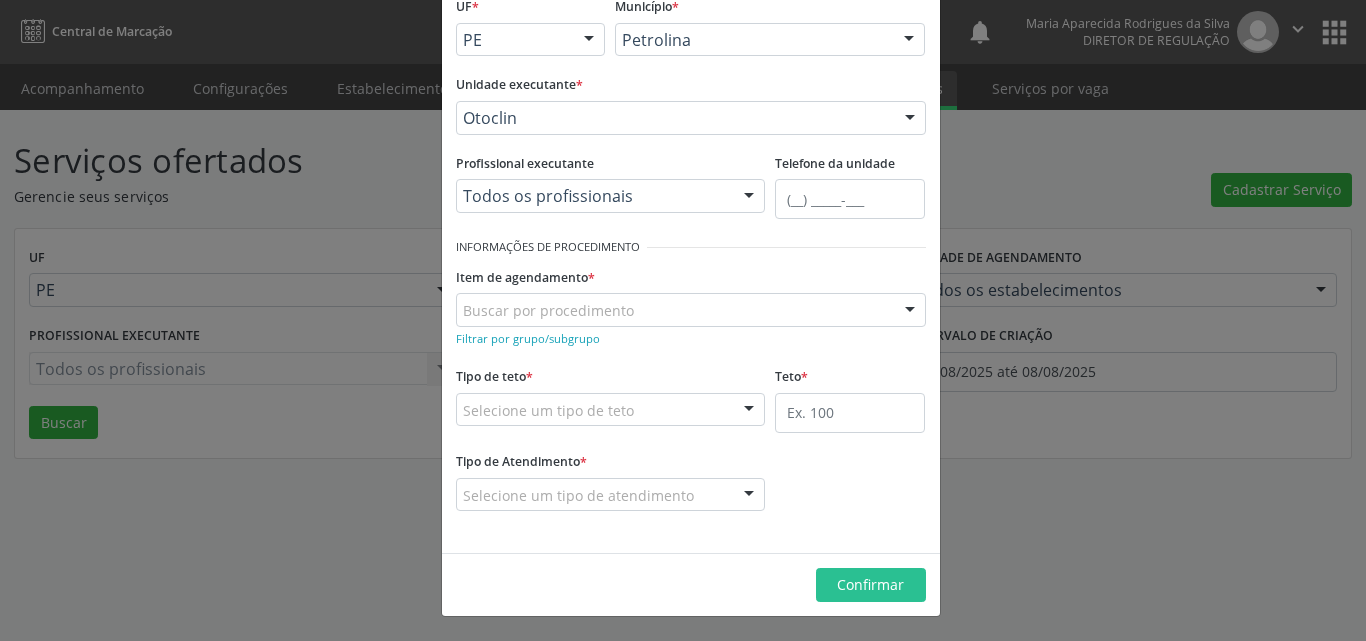 drag, startPoint x: 632, startPoint y: 312, endPoint x: 1180, endPoint y: 350, distance: 549.3159 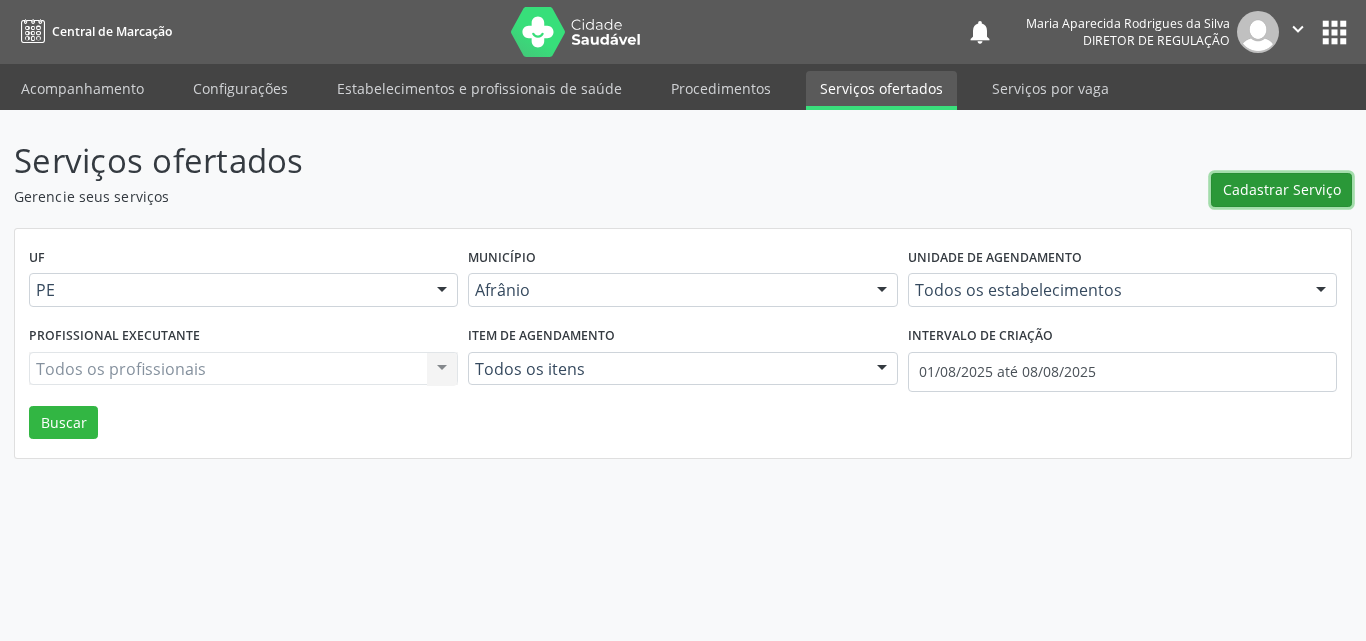 click on "Cadastrar Serviço" at bounding box center (1282, 189) 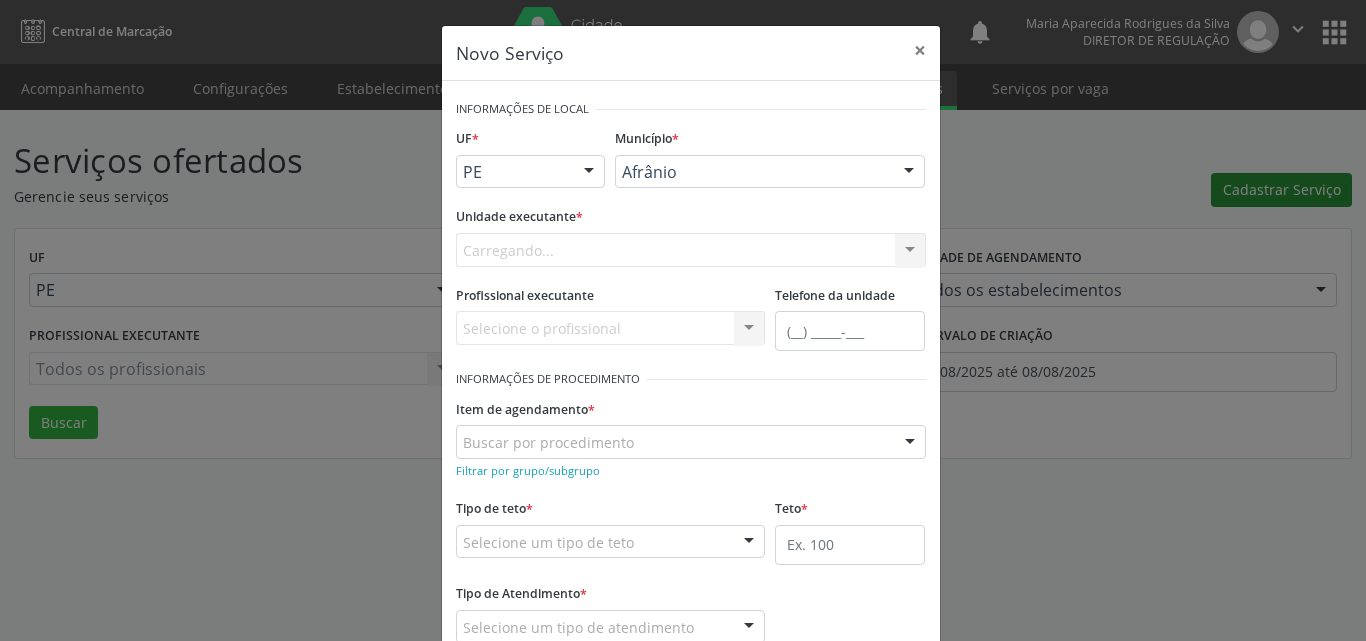 scroll, scrollTop: 0, scrollLeft: 0, axis: both 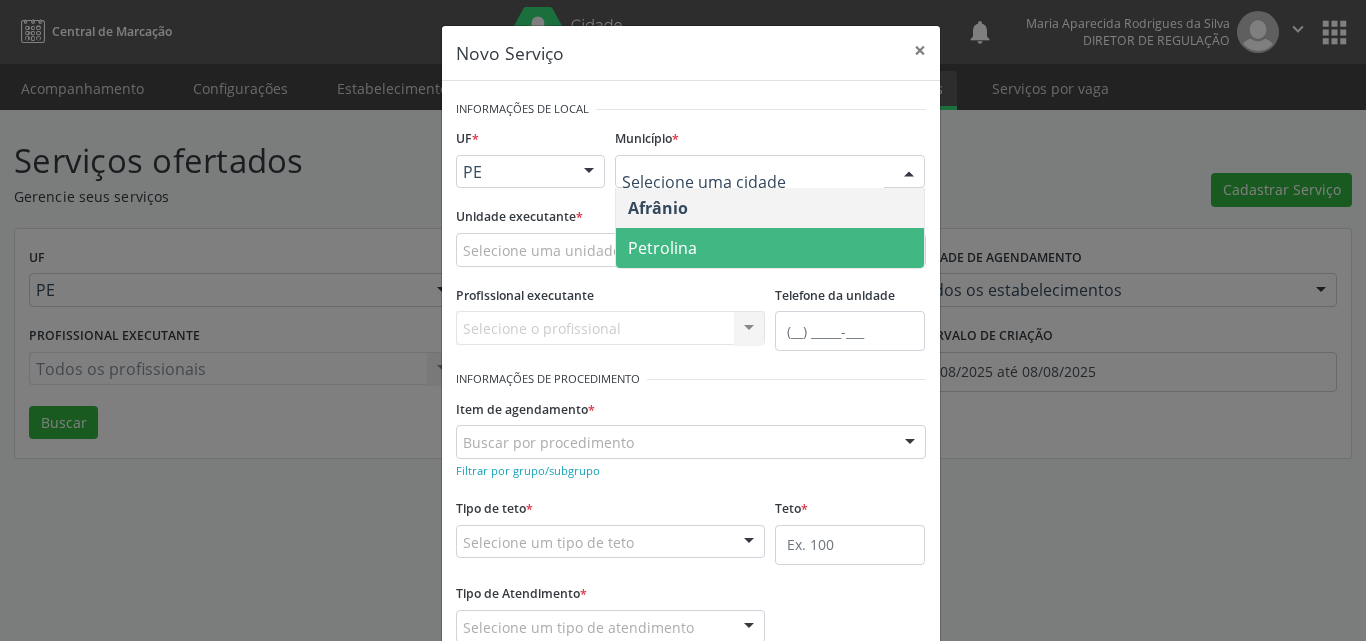 click on "Petrolina" at bounding box center [662, 248] 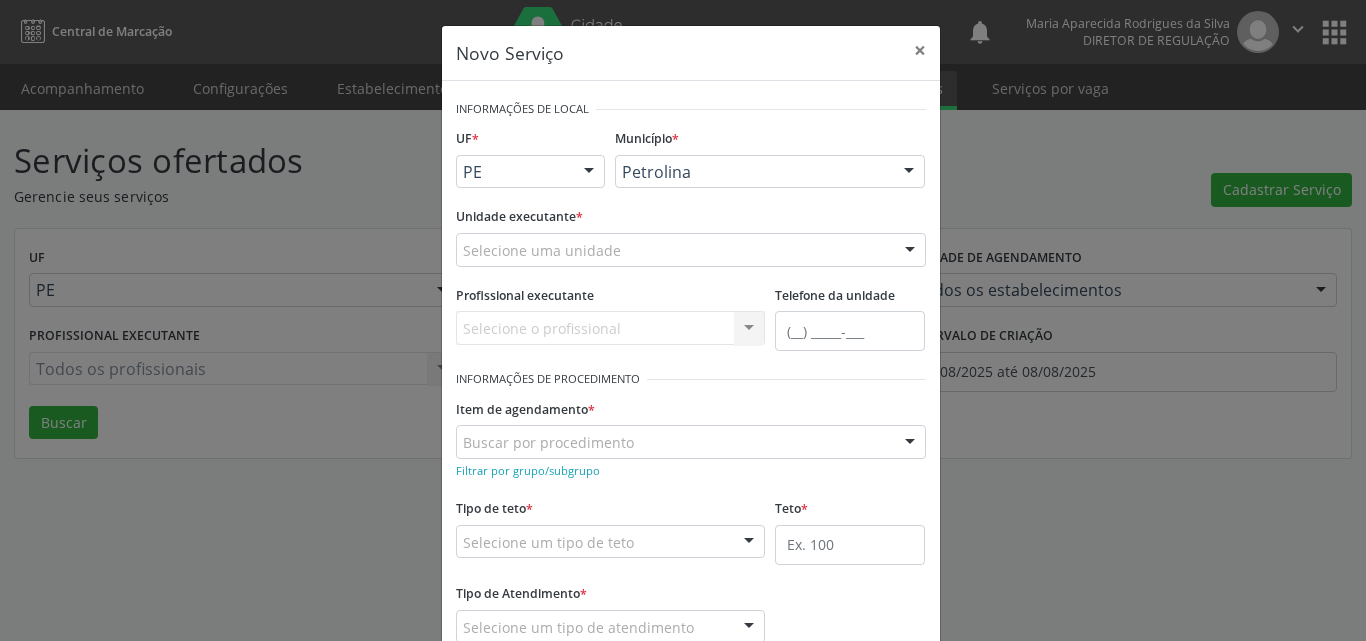 click on "Selecione uma unidade" at bounding box center [691, 250] 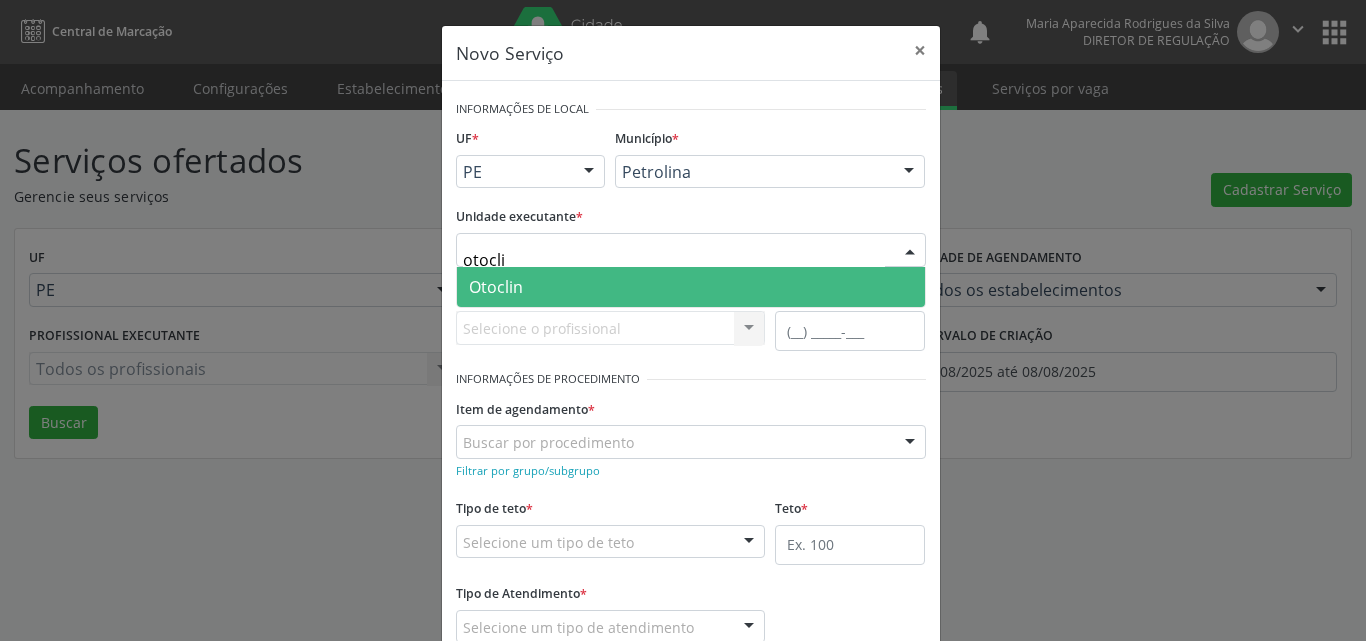 type on "otoclin" 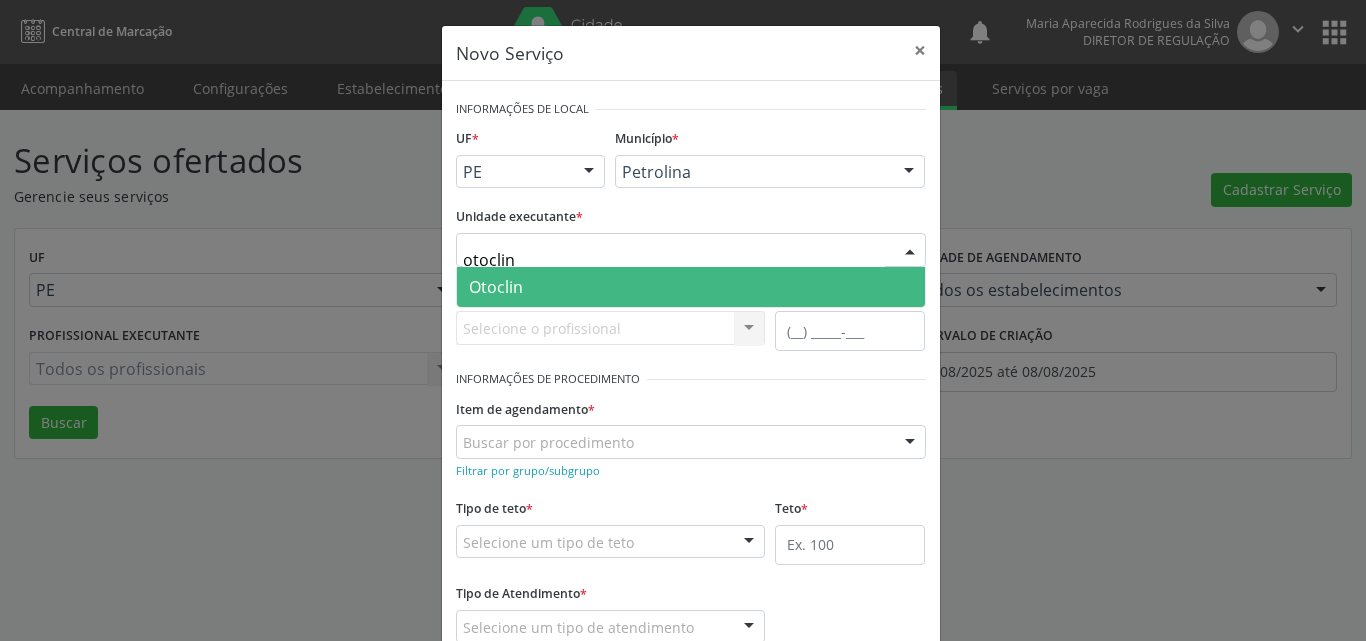 click on "Otoclin" at bounding box center [691, 287] 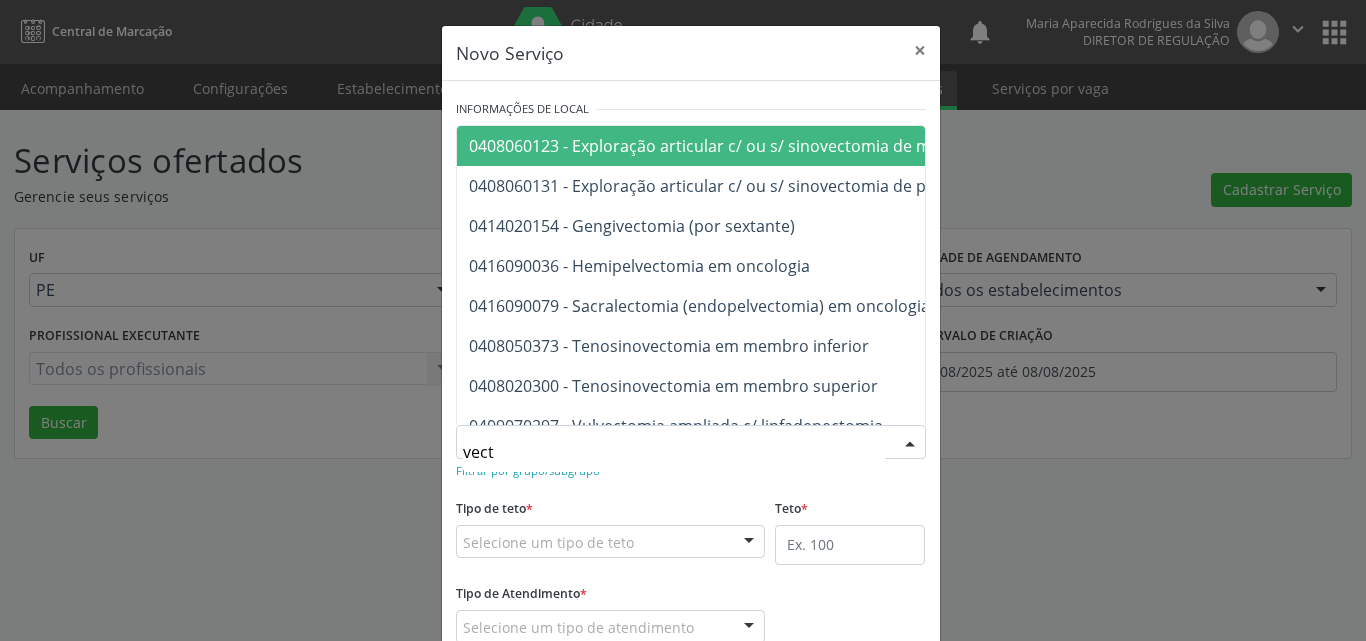 type on "vecto" 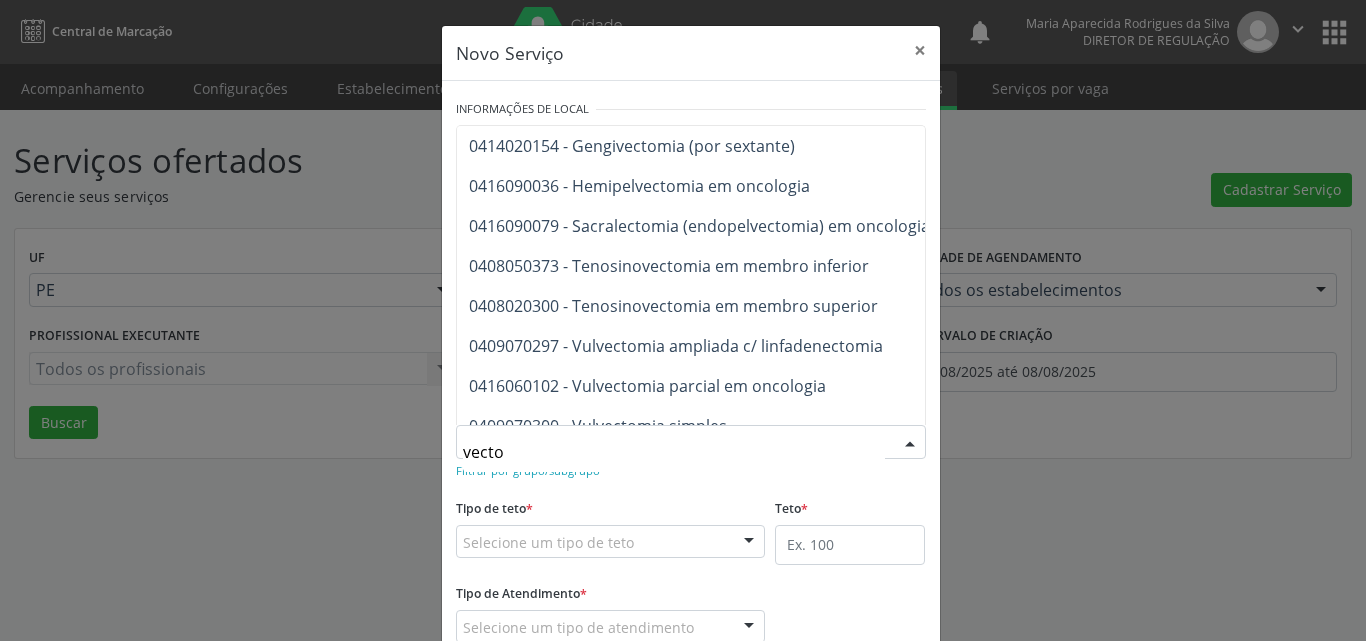 scroll, scrollTop: 120, scrollLeft: 0, axis: vertical 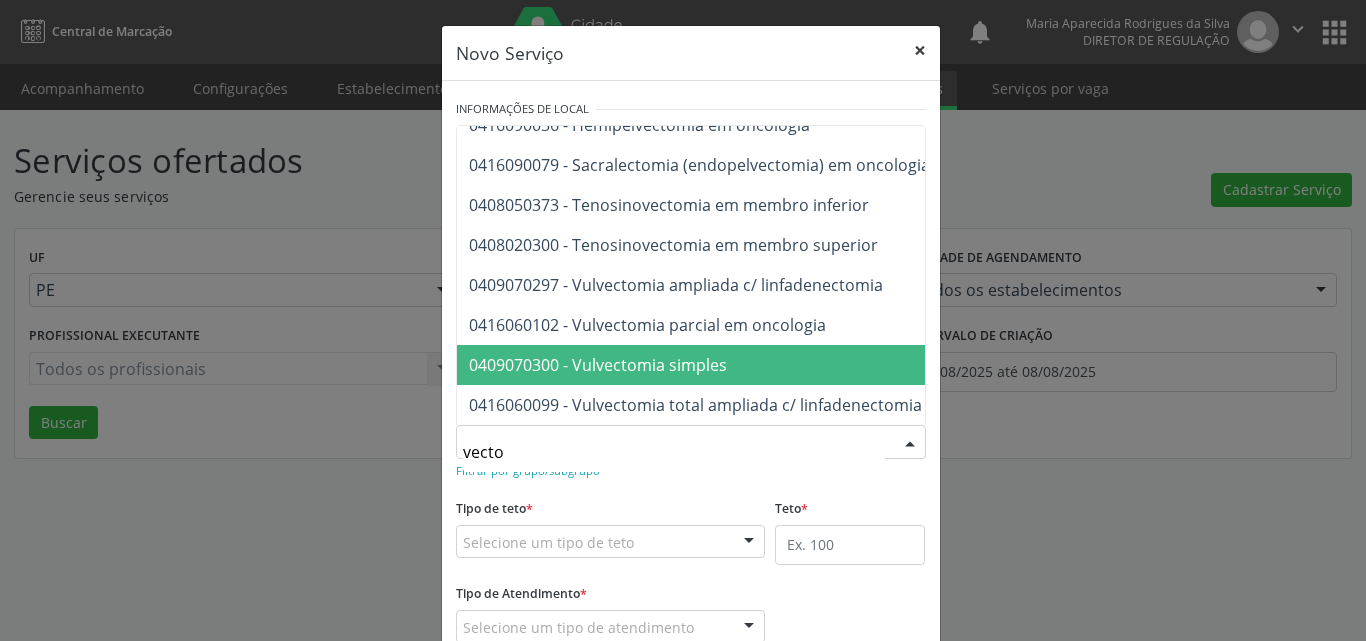 click on "×" at bounding box center [920, 50] 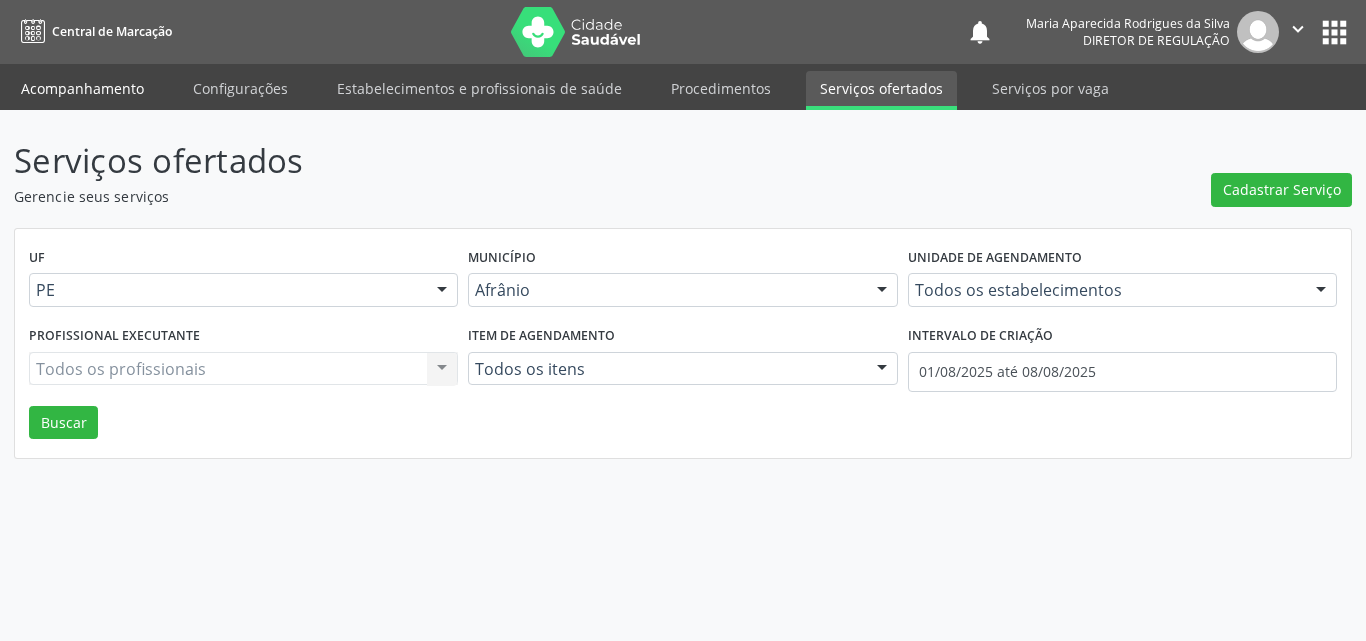 click on "Acompanhamento" at bounding box center [82, 88] 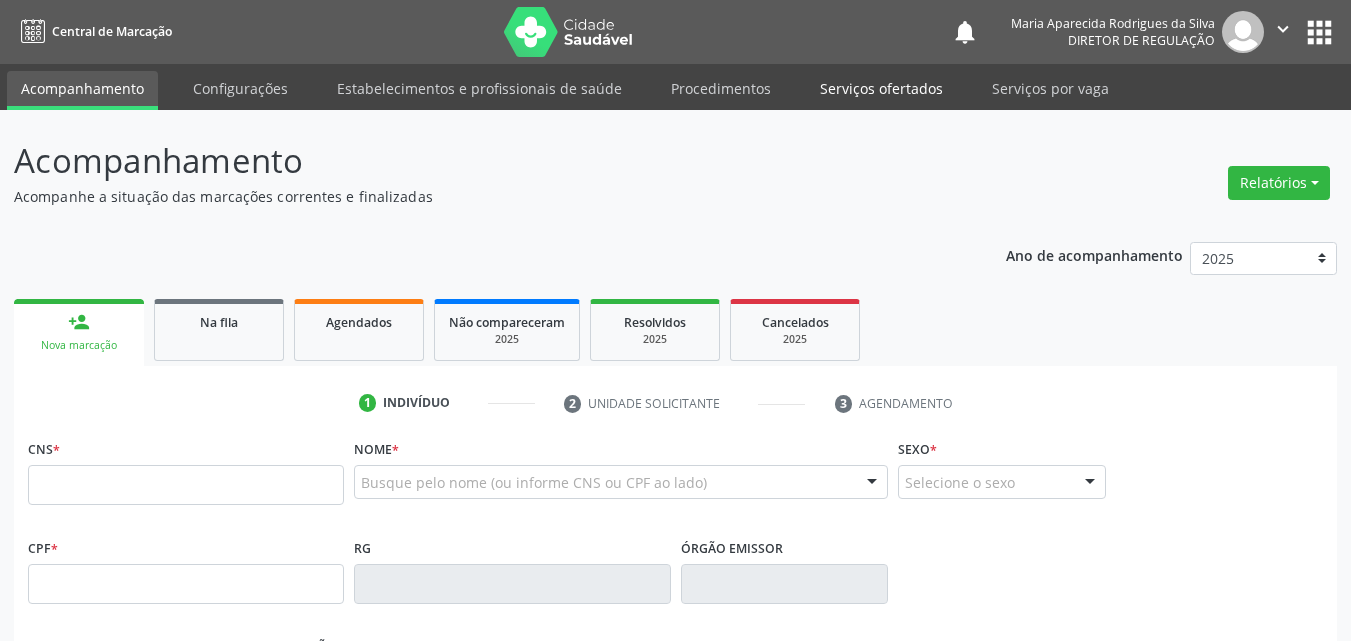click on "Serviços ofertados" at bounding box center [881, 88] 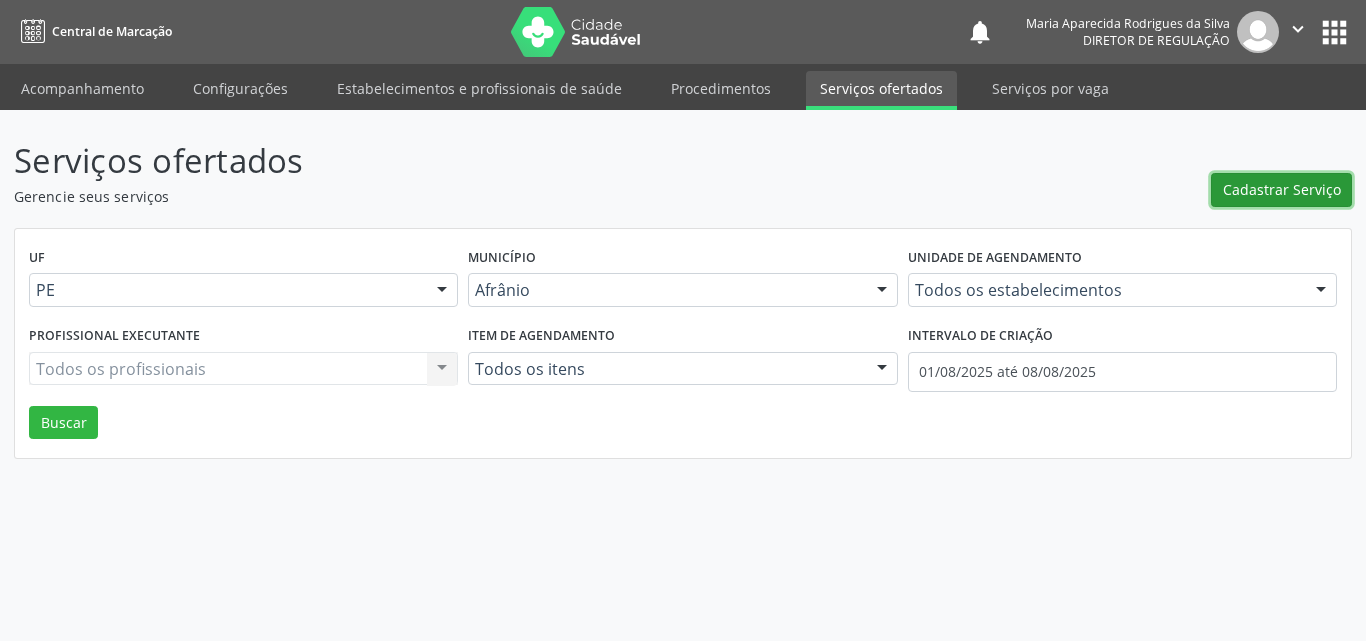 click on "Cadastrar Serviço" at bounding box center (1282, 189) 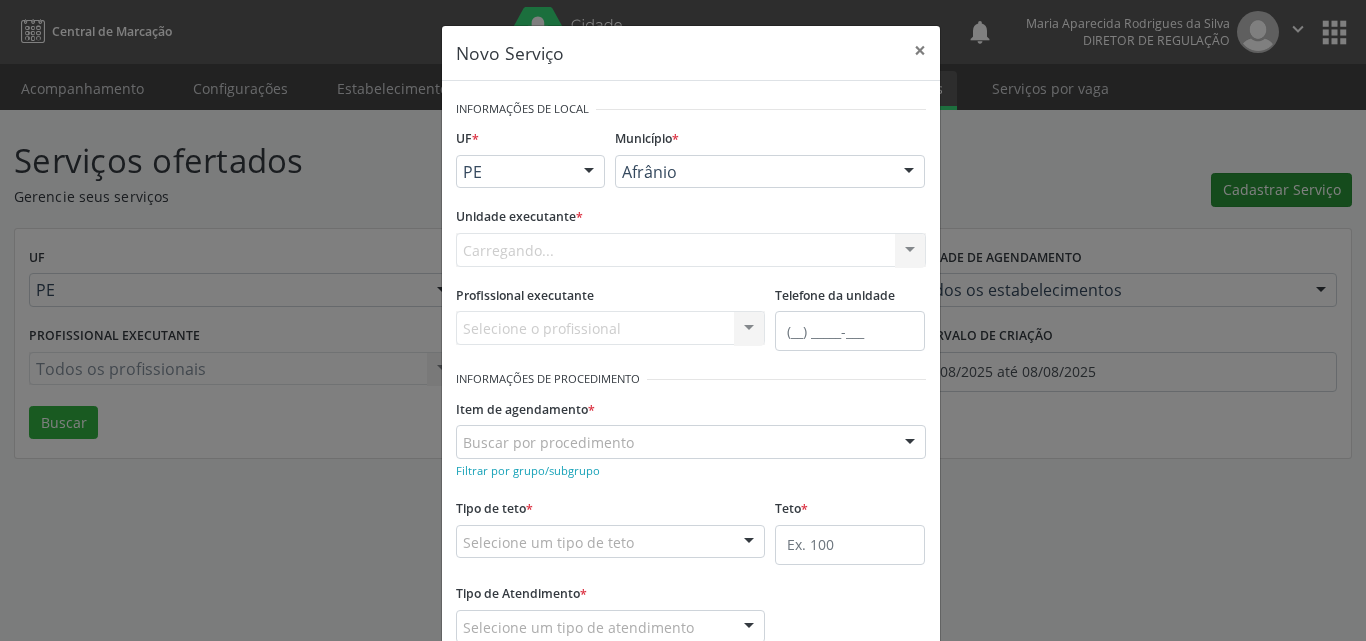 scroll, scrollTop: 0, scrollLeft: 0, axis: both 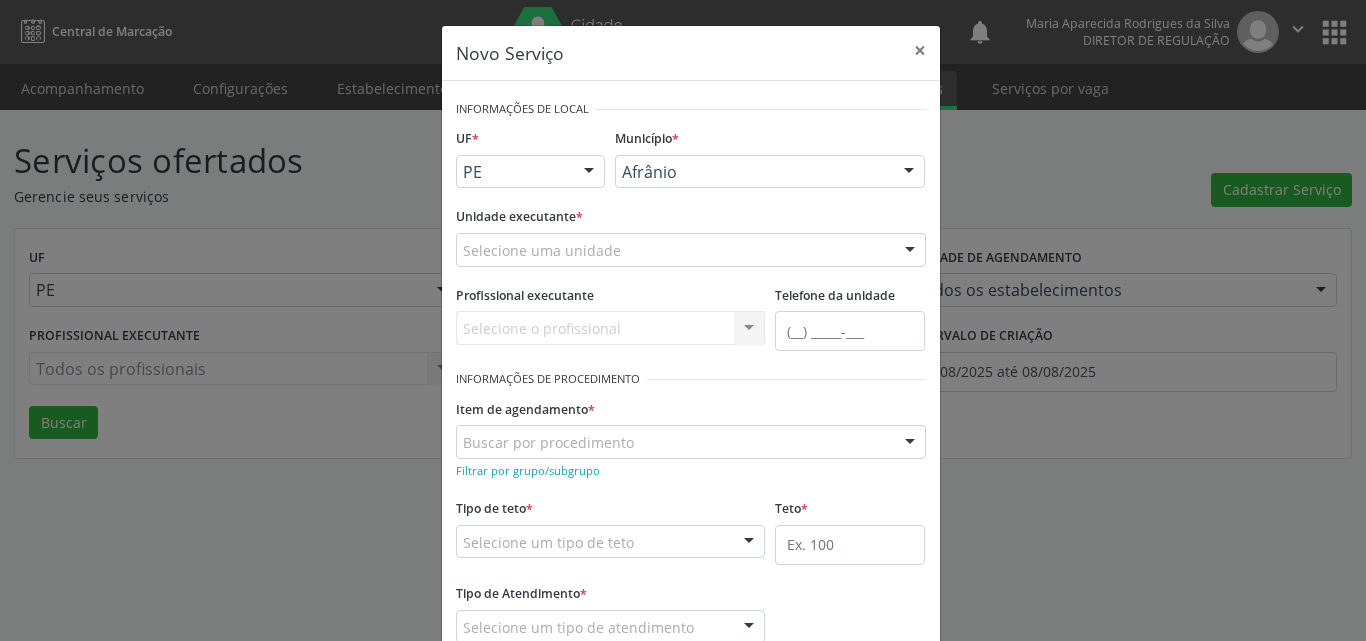 click on "Selecione uma unidade" at bounding box center [691, 250] 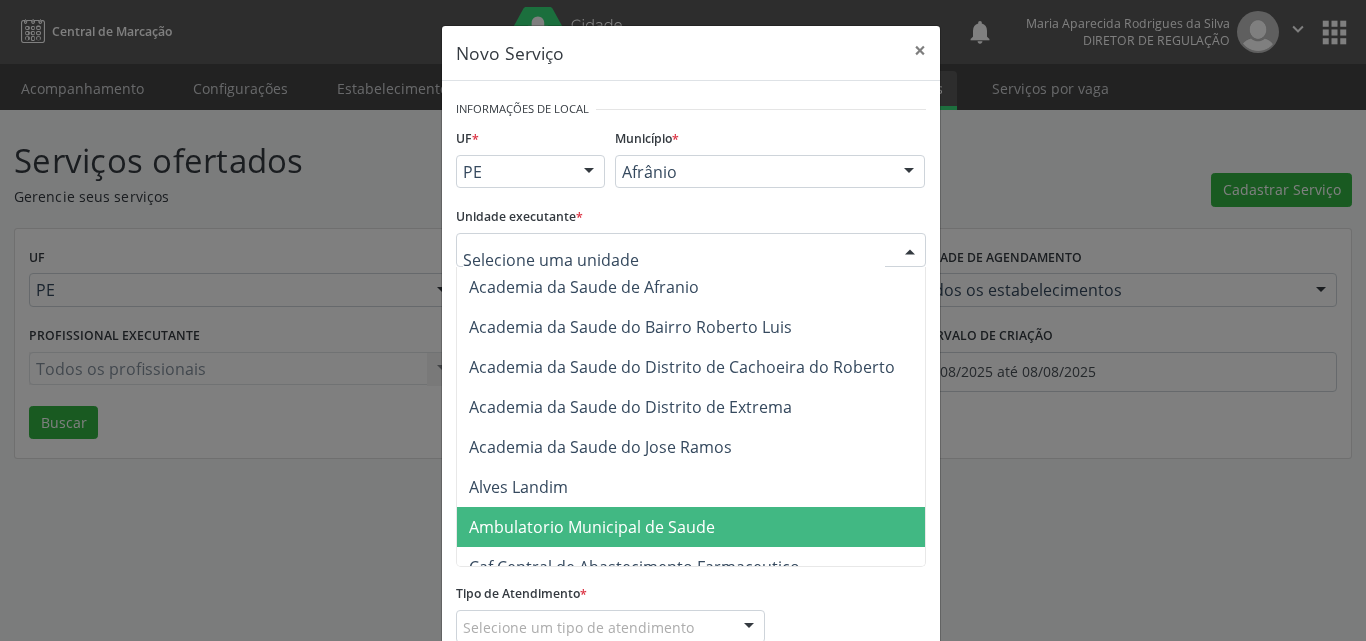 click on "Ambulatorio Municipal de Saude" at bounding box center (592, 527) 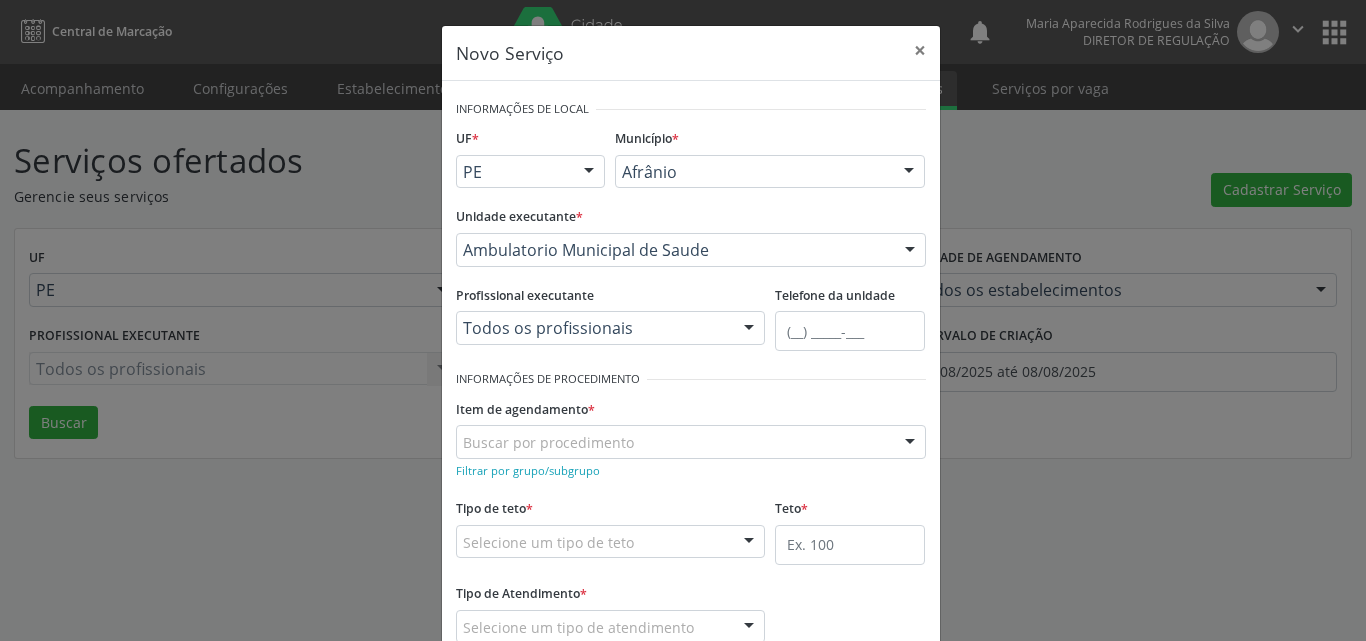 click on "Buscar por procedimento" at bounding box center (691, 442) 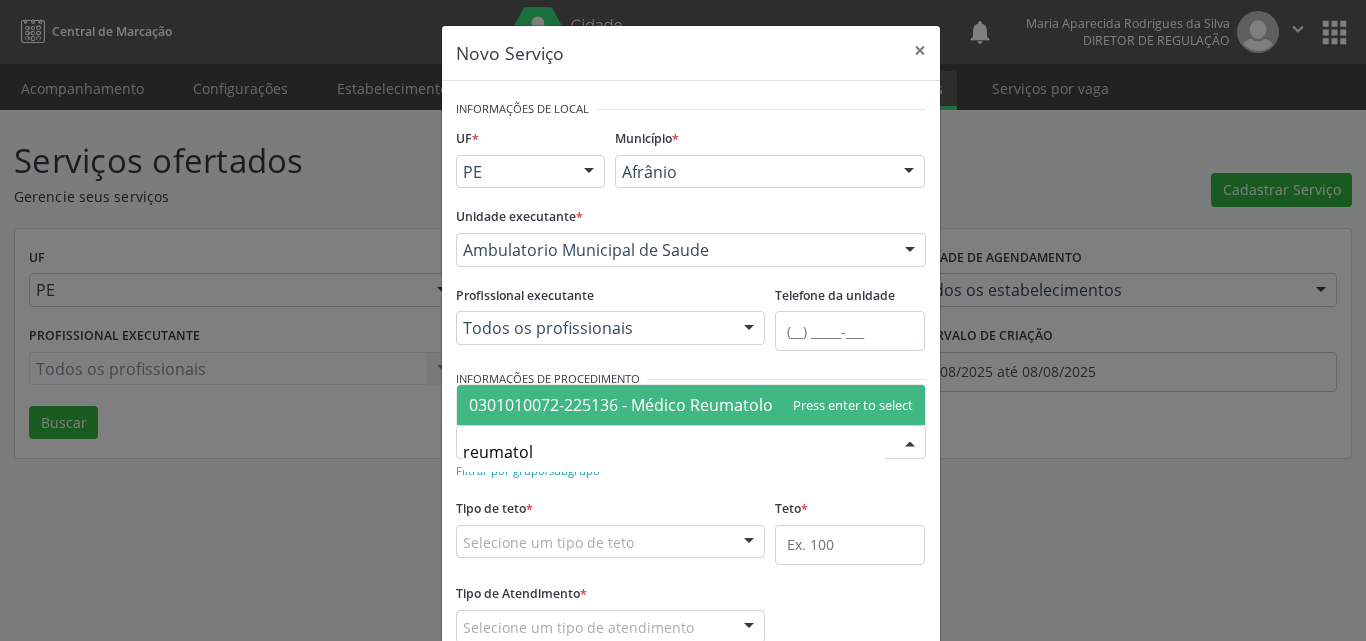 type on "reumatolo" 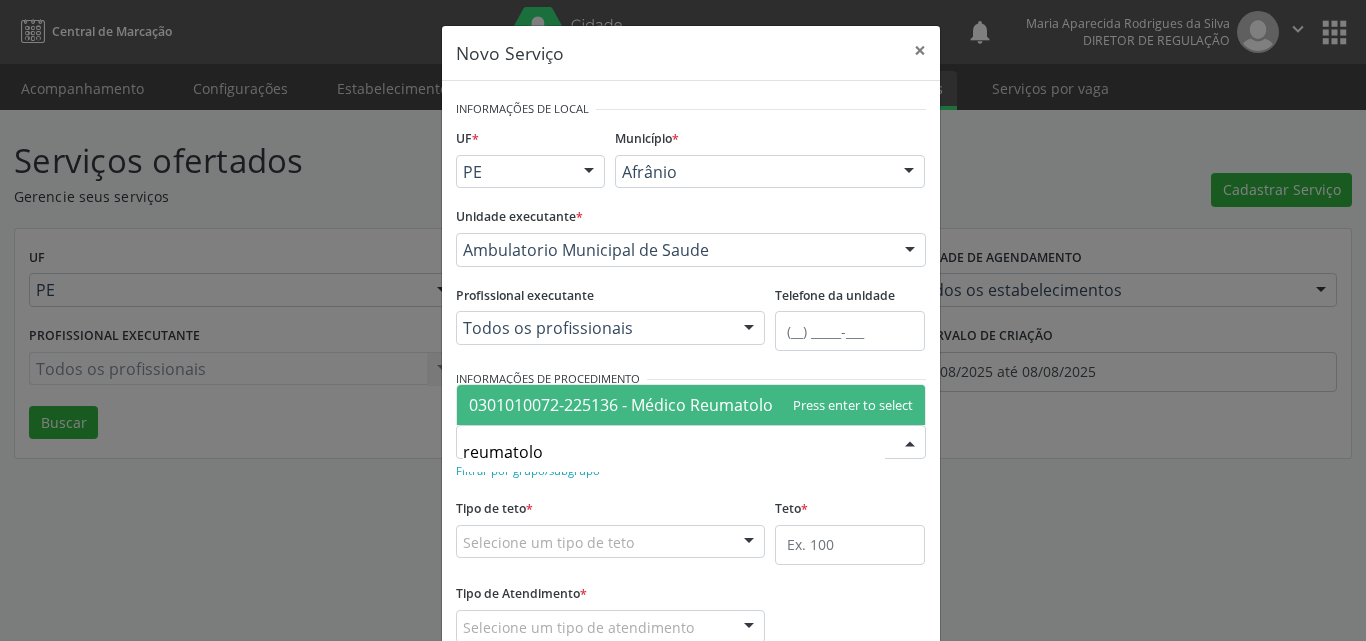 click on "0301010072-225136 - Médico Reumatologista" at bounding box center (639, 405) 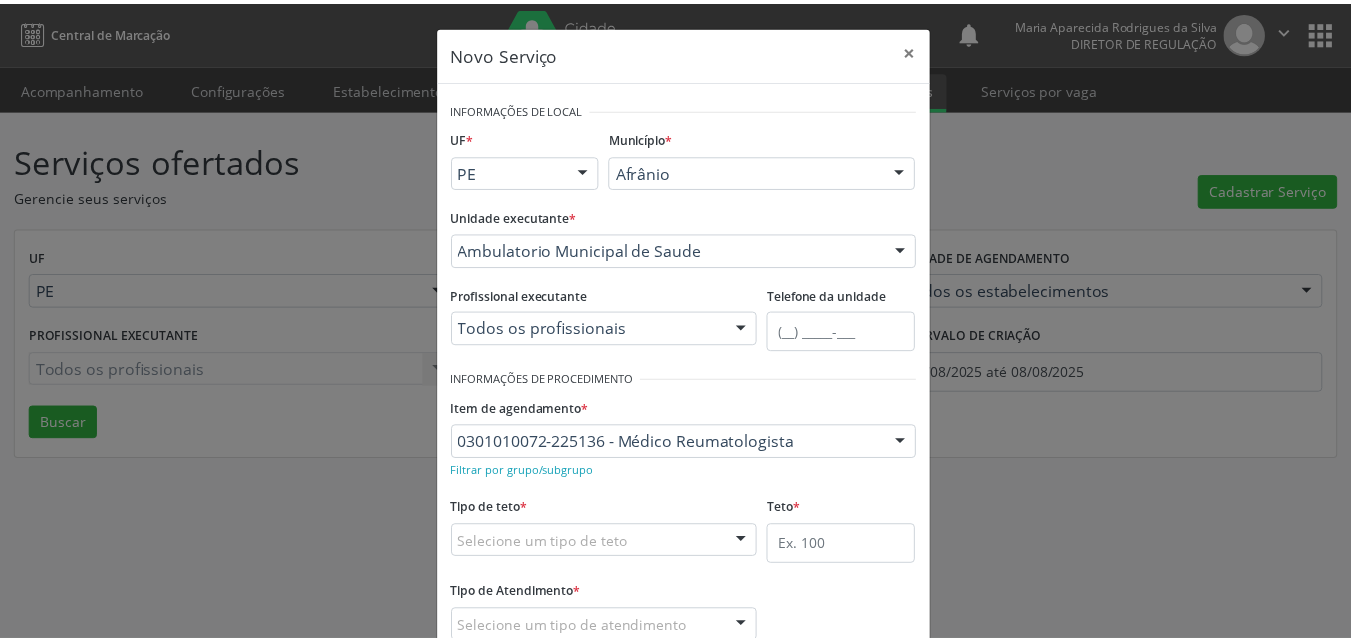 scroll, scrollTop: 100, scrollLeft: 0, axis: vertical 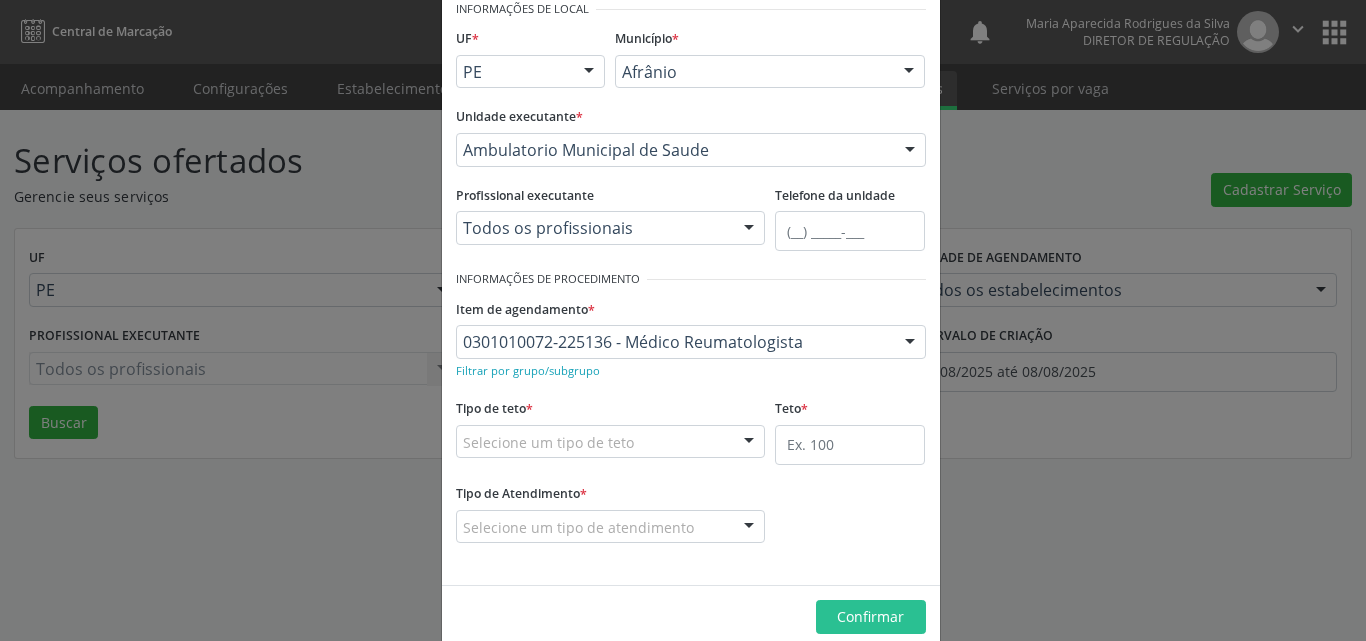 click on "Selecione um tipo de teto" at bounding box center (611, 442) 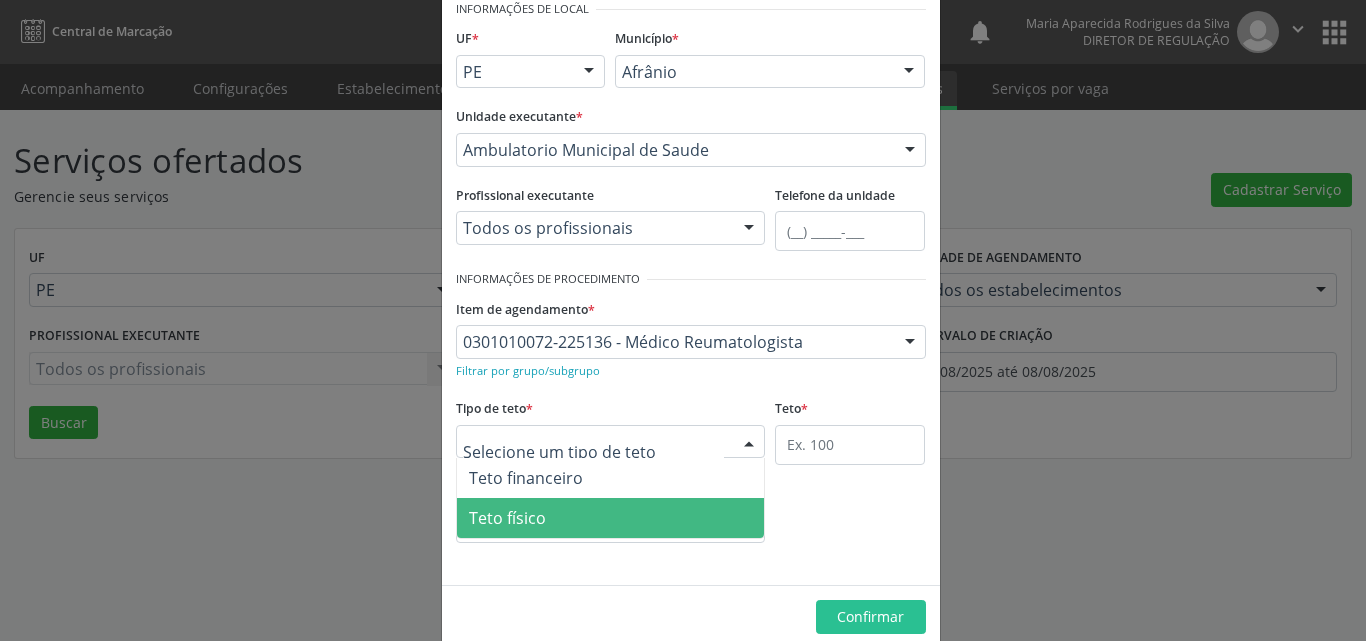 click on "Teto físico" at bounding box center [611, 518] 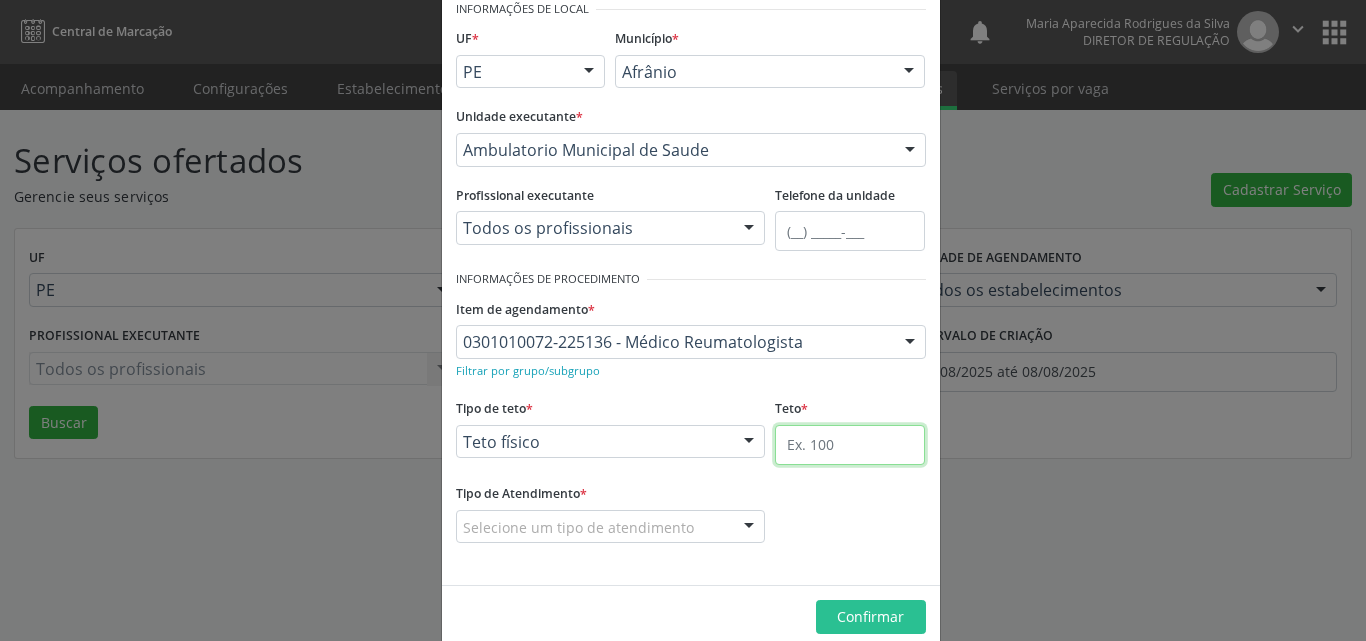 click at bounding box center (850, 445) 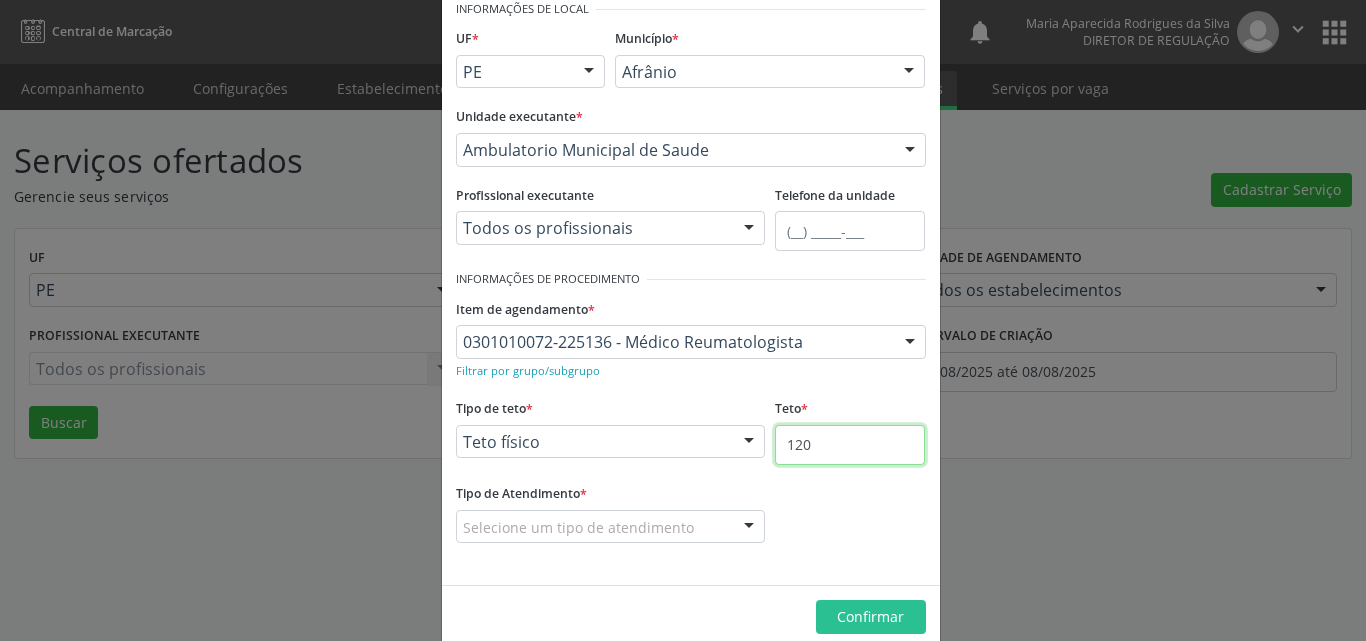 type on "120" 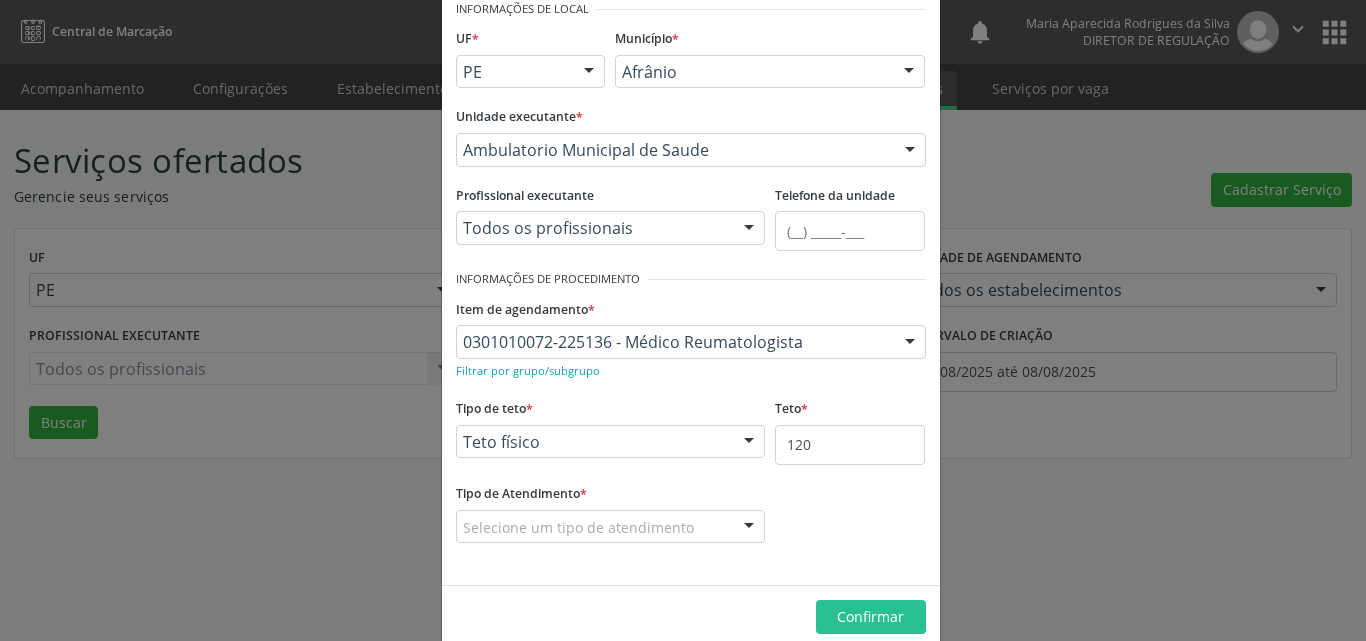 click on "Selecione um tipo de atendimento" at bounding box center (611, 527) 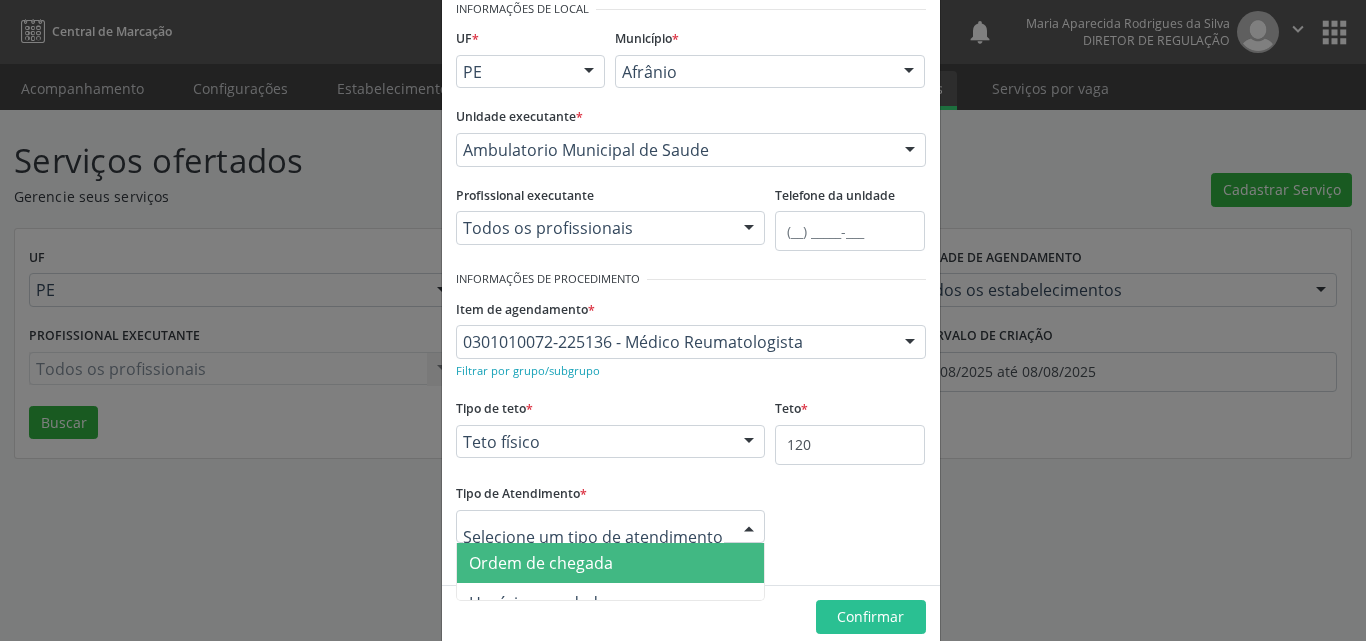 click on "Ordem de chegada" at bounding box center (611, 563) 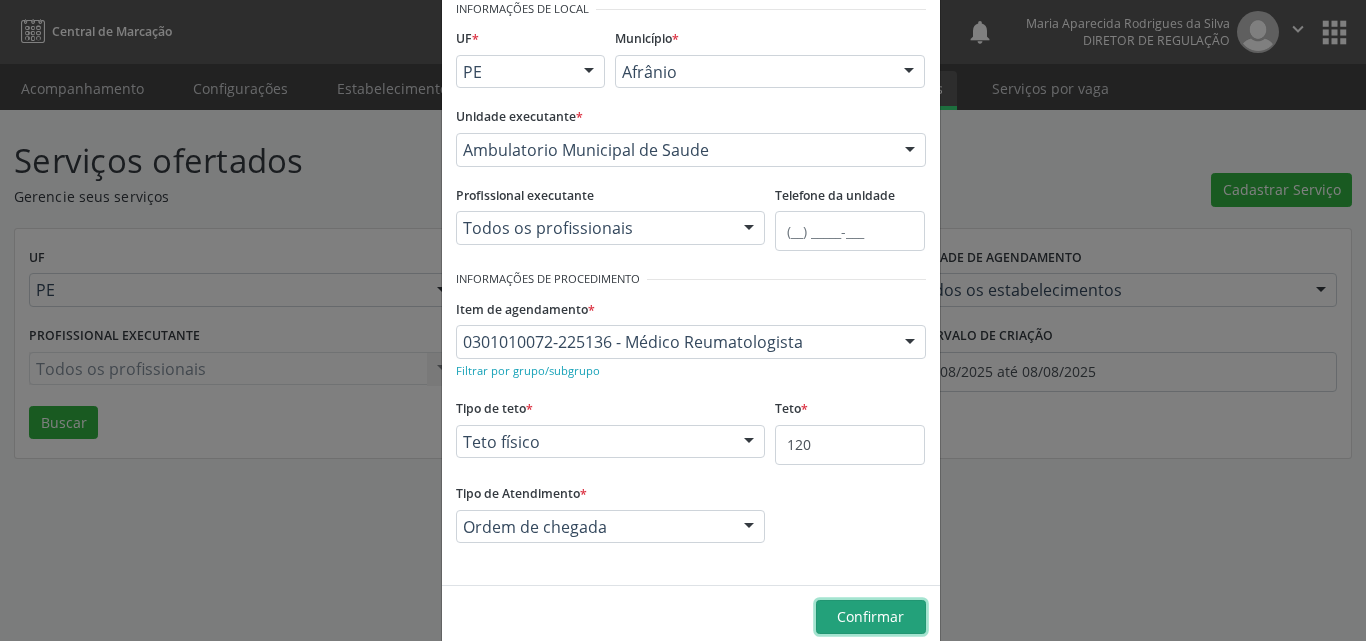 click on "Confirmar" at bounding box center [870, 616] 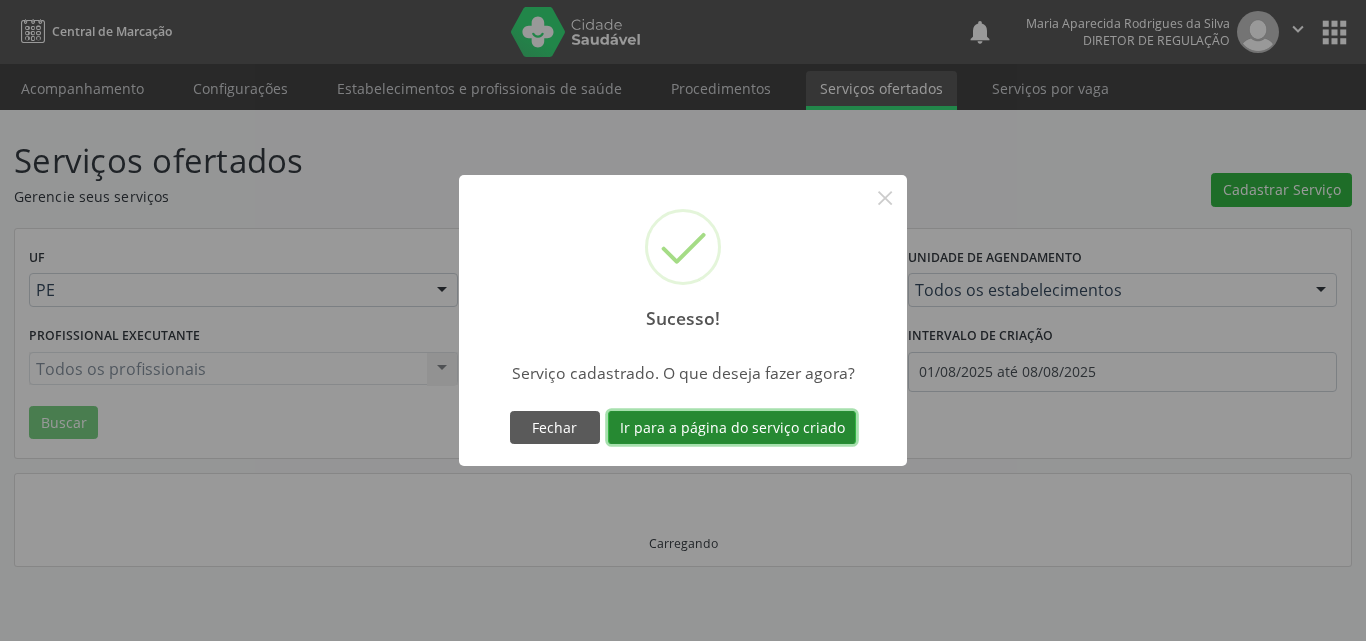 click on "Ir para a página do serviço criado" at bounding box center (732, 428) 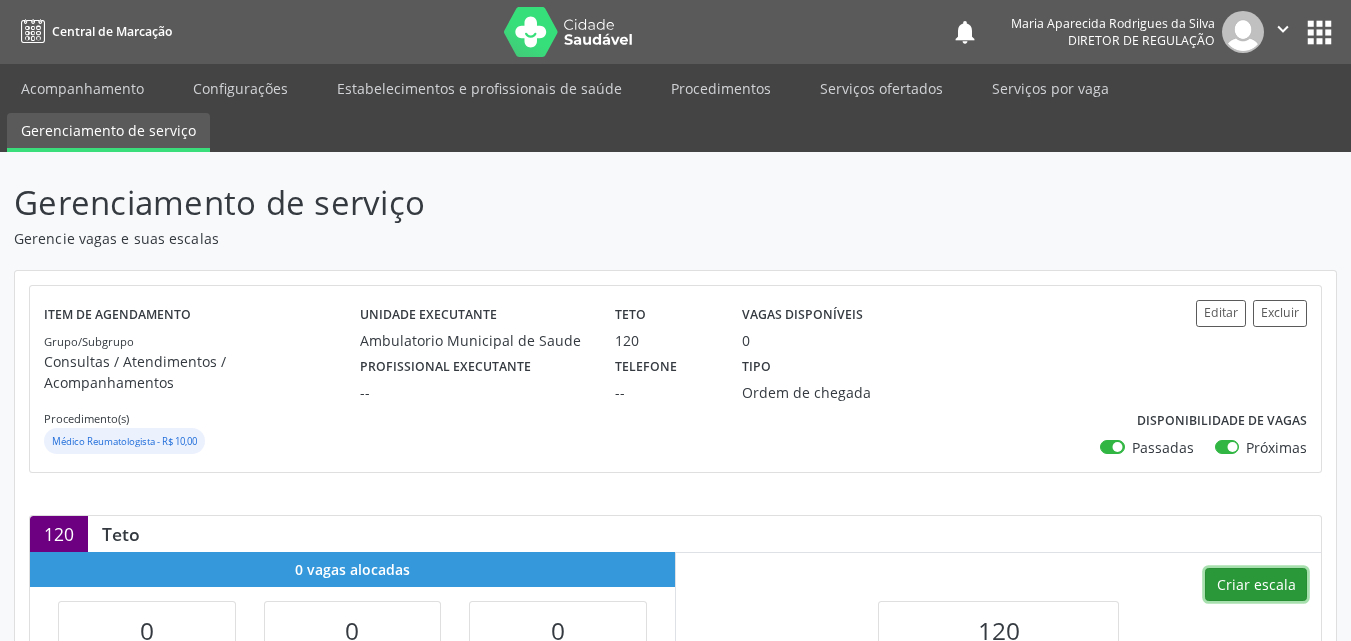 click on "Criar escala" at bounding box center (1256, 585) 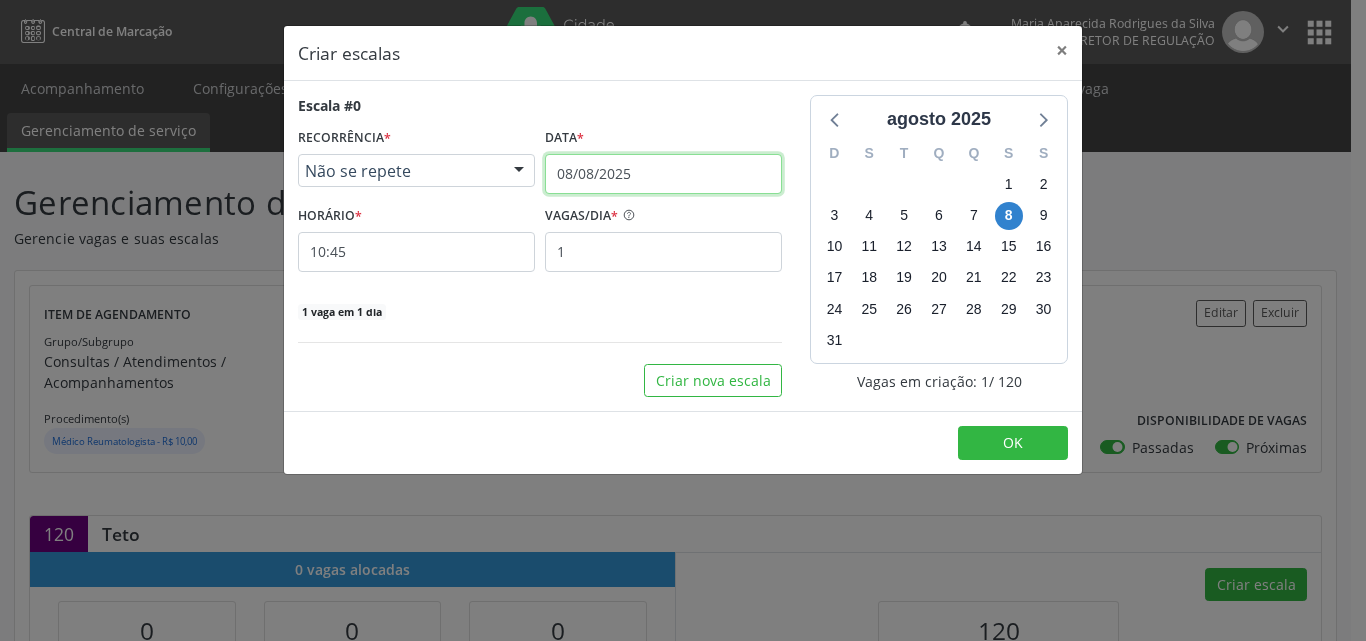 click on "08/08/2025" at bounding box center [663, 174] 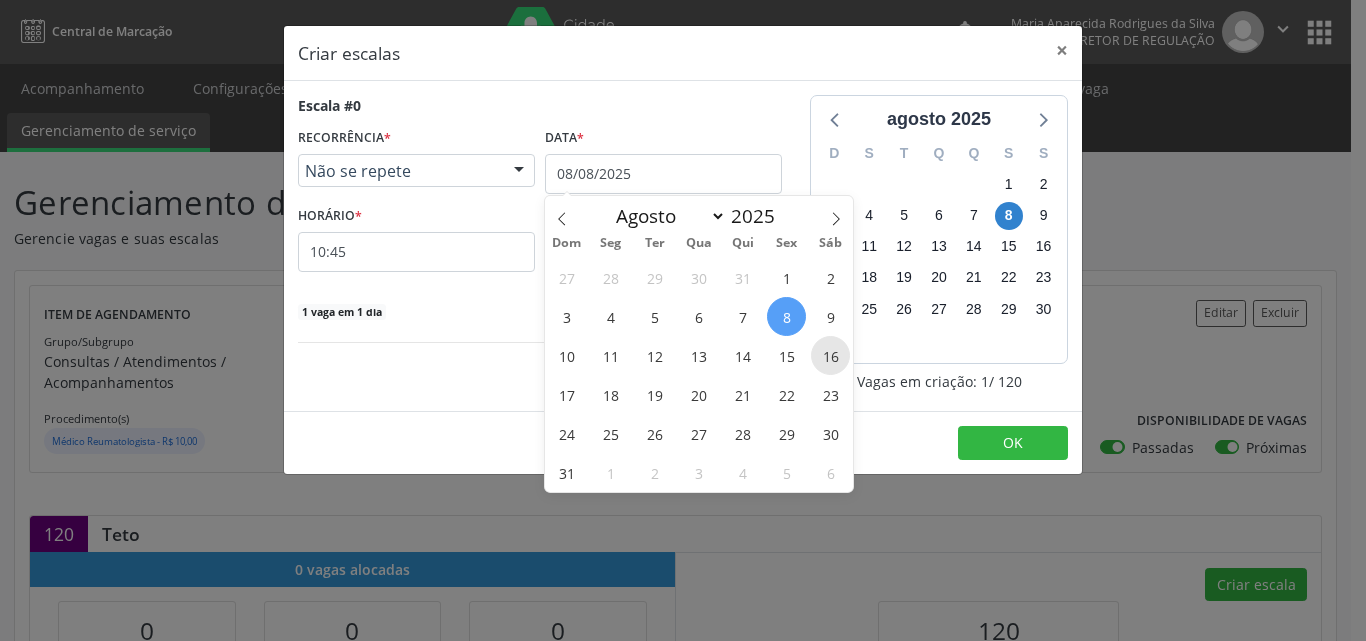 click on "16" at bounding box center (830, 355) 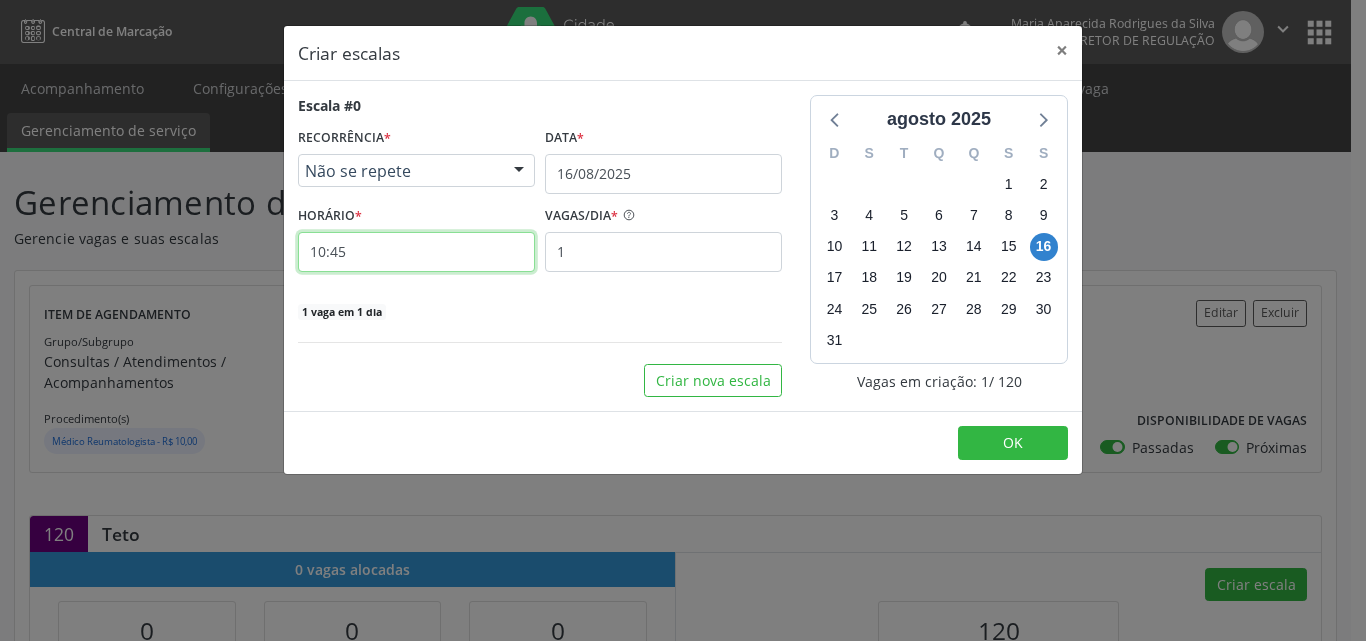 click on "10:45" at bounding box center (416, 252) 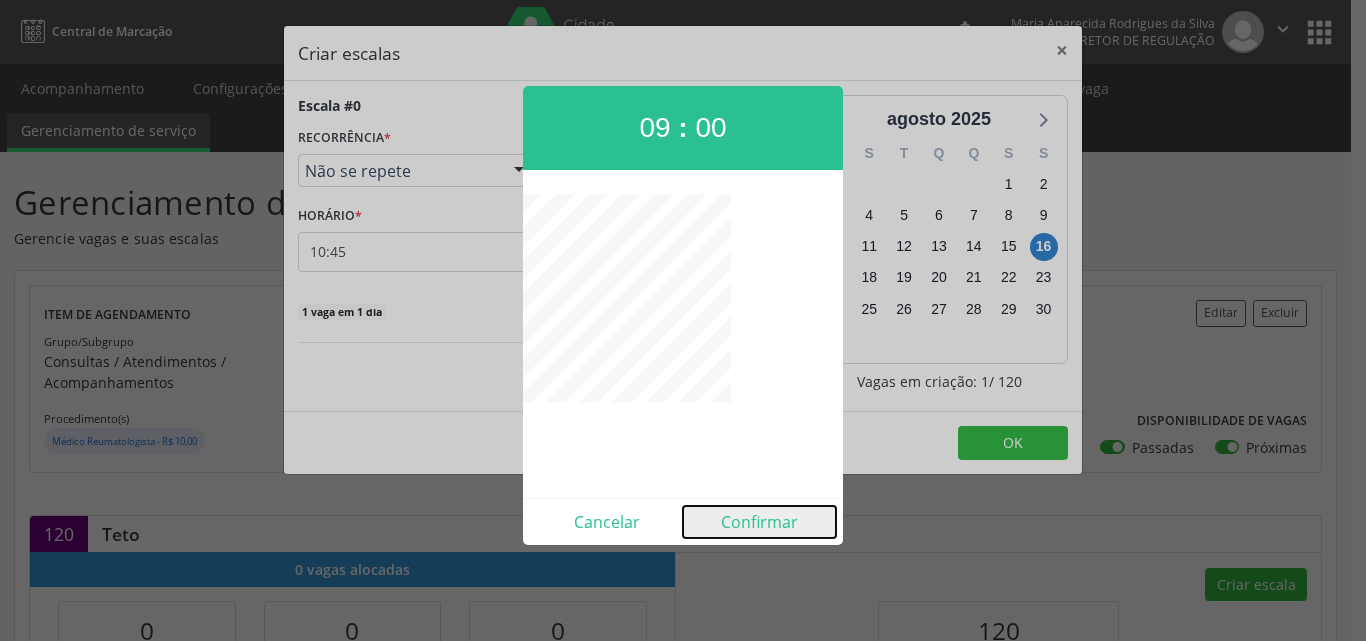 click on "Confirmar" at bounding box center [759, 522] 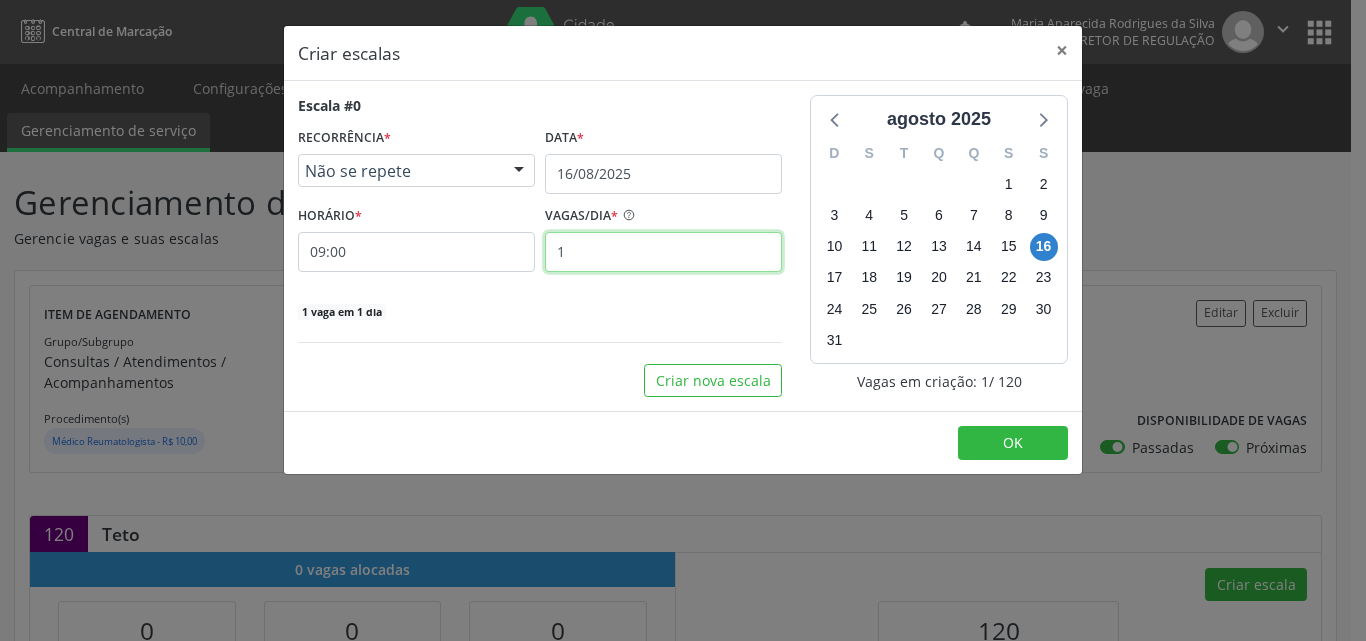click on "1" at bounding box center (663, 252) 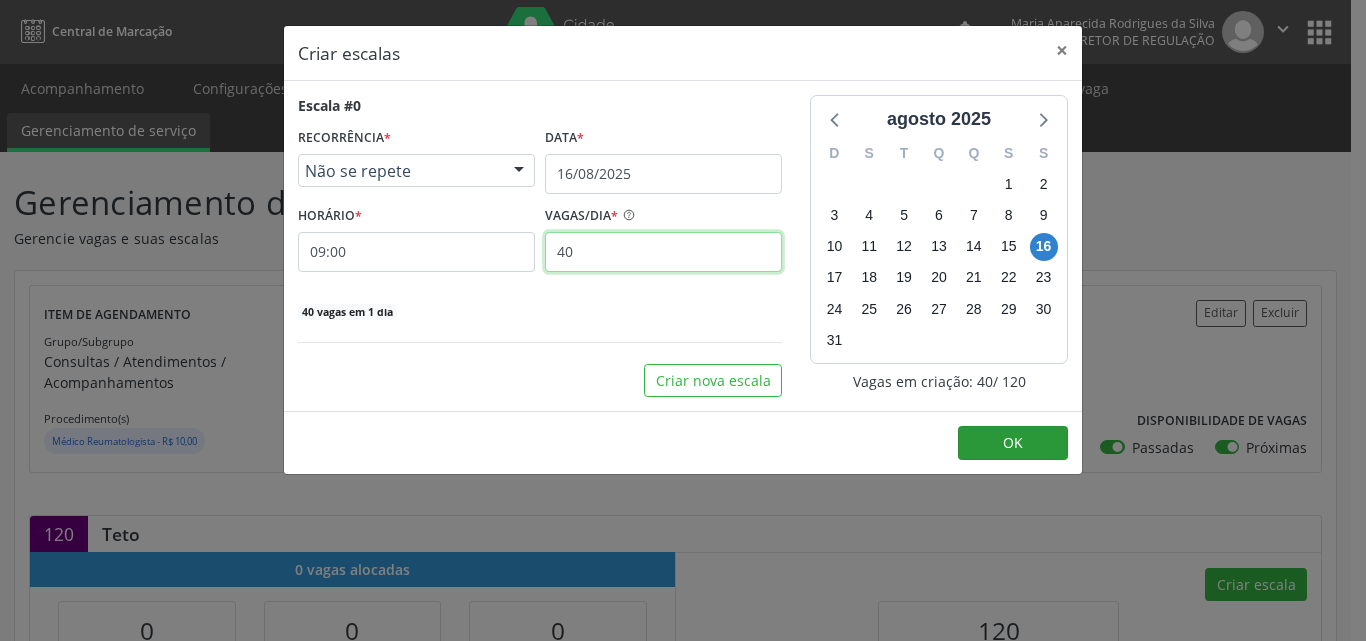 type on "40" 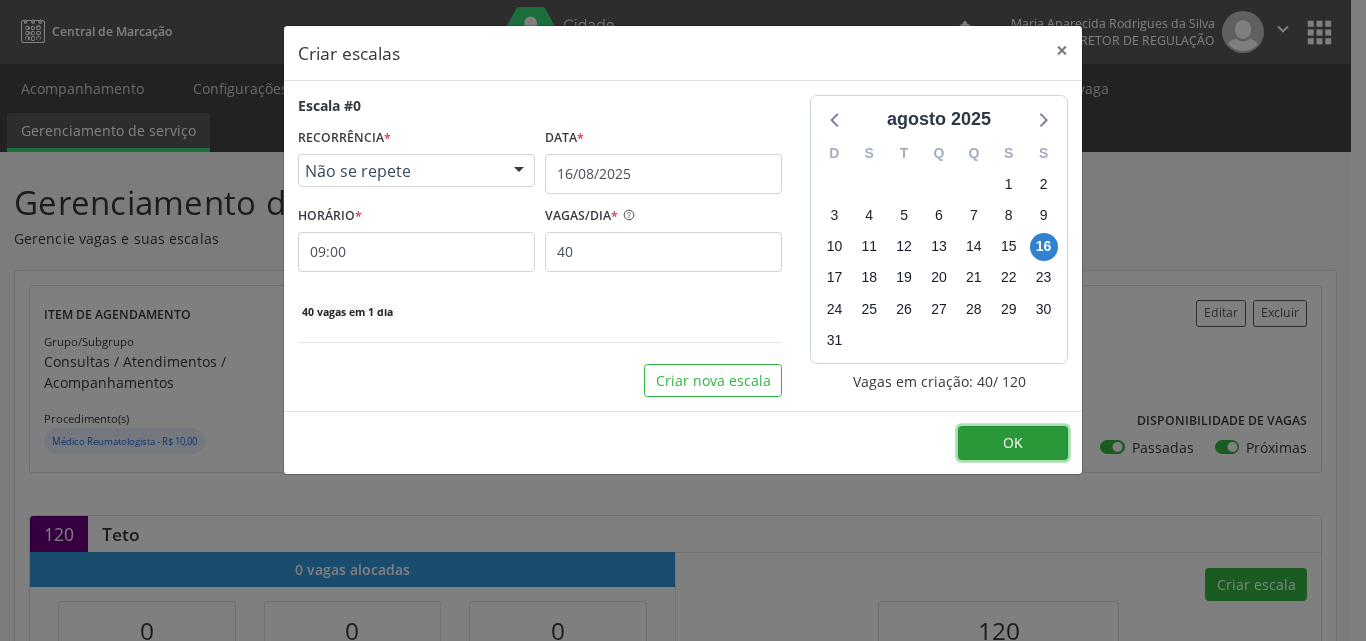 click on "OK" at bounding box center [1013, 443] 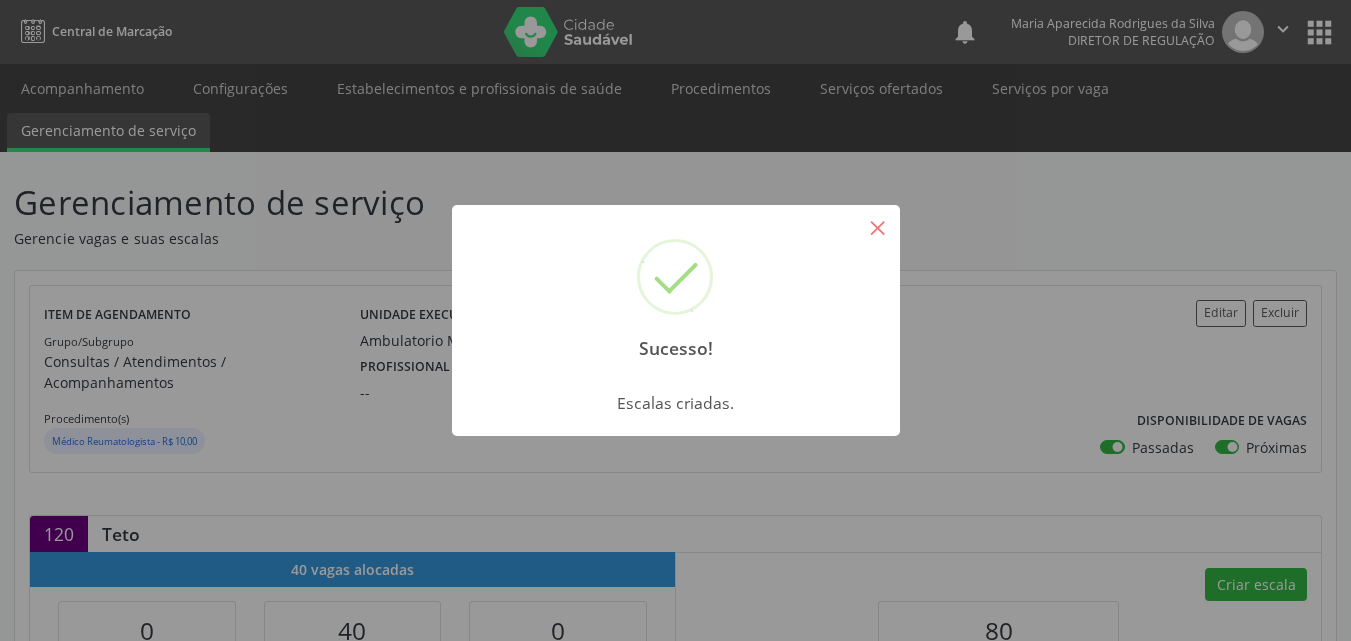 click on "×" at bounding box center [878, 227] 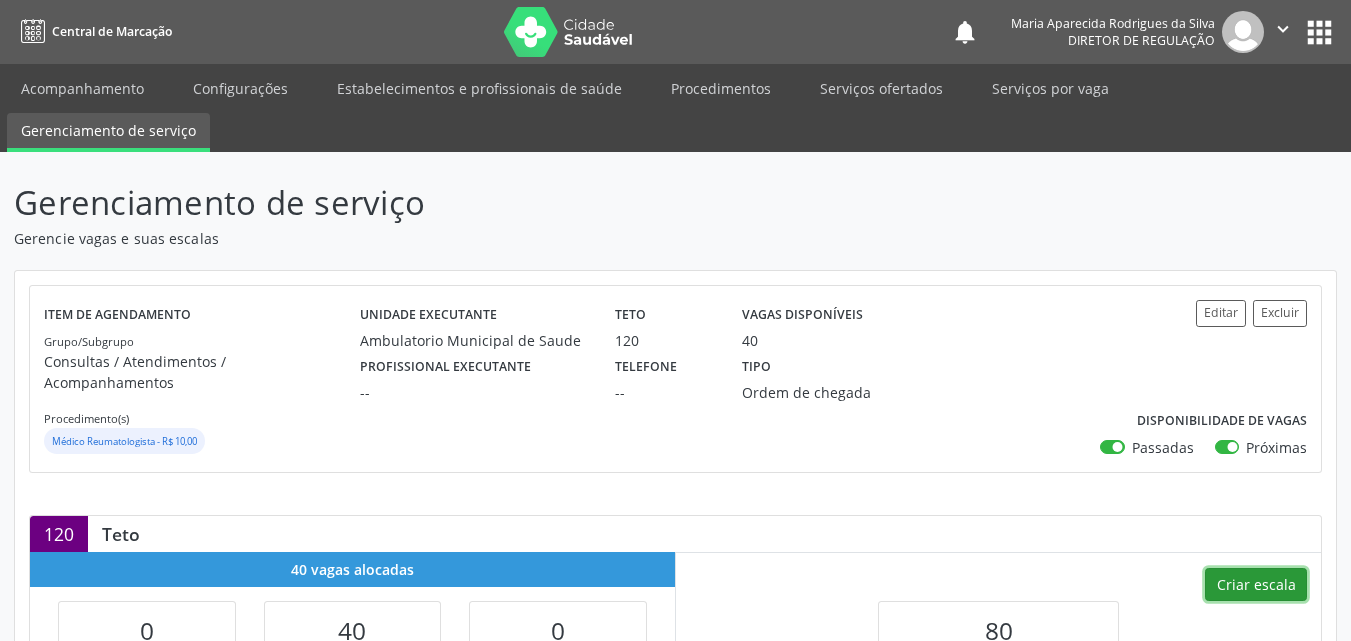 click on "Criar escala" at bounding box center [1256, 585] 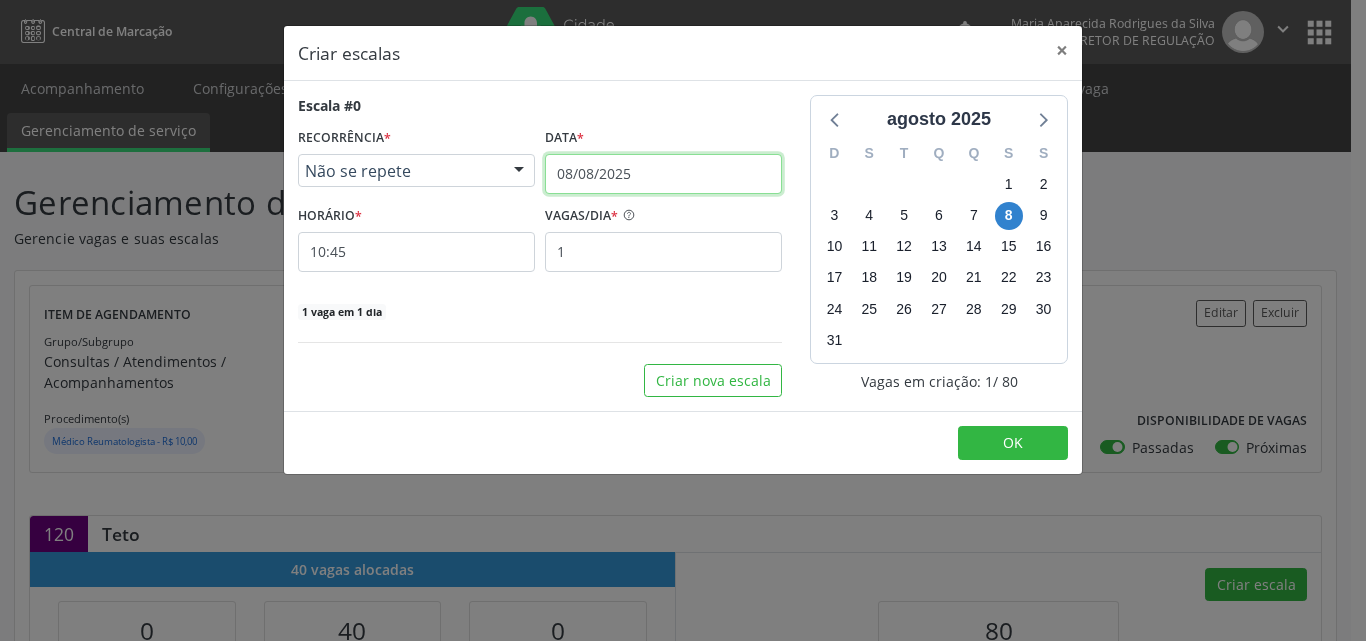 click on "08/08/2025" at bounding box center [663, 174] 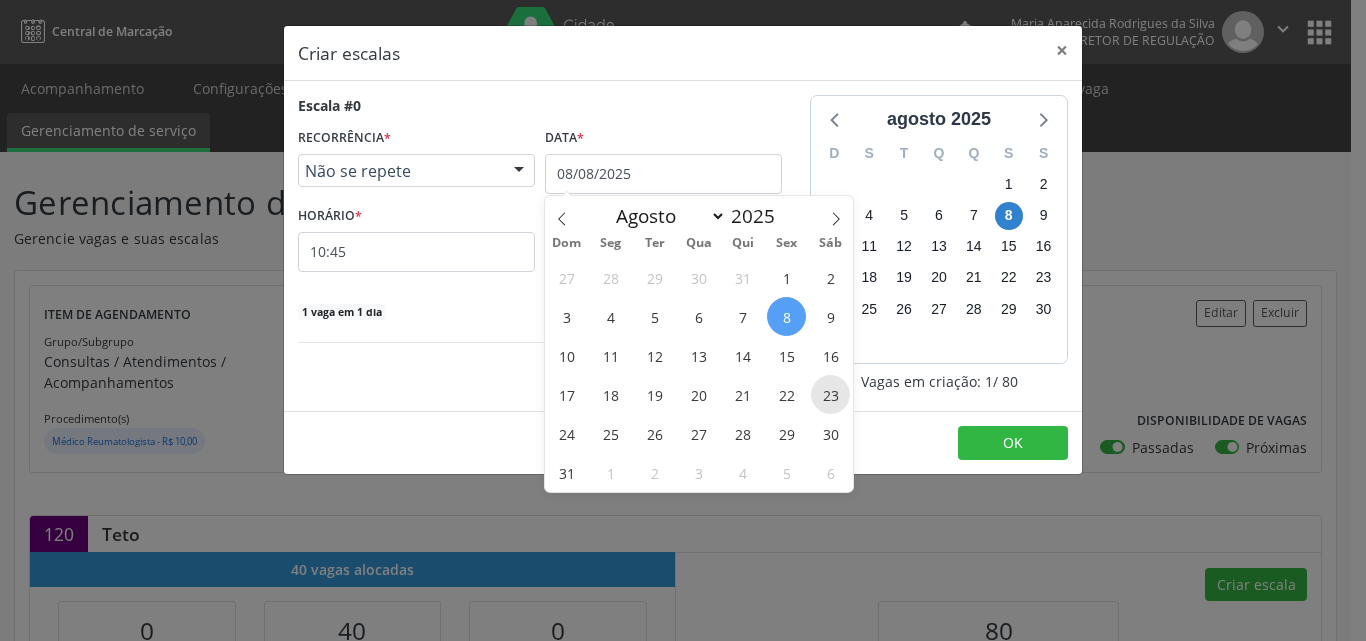 click on "23" at bounding box center [830, 394] 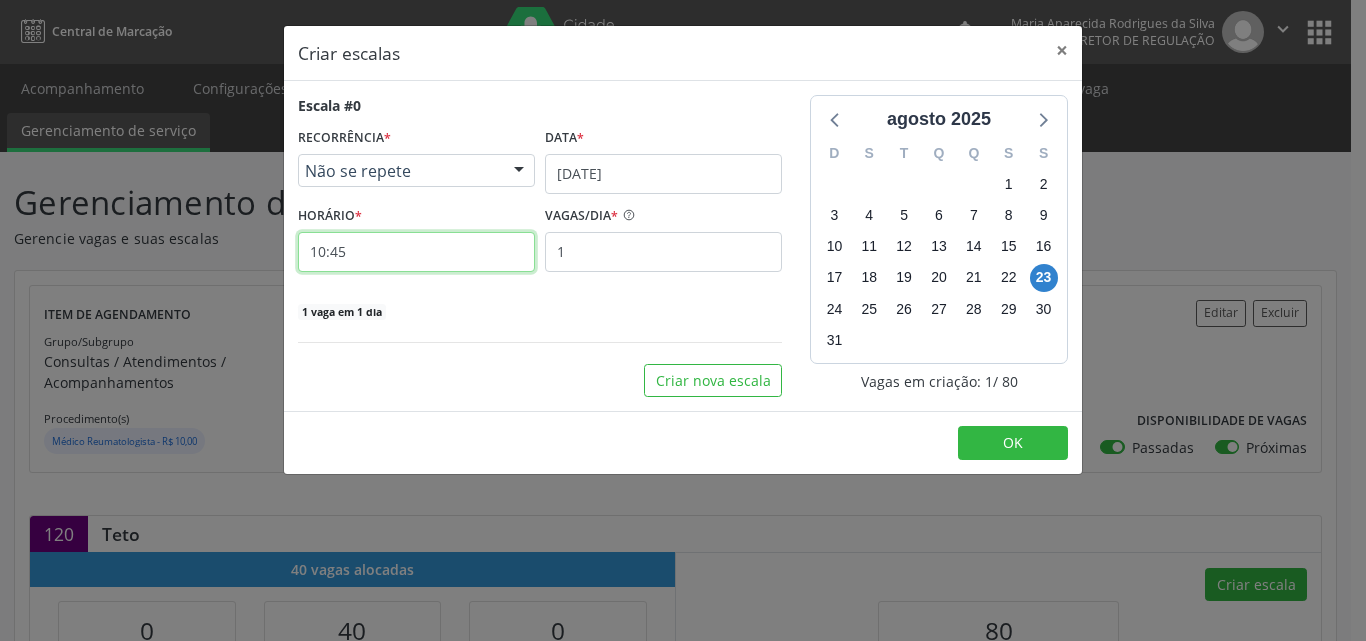 click on "10:45" at bounding box center (416, 252) 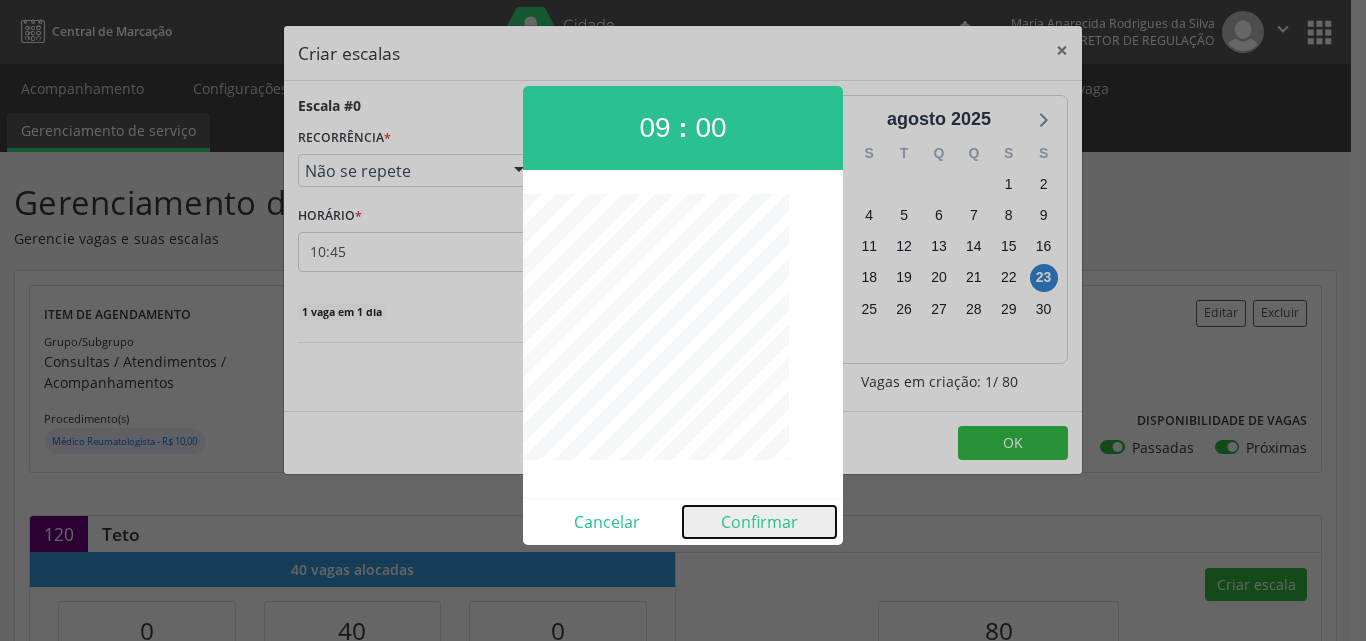click on "Confirmar" at bounding box center (759, 522) 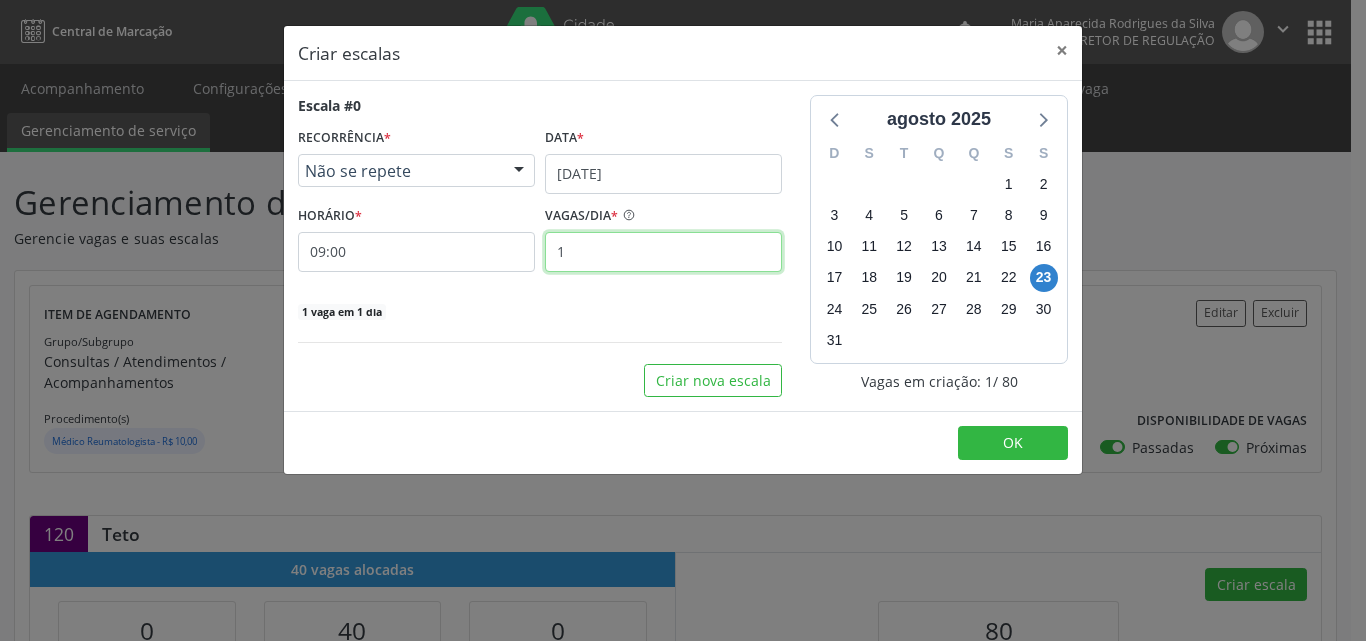 click on "1" at bounding box center [663, 252] 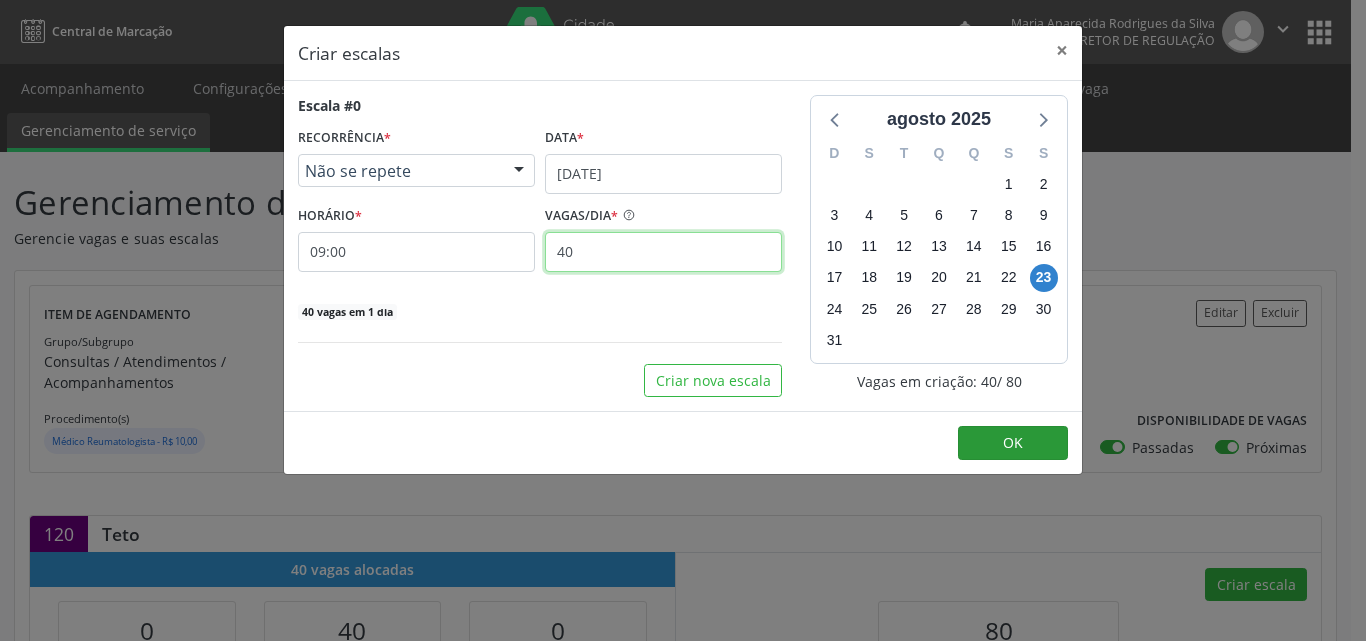 type on "40" 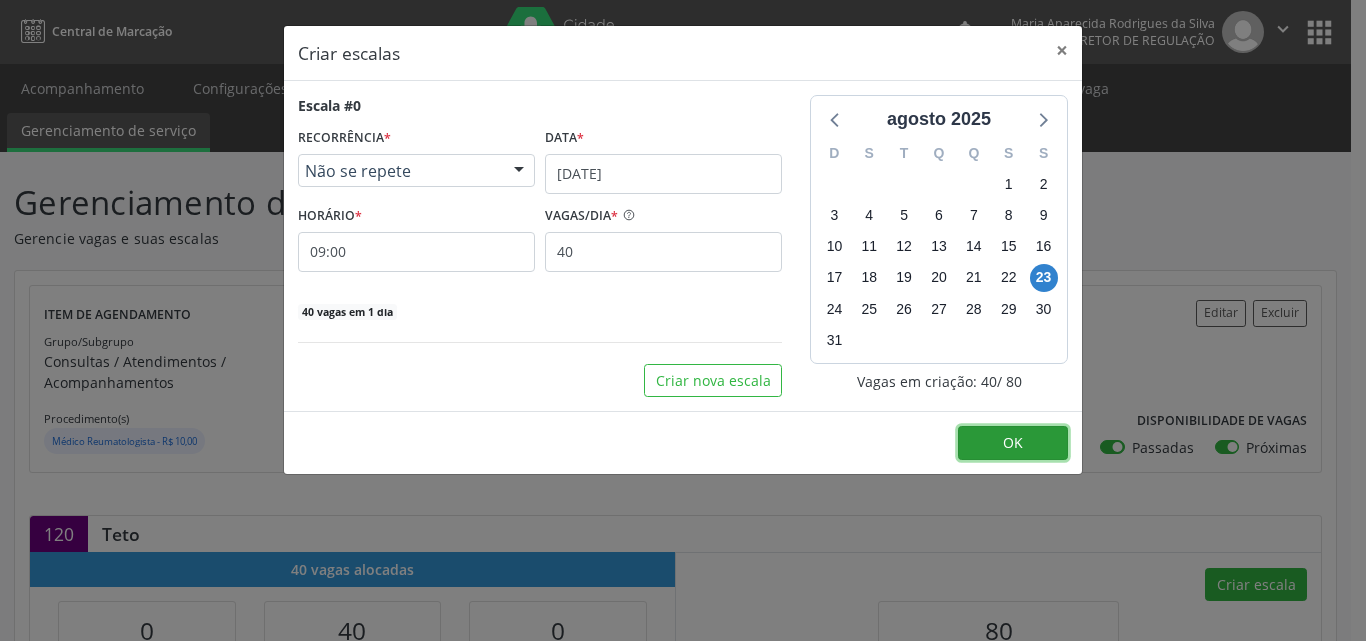 click on "OK" at bounding box center [1013, 442] 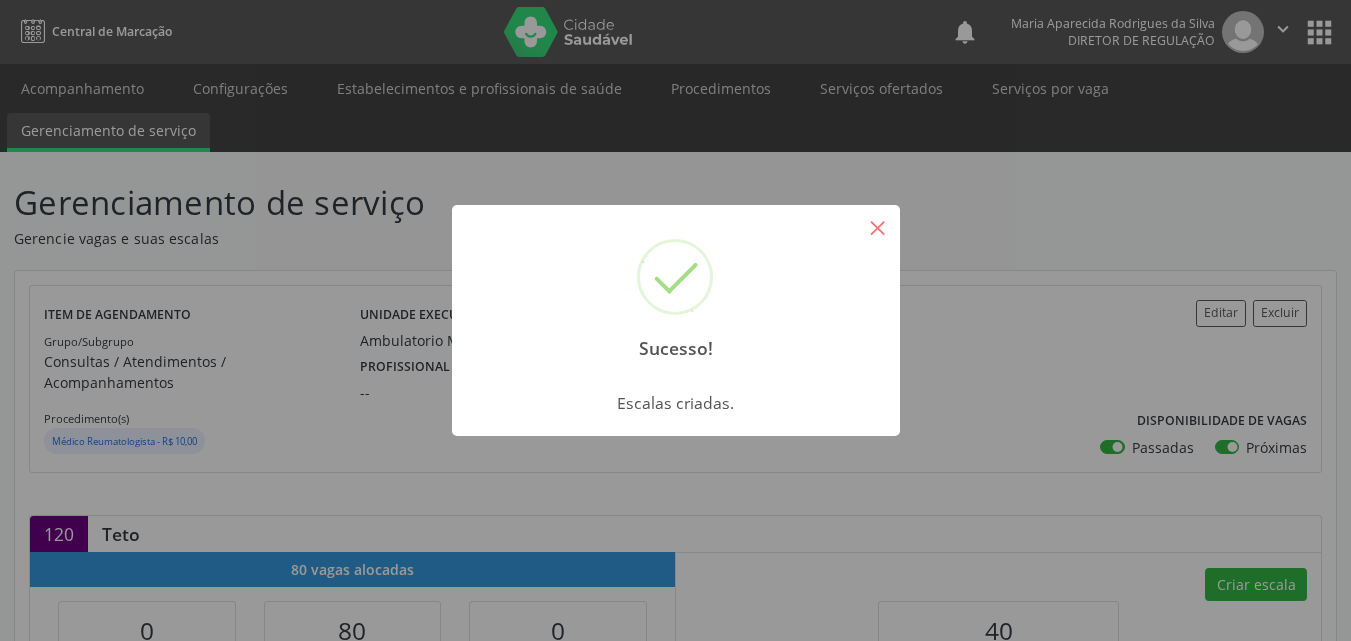 click on "×" at bounding box center [878, 227] 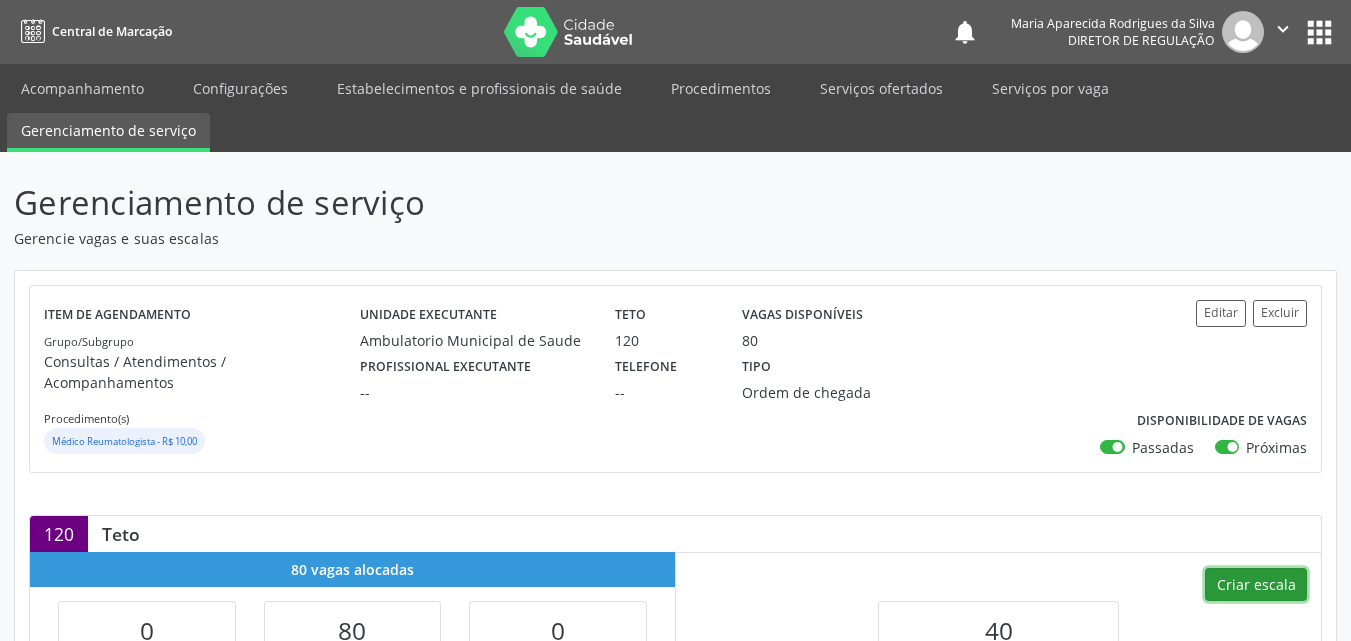 click on "Criar escala" at bounding box center (1256, 585) 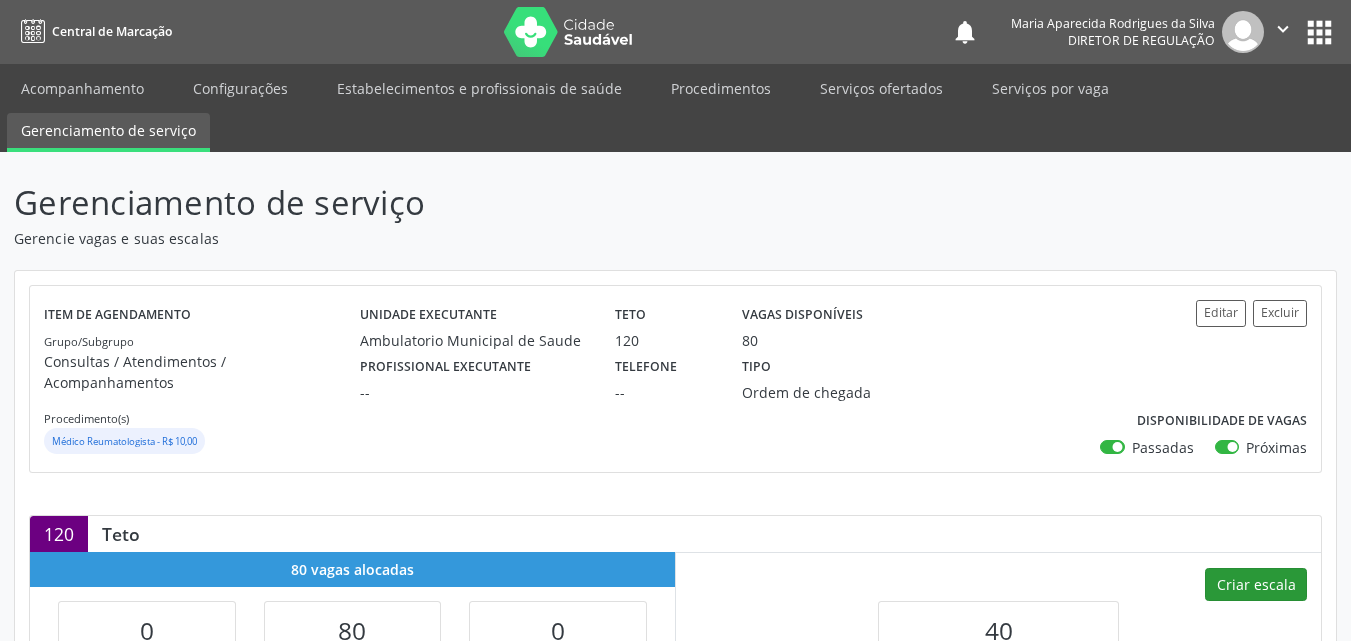 select on "7" 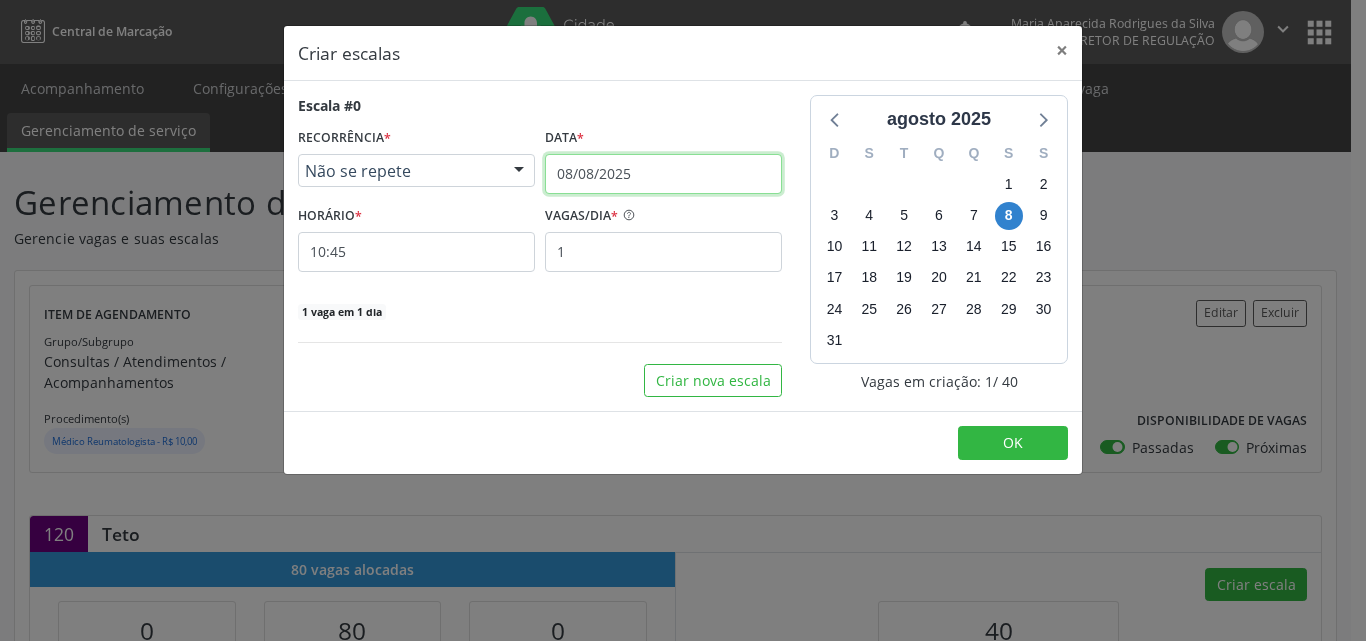 click on "08/08/2025" at bounding box center [663, 174] 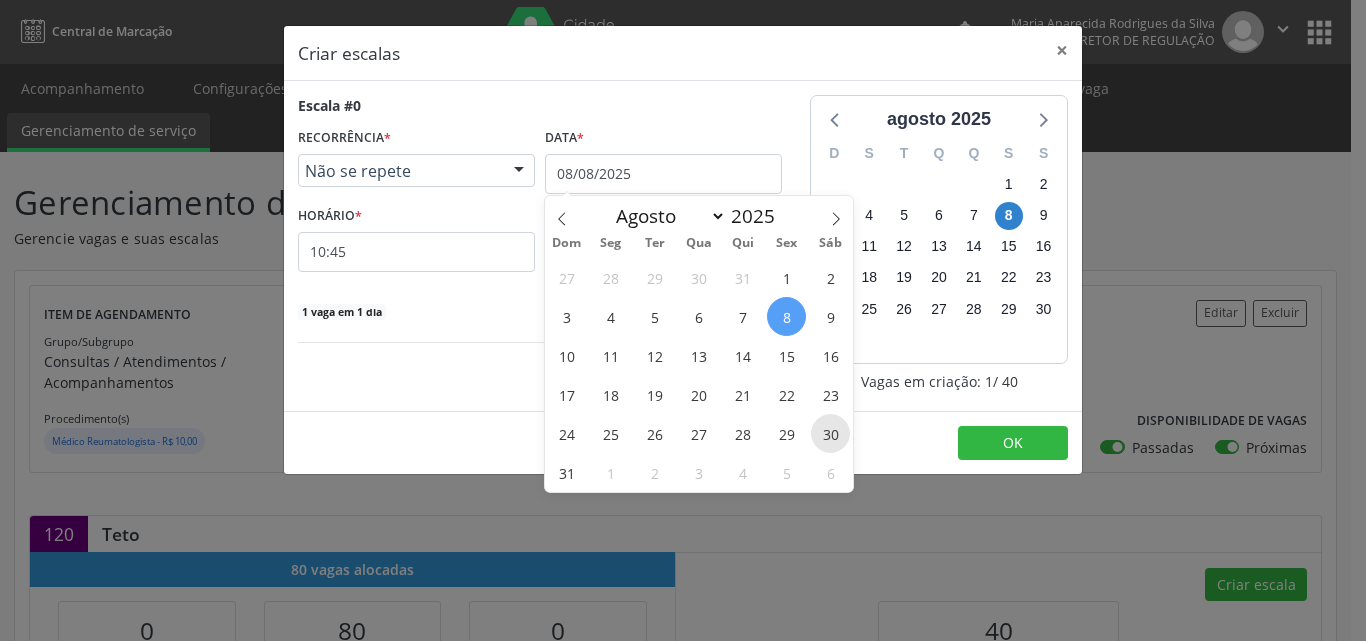 click on "30" at bounding box center (830, 433) 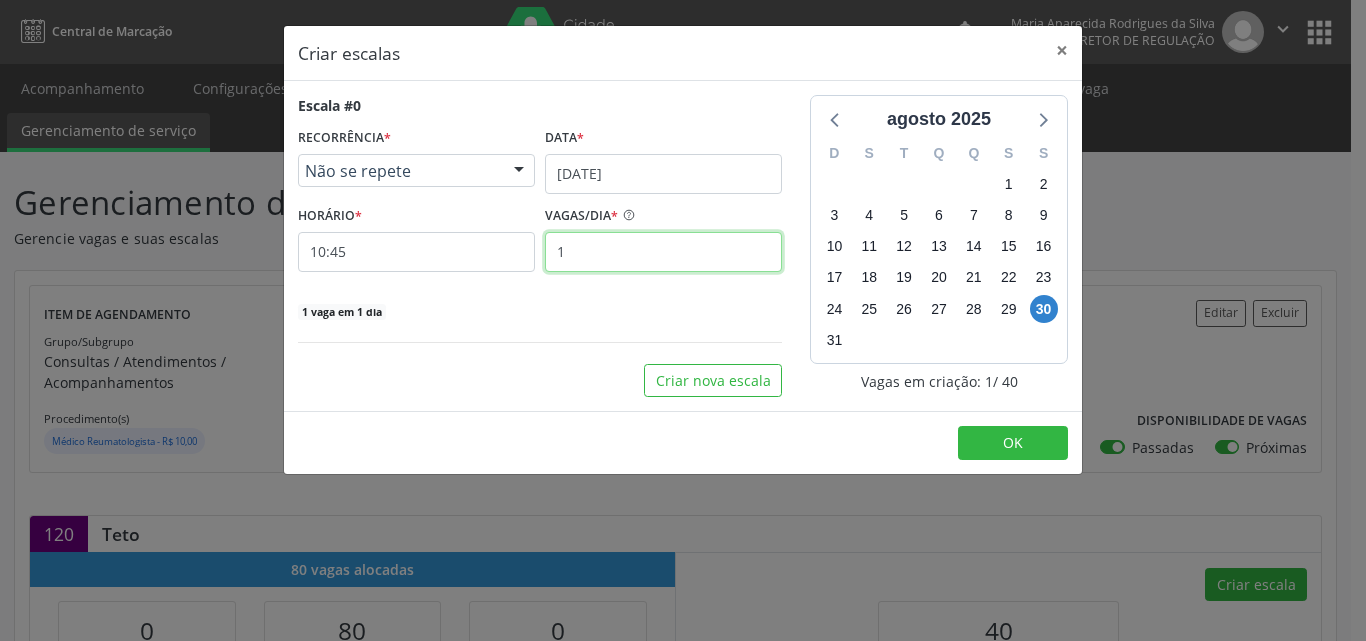 click on "1" at bounding box center [663, 252] 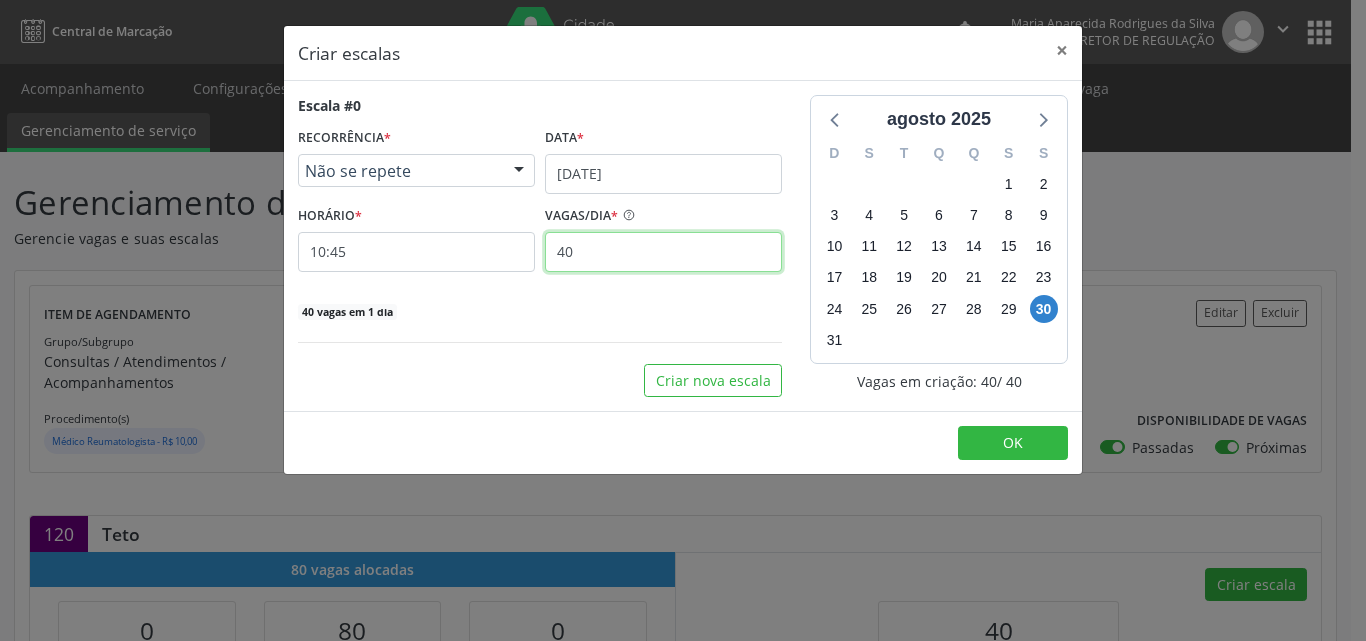 type on "40" 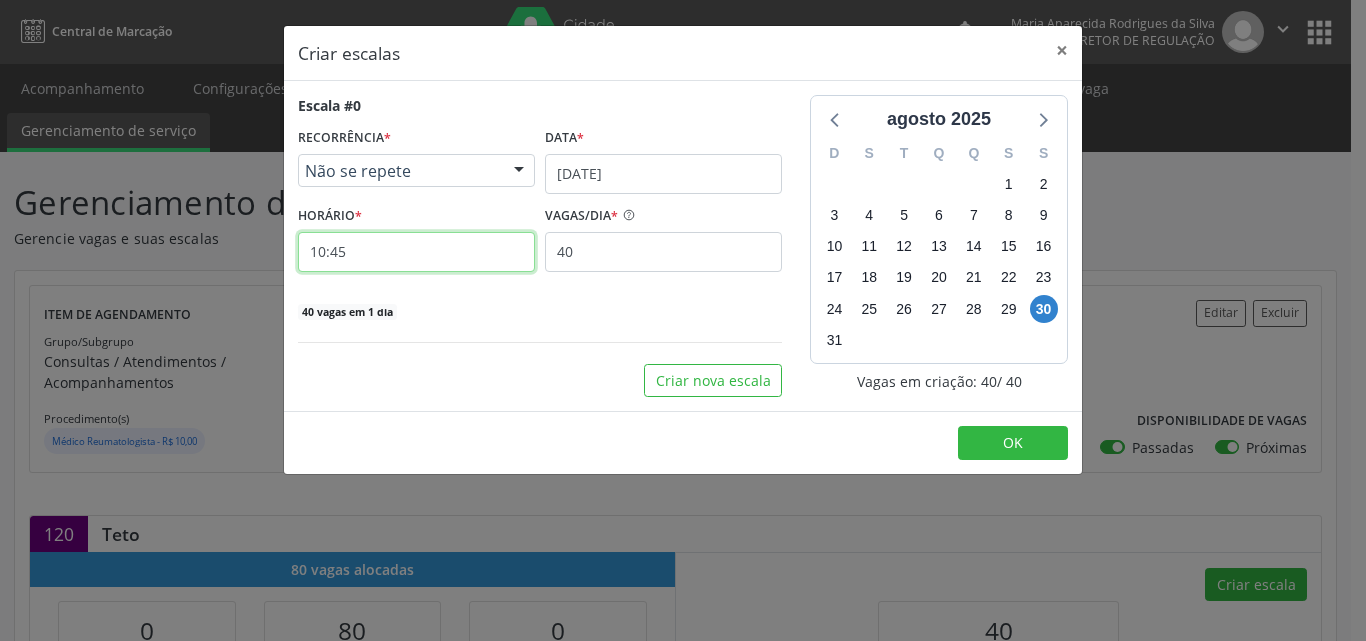 click on "10:45" at bounding box center (416, 252) 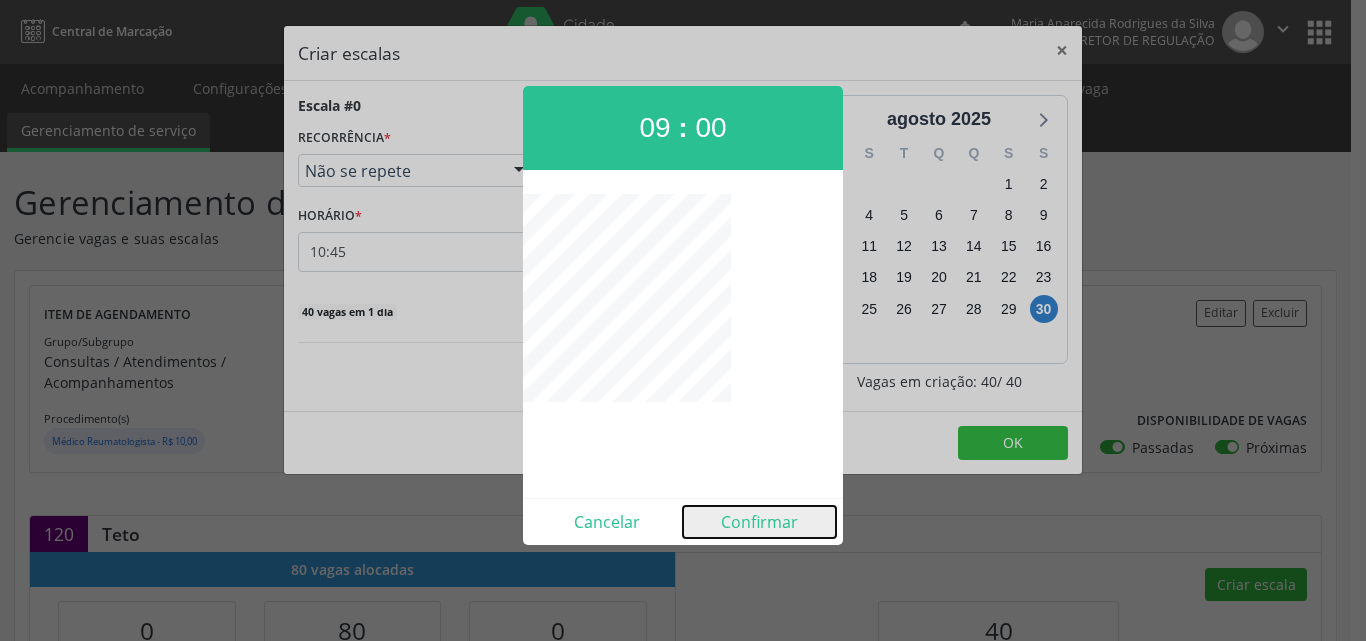 click on "Confirmar" at bounding box center (759, 522) 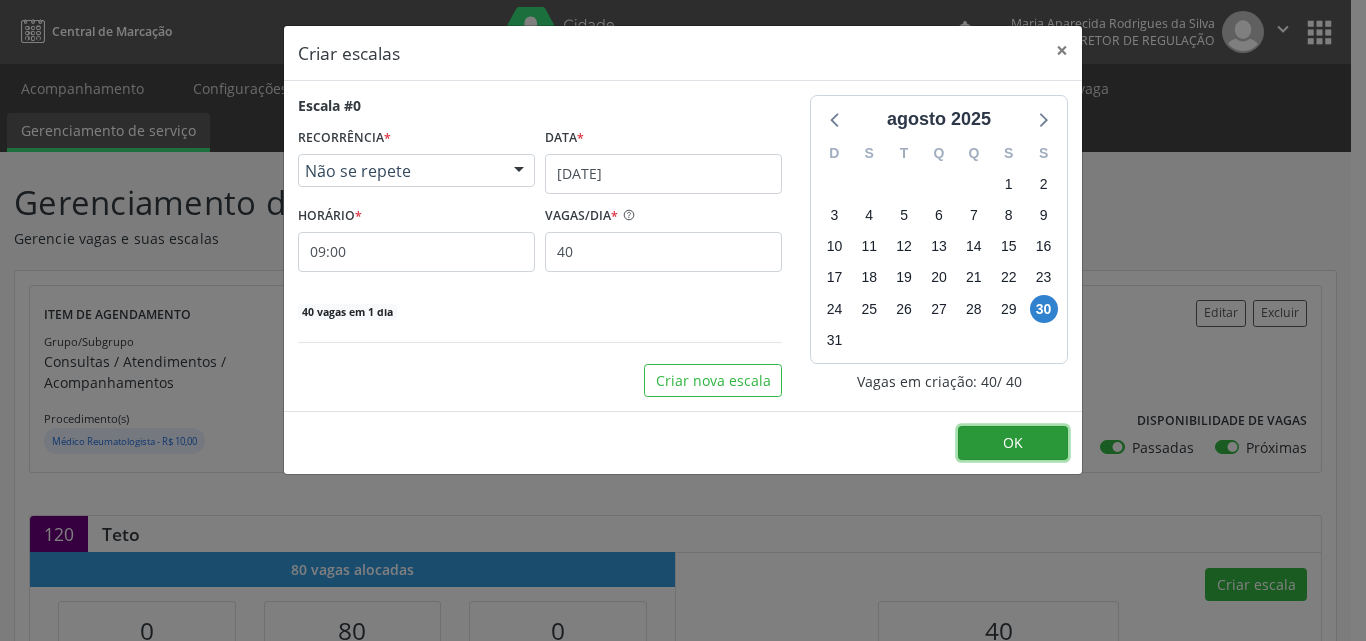 click on "OK" at bounding box center [1013, 443] 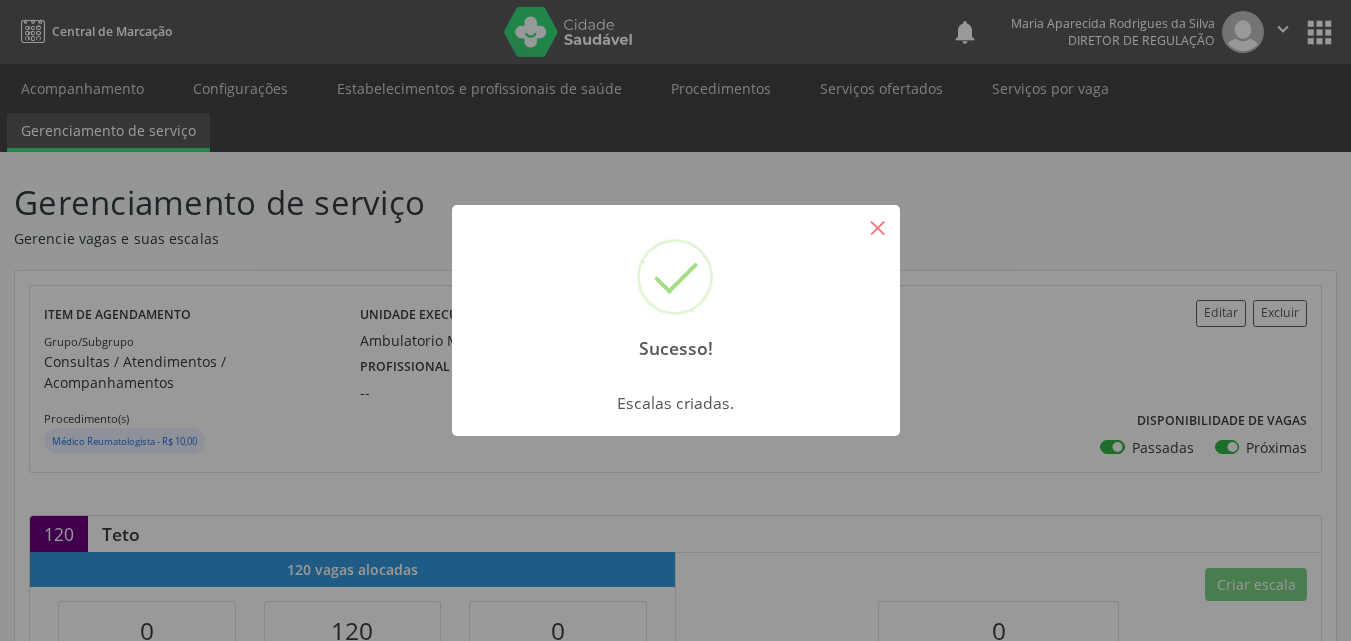 click on "×" at bounding box center (878, 227) 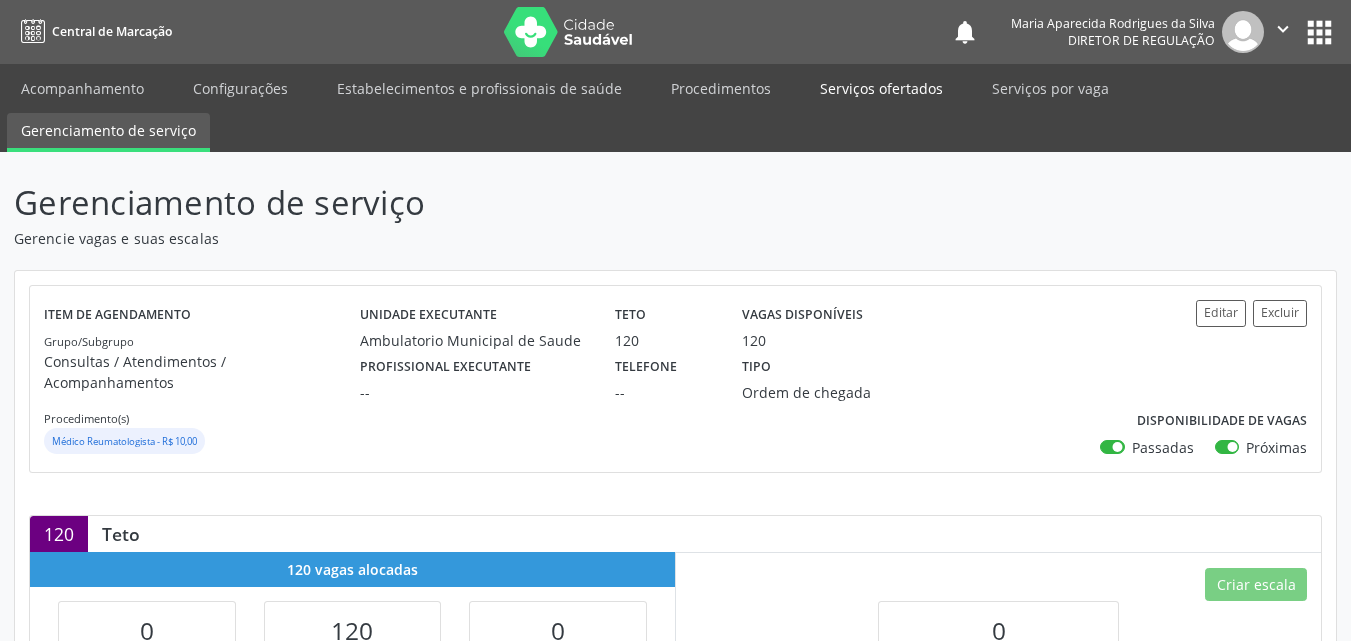 click on "Serviços ofertados" at bounding box center [881, 88] 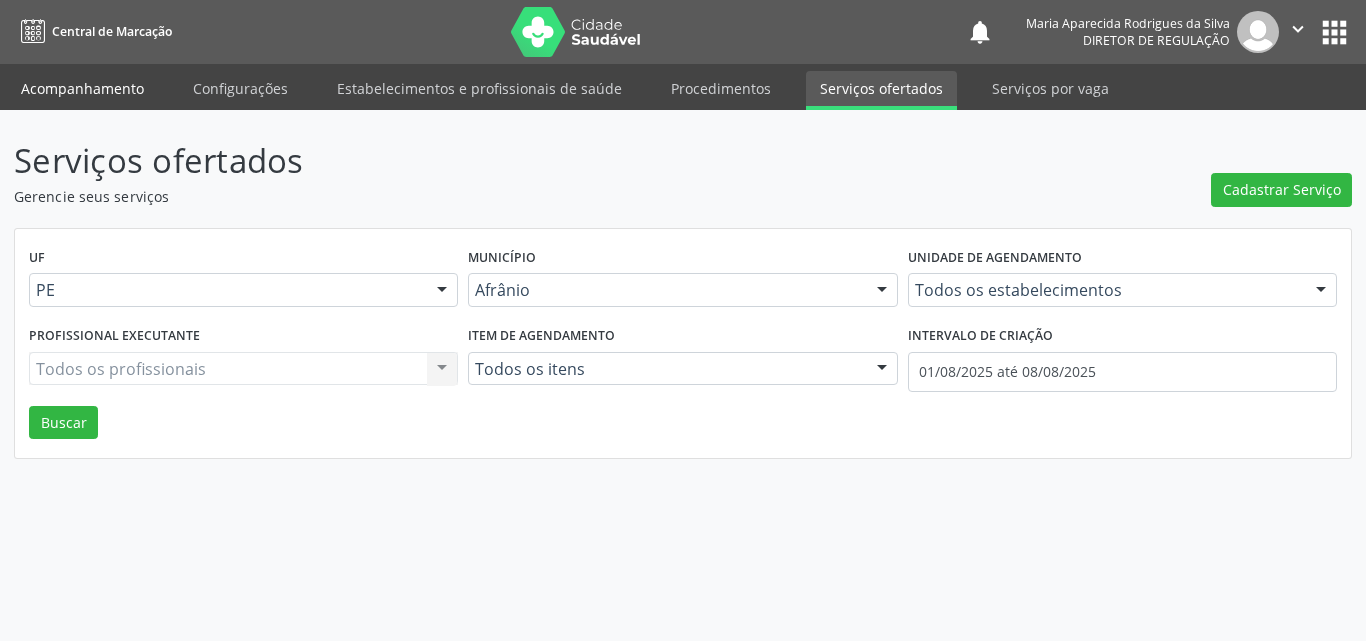 click on "Acompanhamento" at bounding box center (82, 88) 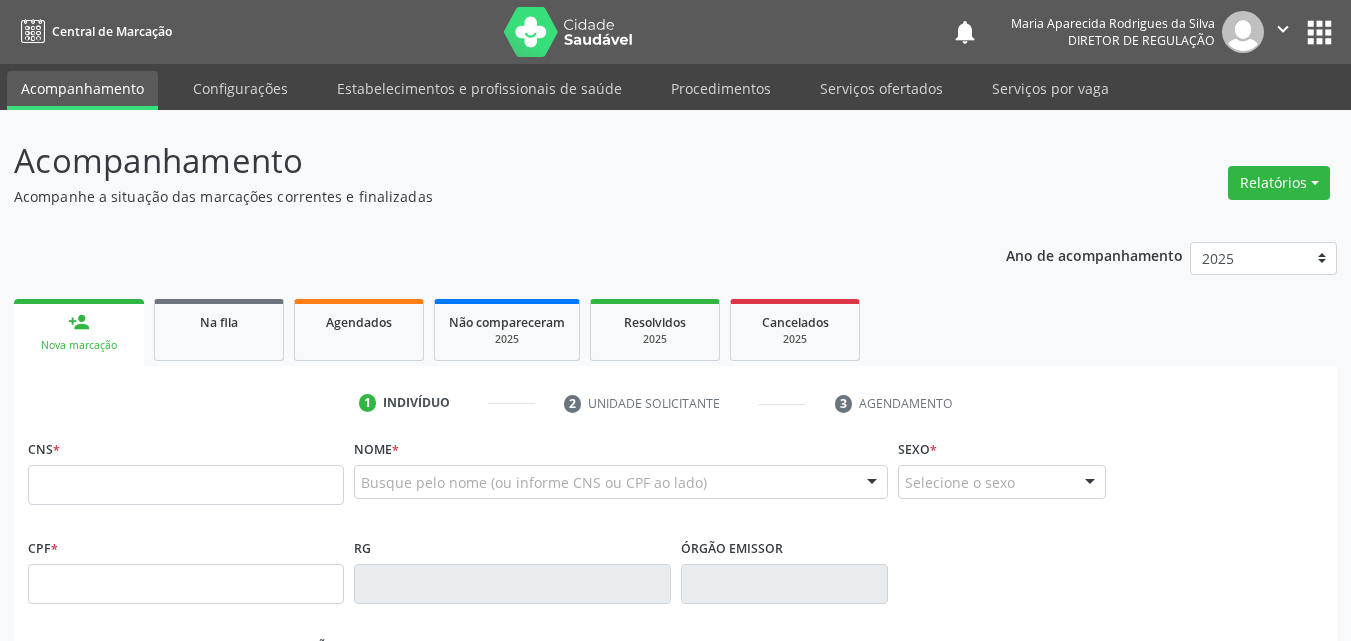 click on "Acompanhamento" at bounding box center [82, 90] 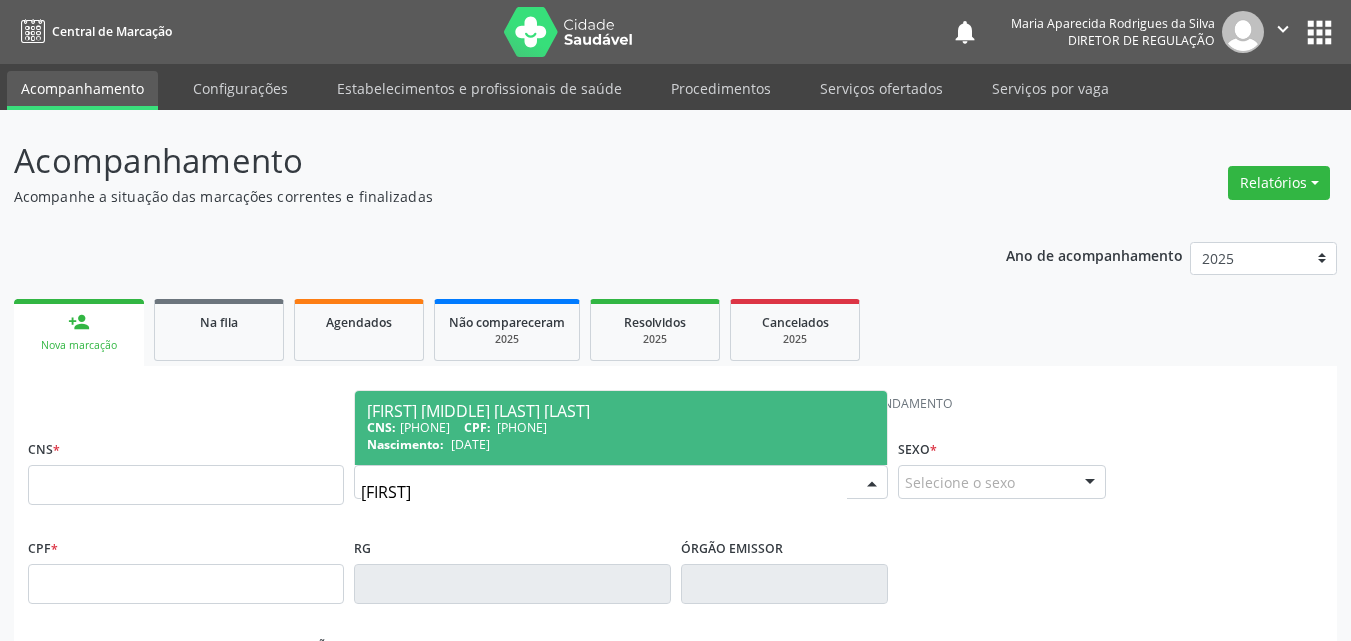 drag, startPoint x: 386, startPoint y: 489, endPoint x: 396, endPoint y: 478, distance: 14.866069 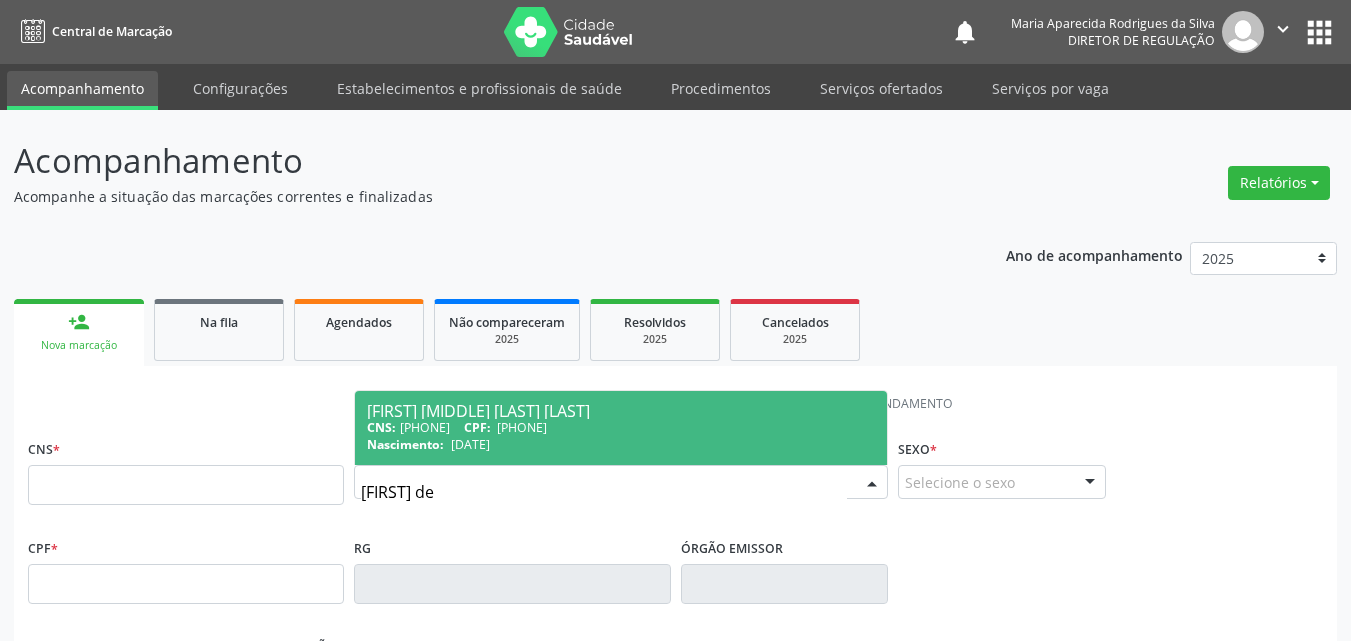 type on "[FIRST] de [INITIAL]" 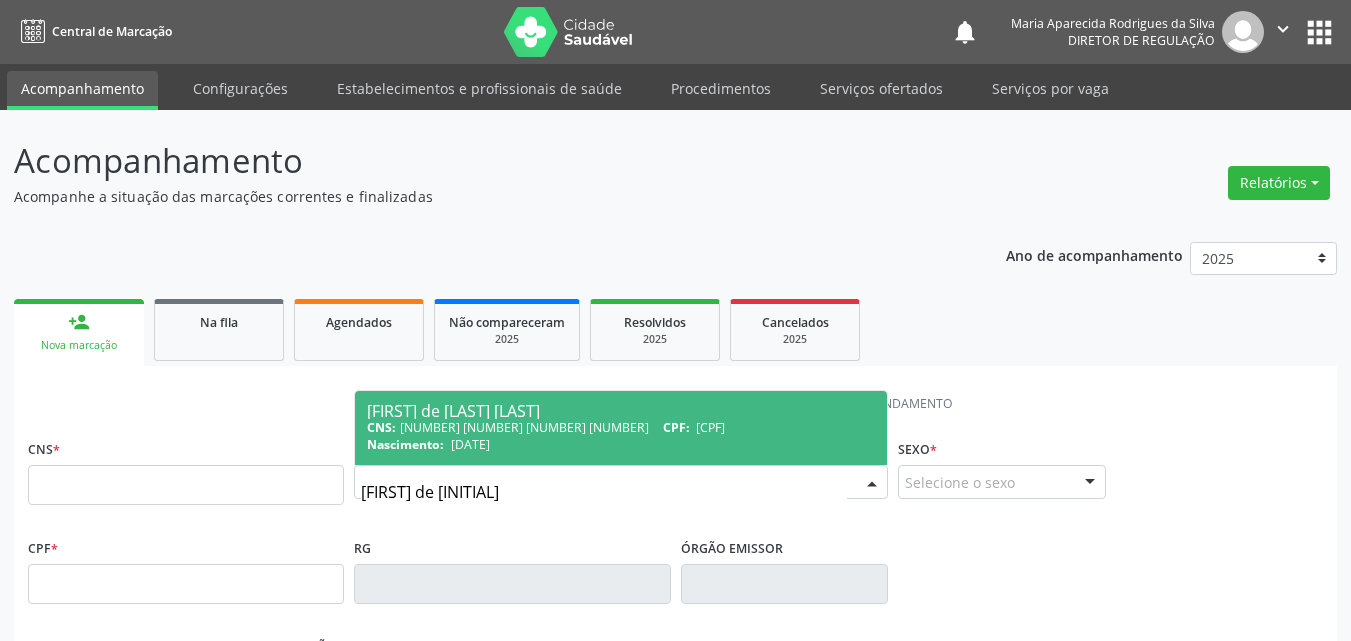 click on "[DATE]" at bounding box center (470, 444) 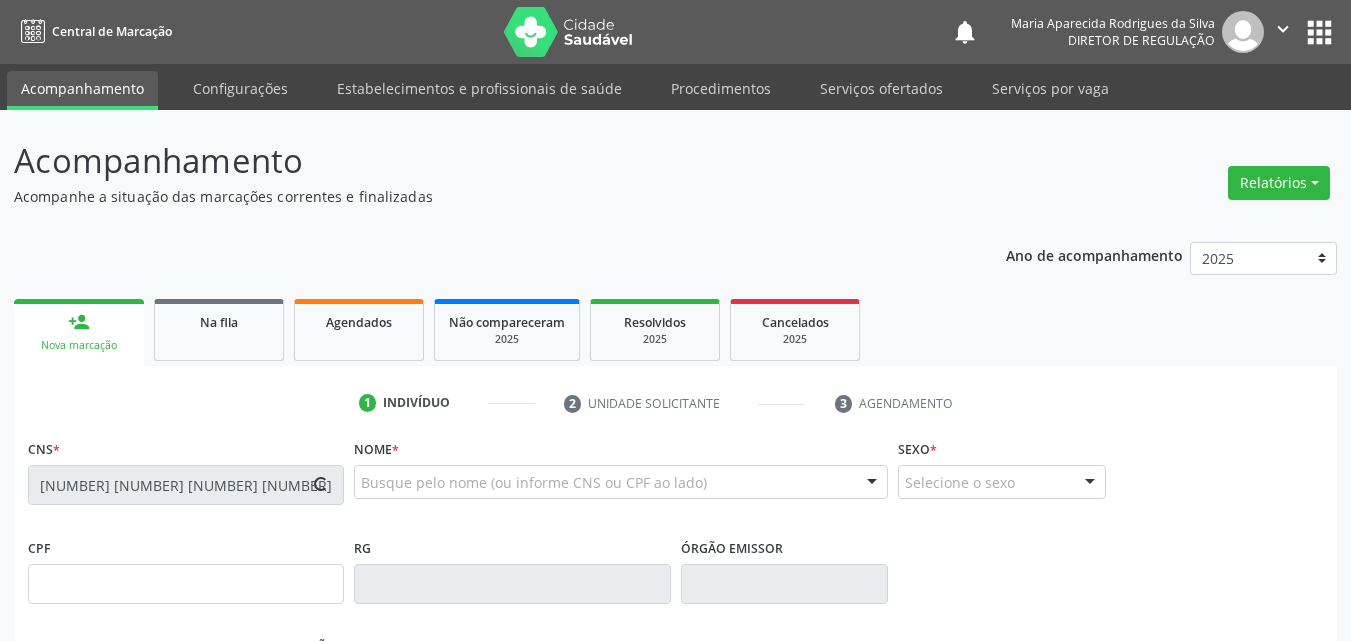 type on "[CPF]" 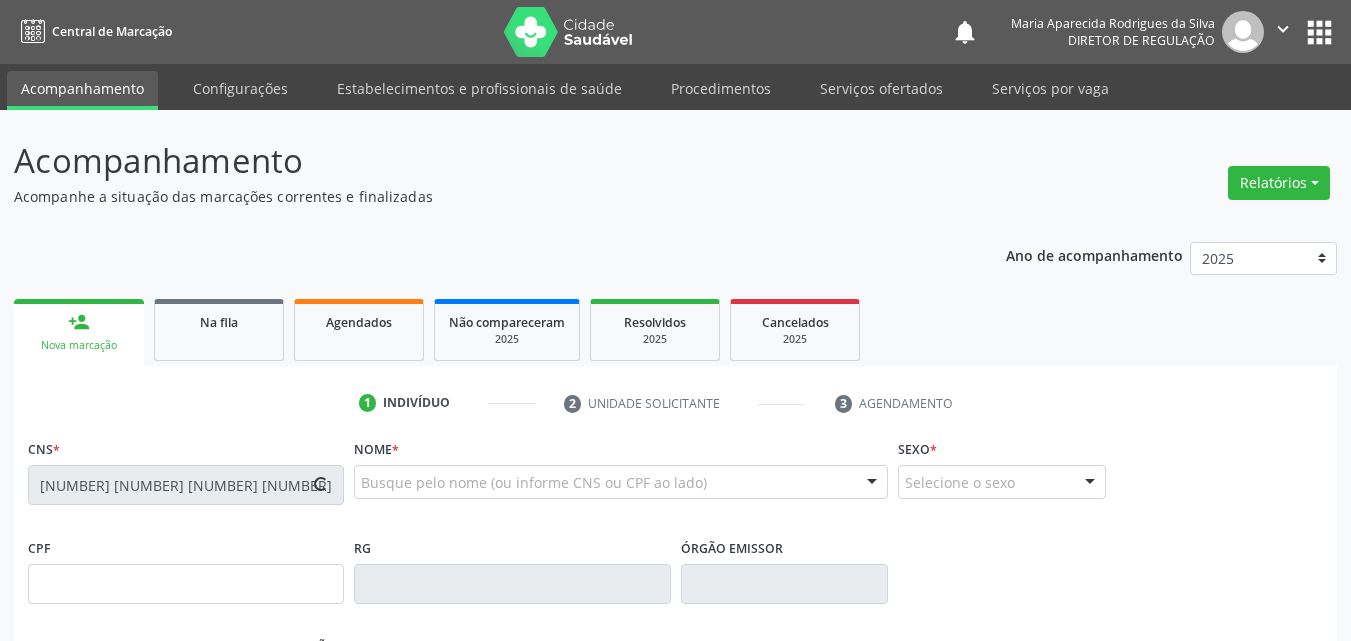type on "[DATE]" 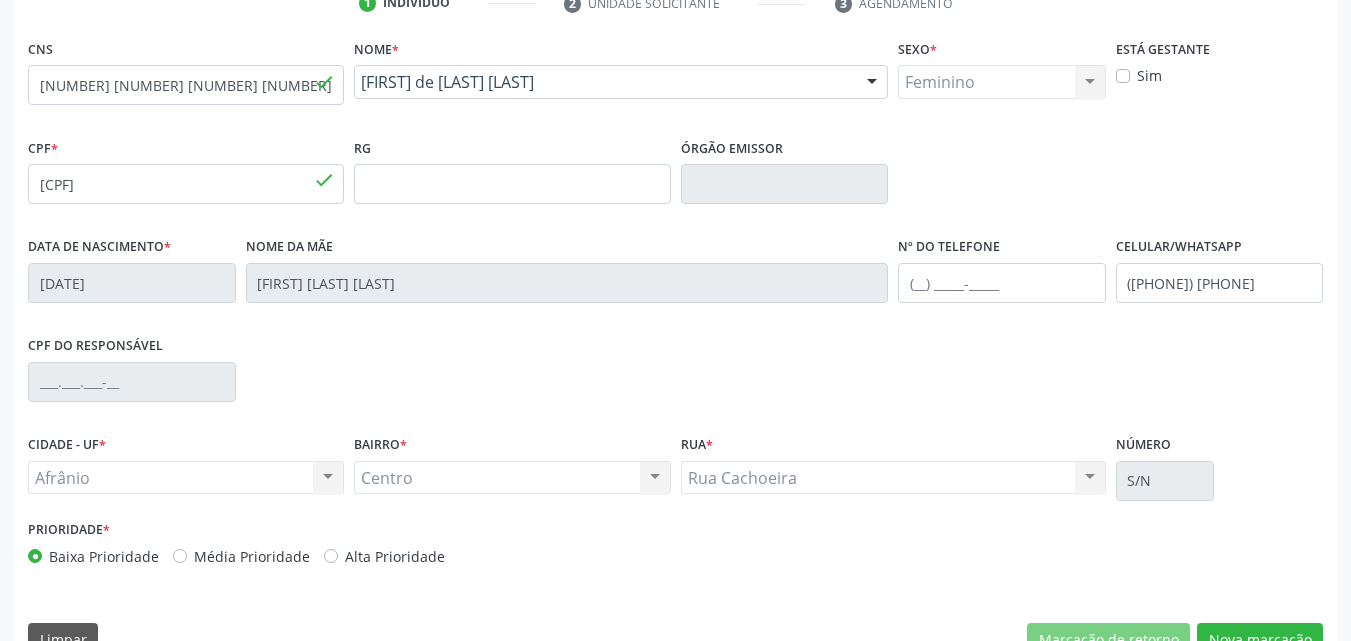 scroll, scrollTop: 443, scrollLeft: 0, axis: vertical 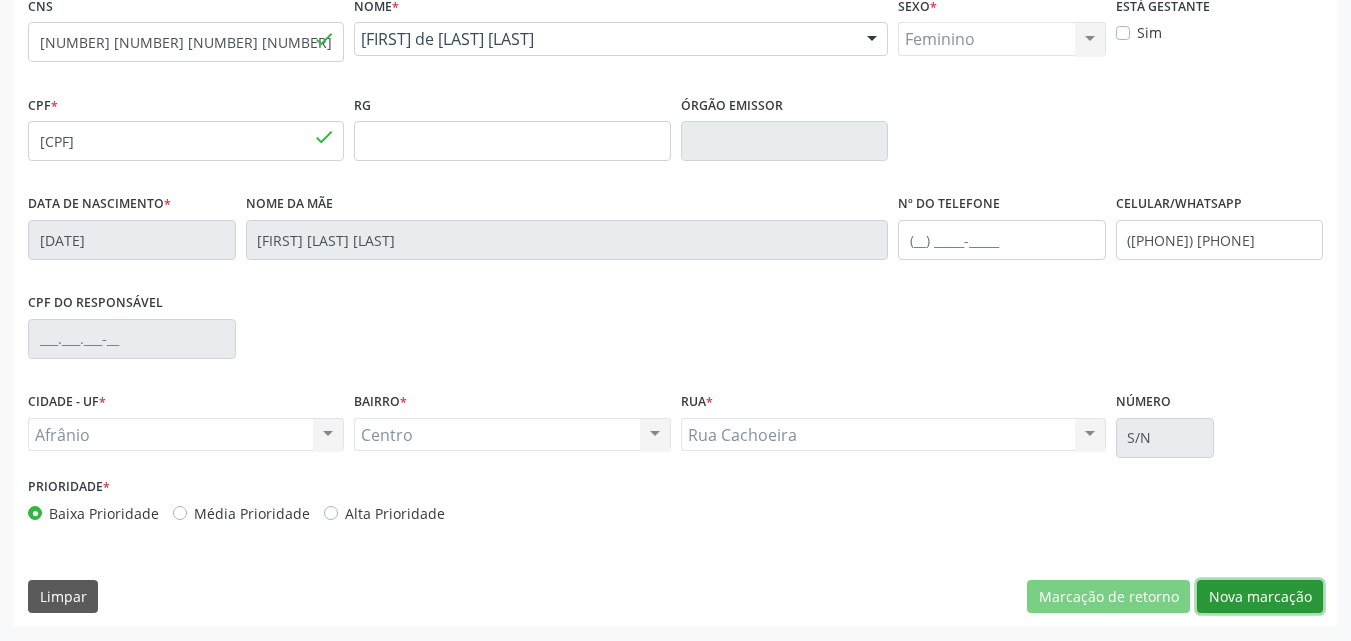 click on "Nova marcação" at bounding box center (1260, 597) 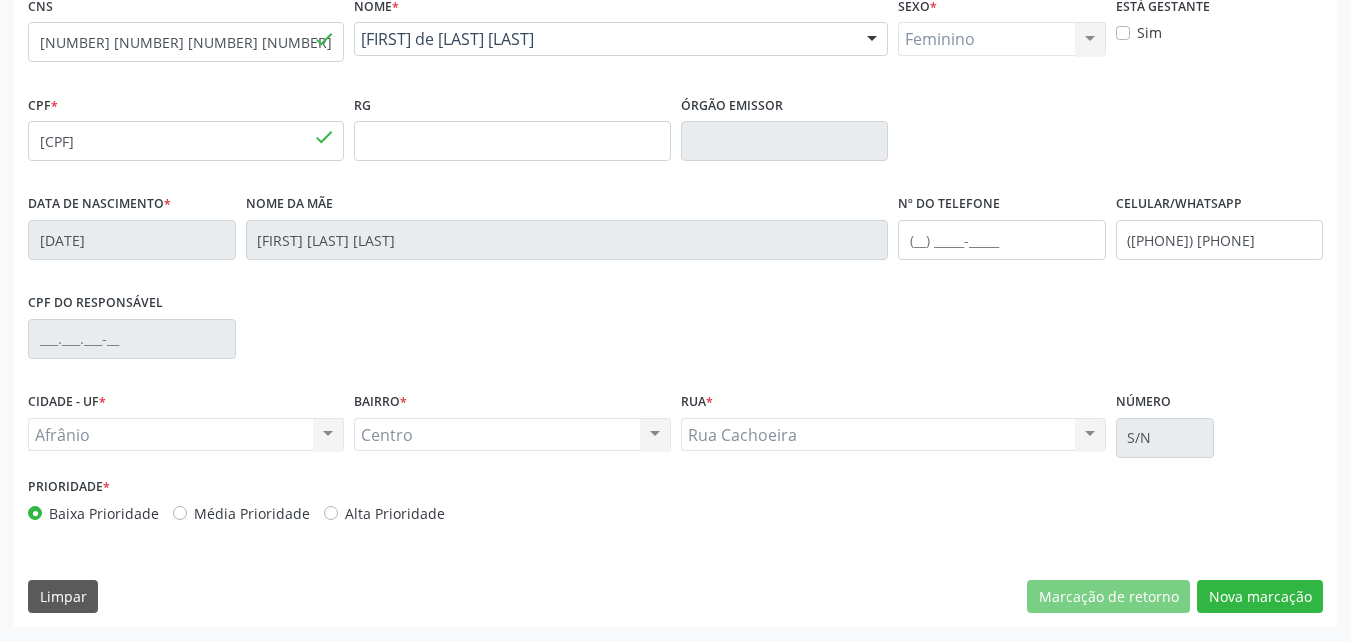 scroll, scrollTop: 265, scrollLeft: 0, axis: vertical 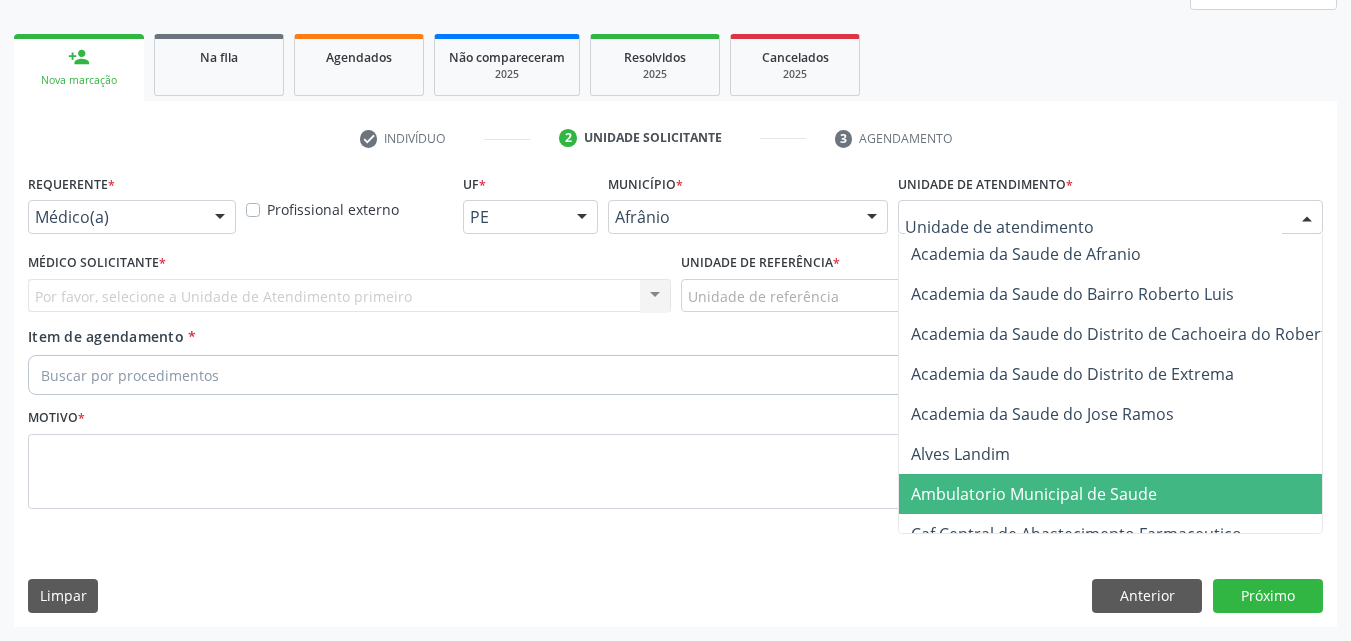 click on "Ambulatorio Municipal de Saude" at bounding box center [1034, 494] 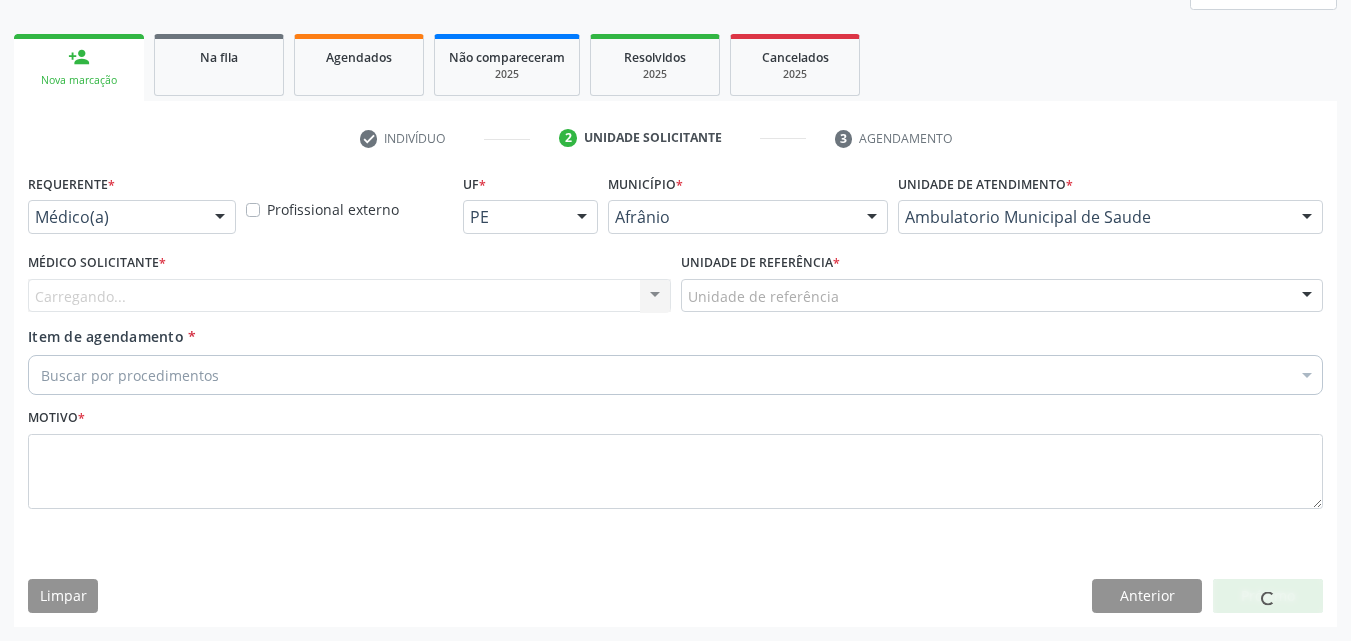 click on "Unidade de referência" at bounding box center (1002, 296) 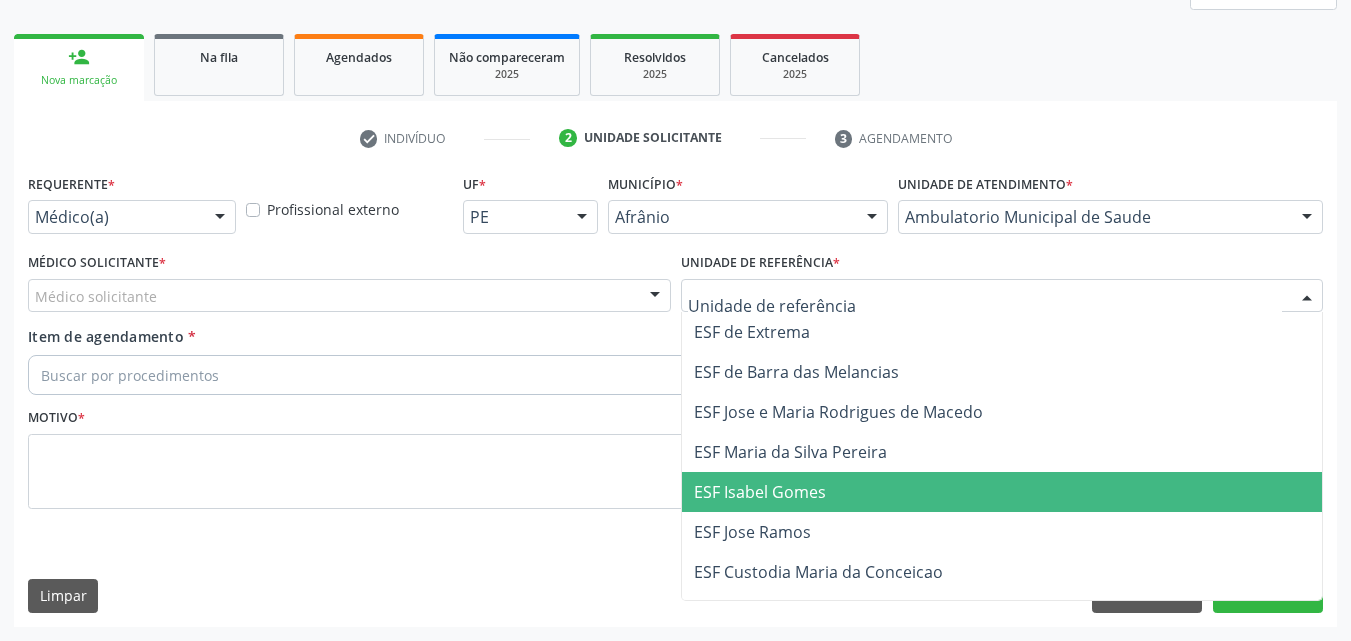 click on "ESF Isabel Gomes" at bounding box center (760, 492) 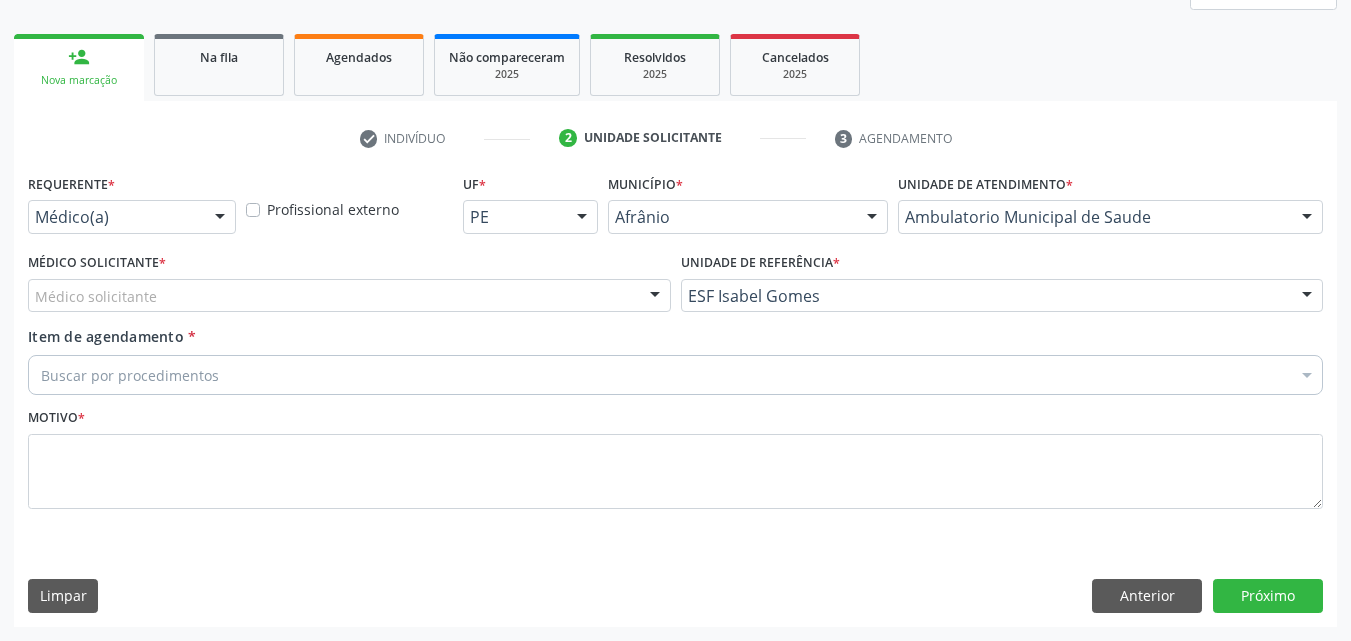 click on "Médico solicitante" at bounding box center [349, 296] 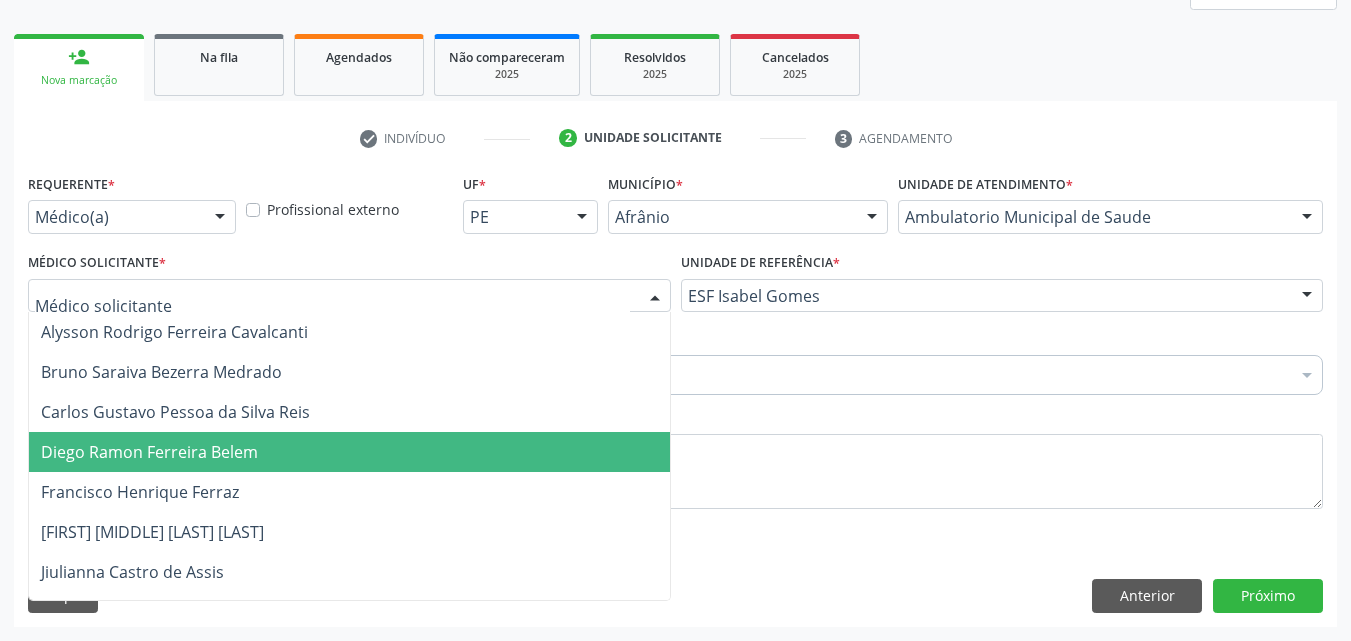 click on "Diego Ramon Ferreira Belem" at bounding box center (349, 452) 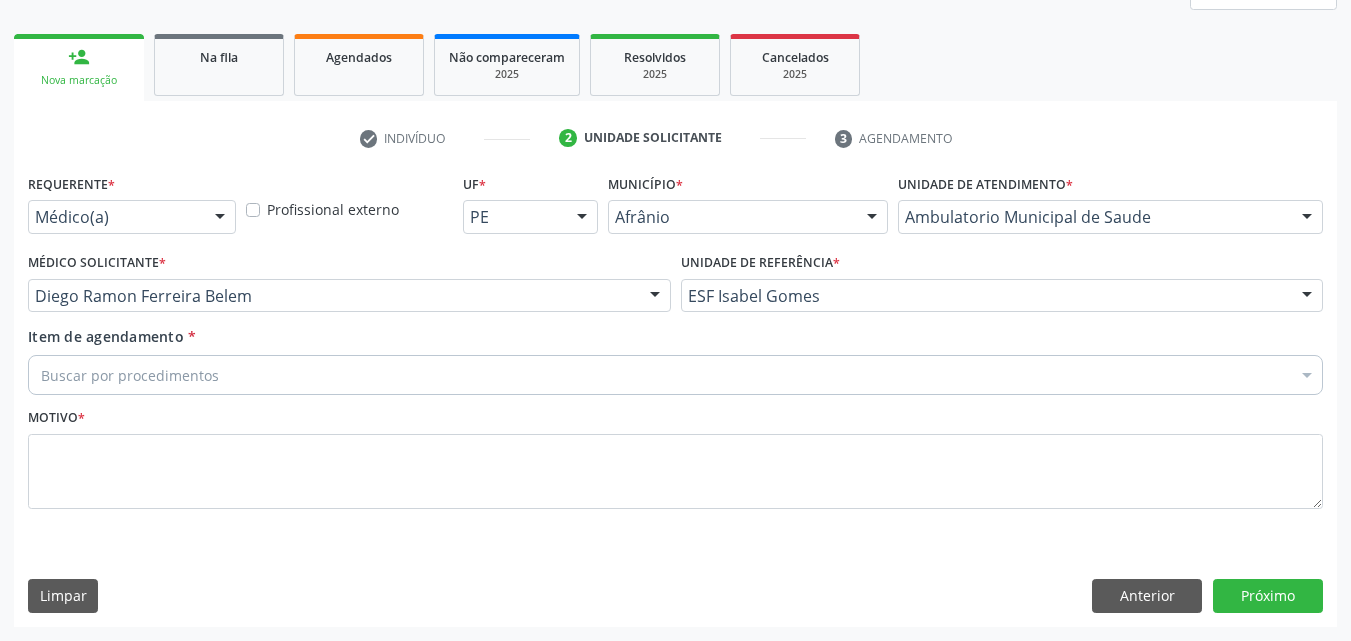 click on "Buscar por procedimentos" at bounding box center [675, 375] 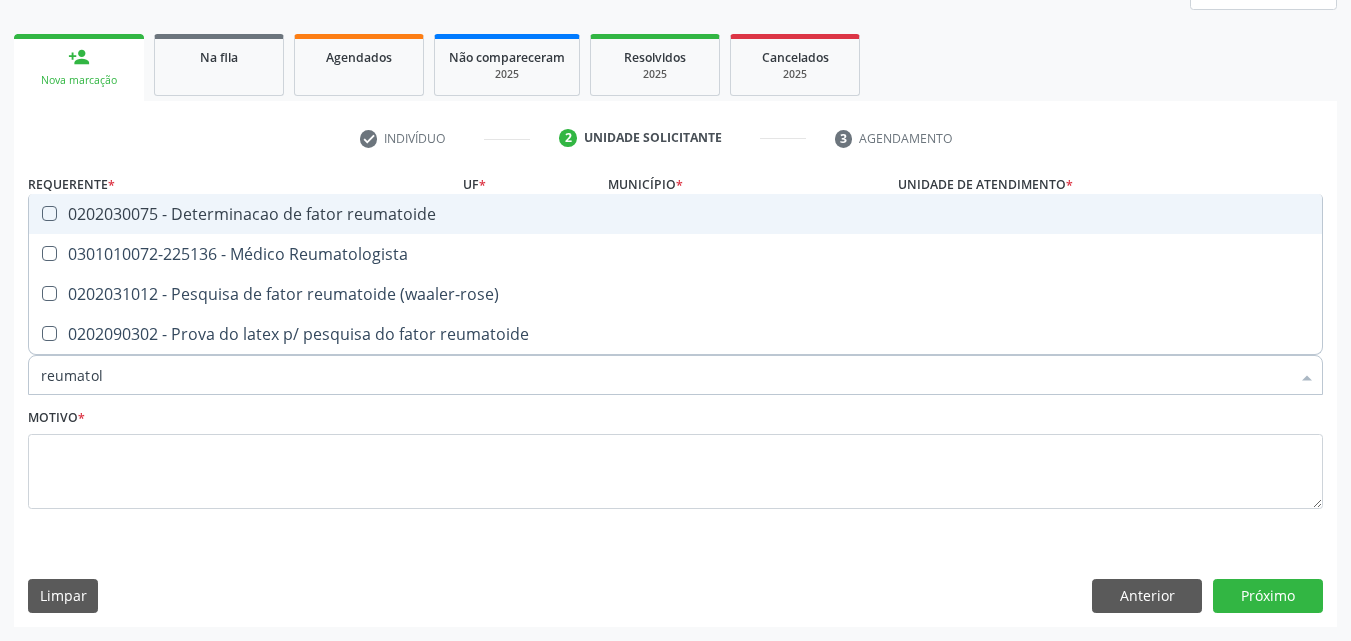 type on "reumatolo" 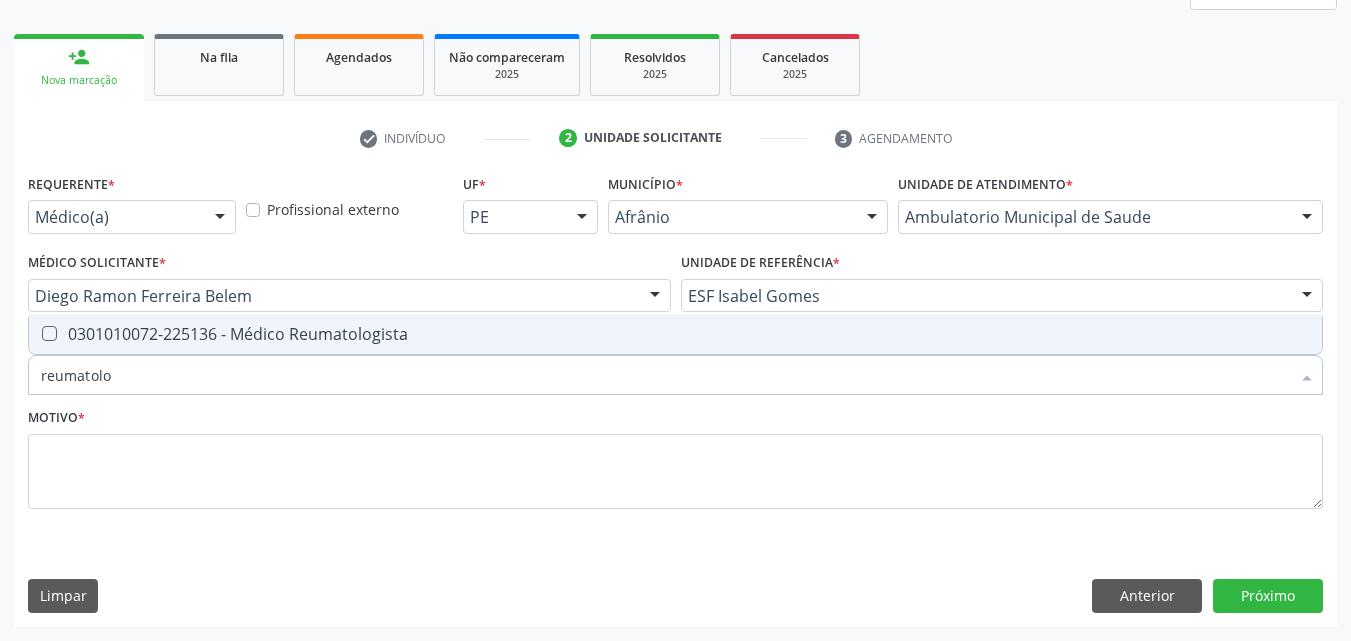 click on "0301010072-225136 - Médico Reumatologista" at bounding box center (675, 334) 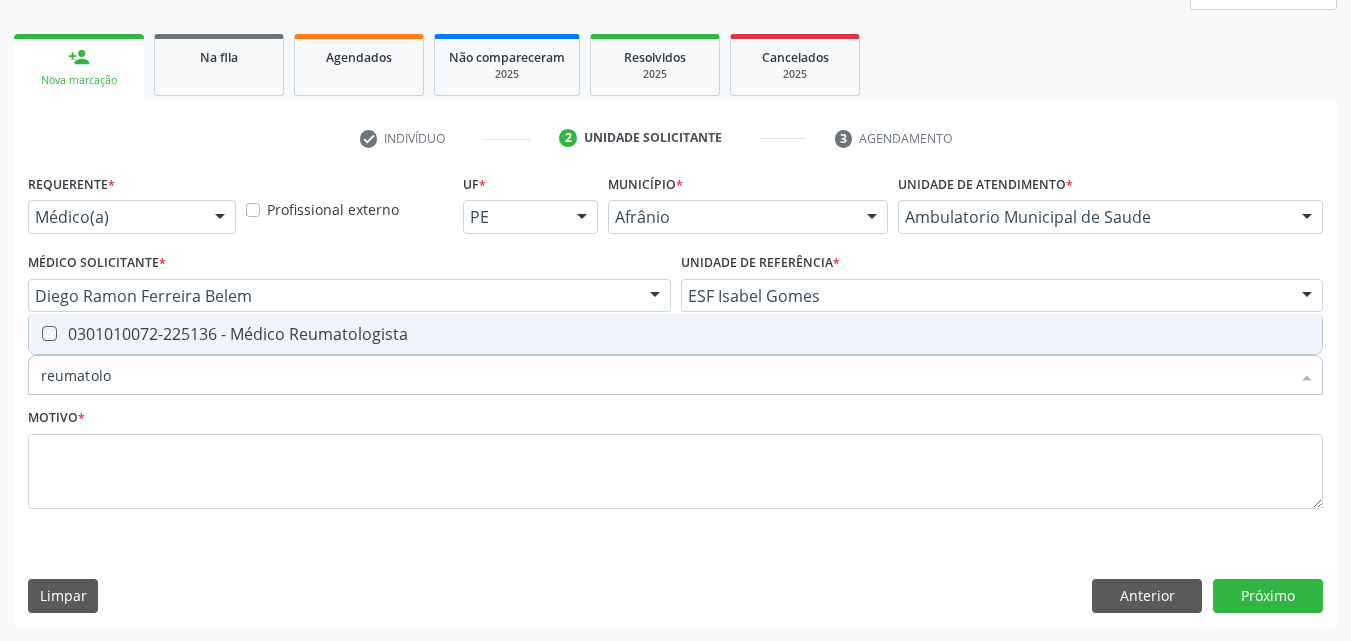 checkbox on "true" 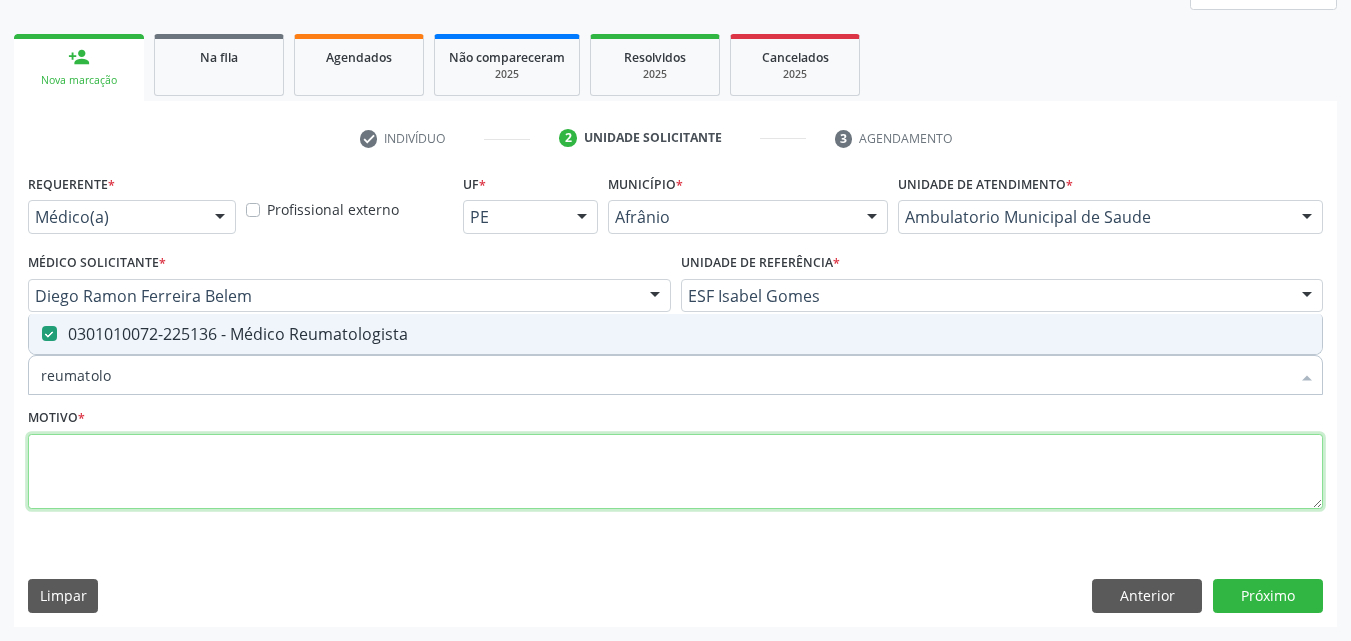 click at bounding box center [675, 472] 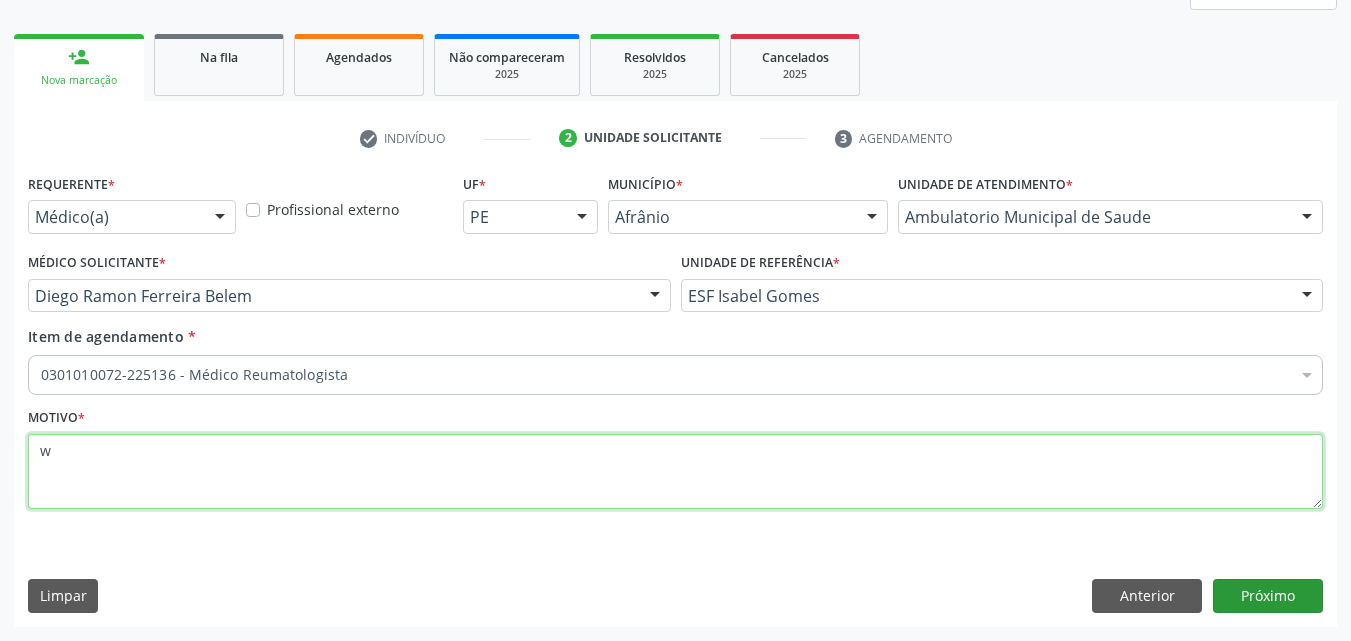 type on "w" 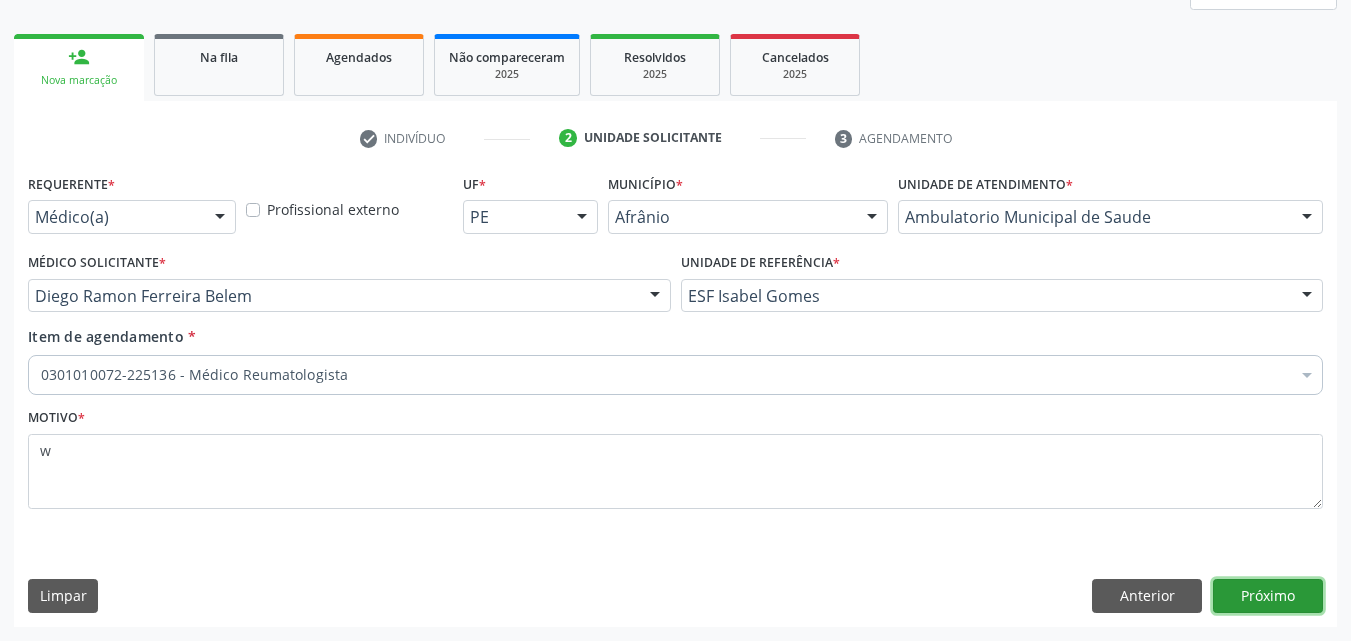 click on "Próximo" at bounding box center (1268, 596) 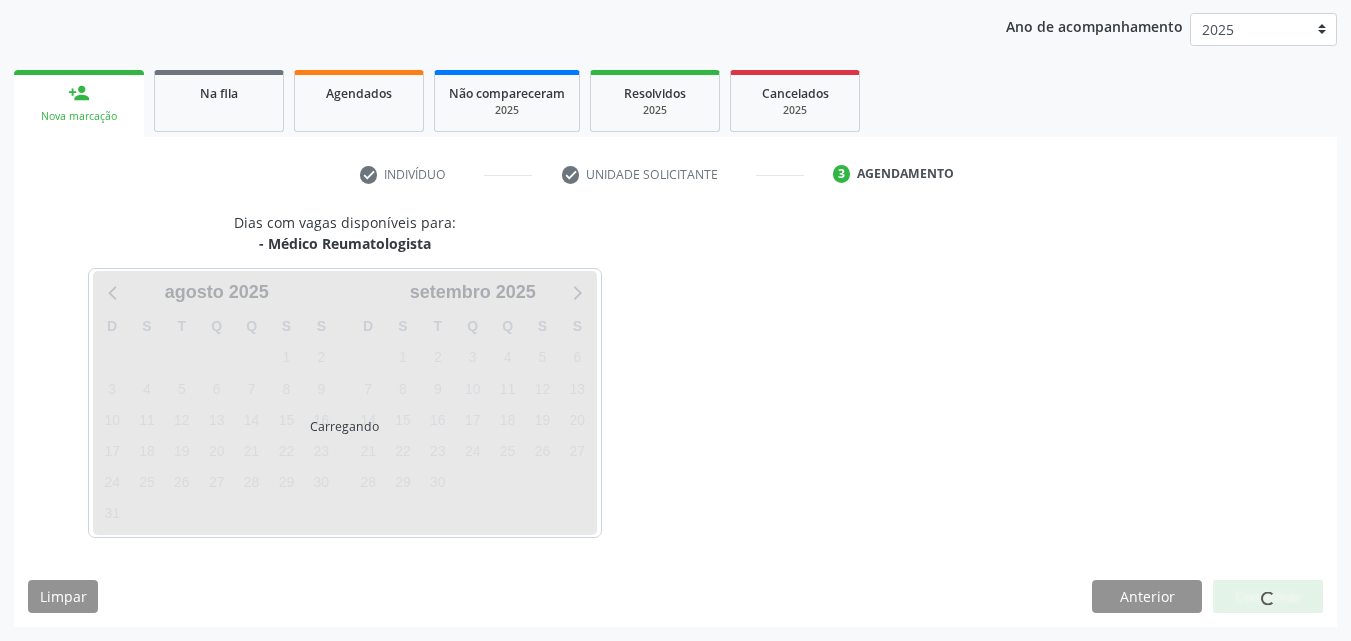 scroll, scrollTop: 229, scrollLeft: 0, axis: vertical 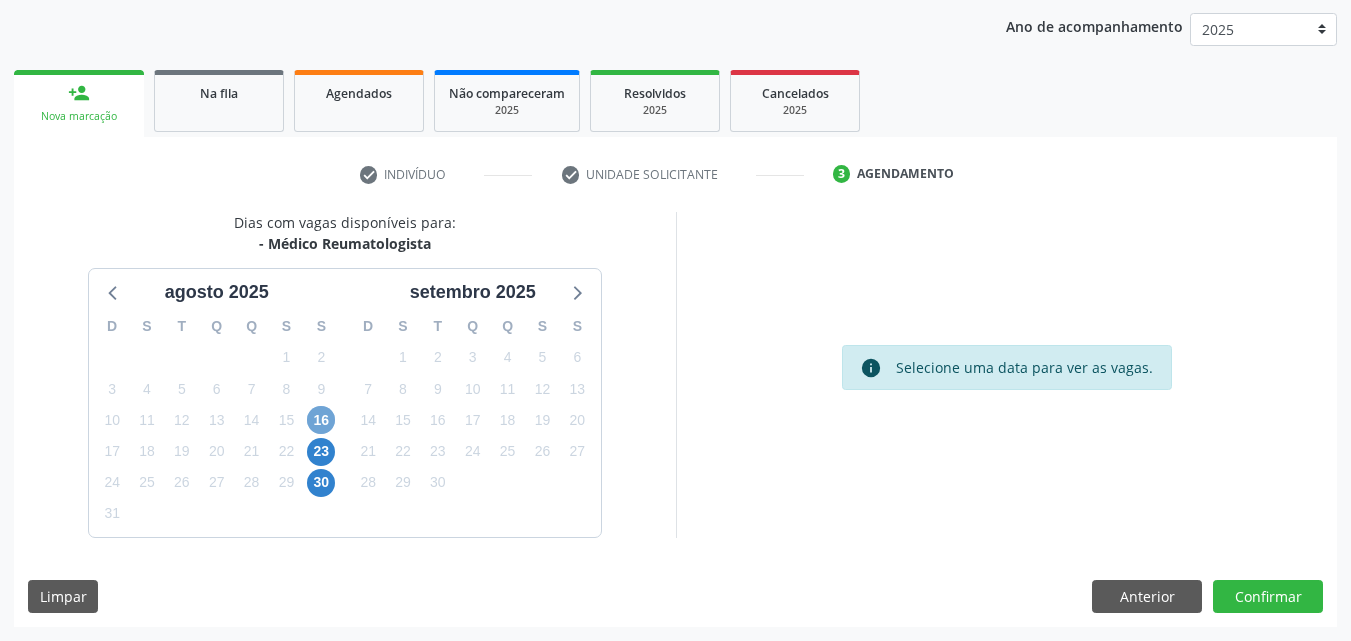 click on "16" at bounding box center (321, 420) 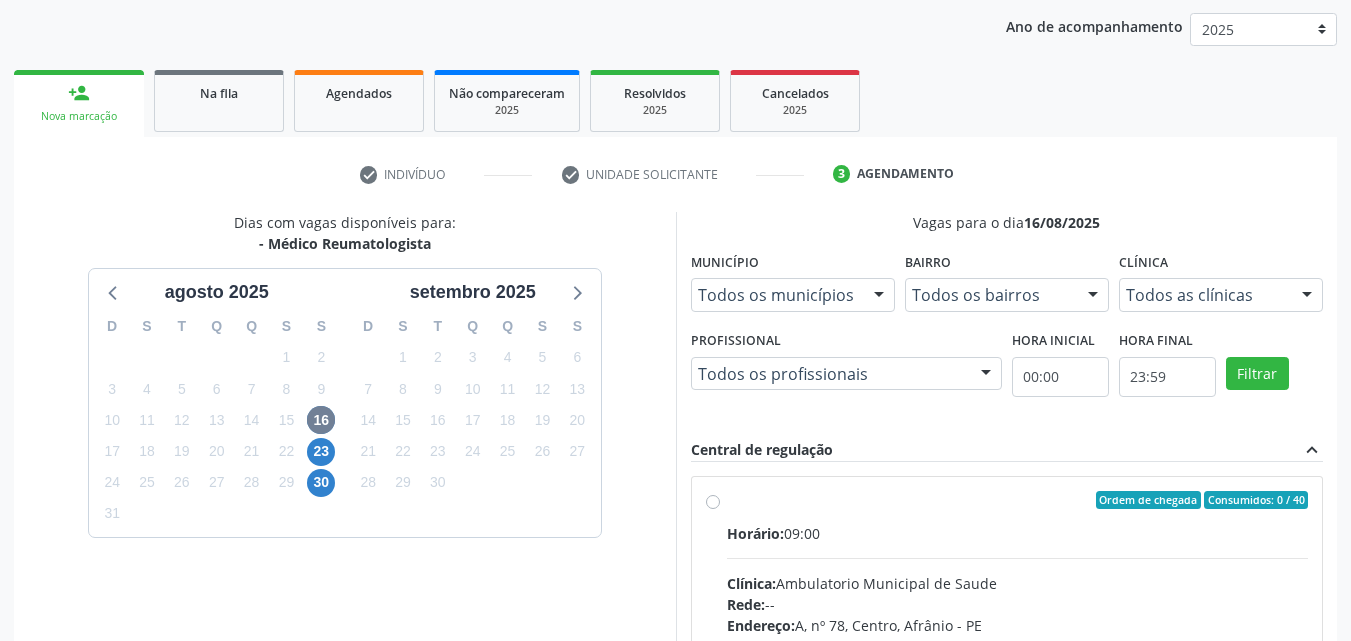 click on "Ordem de chegada
Consumidos: 0 / 40" at bounding box center (1018, 500) 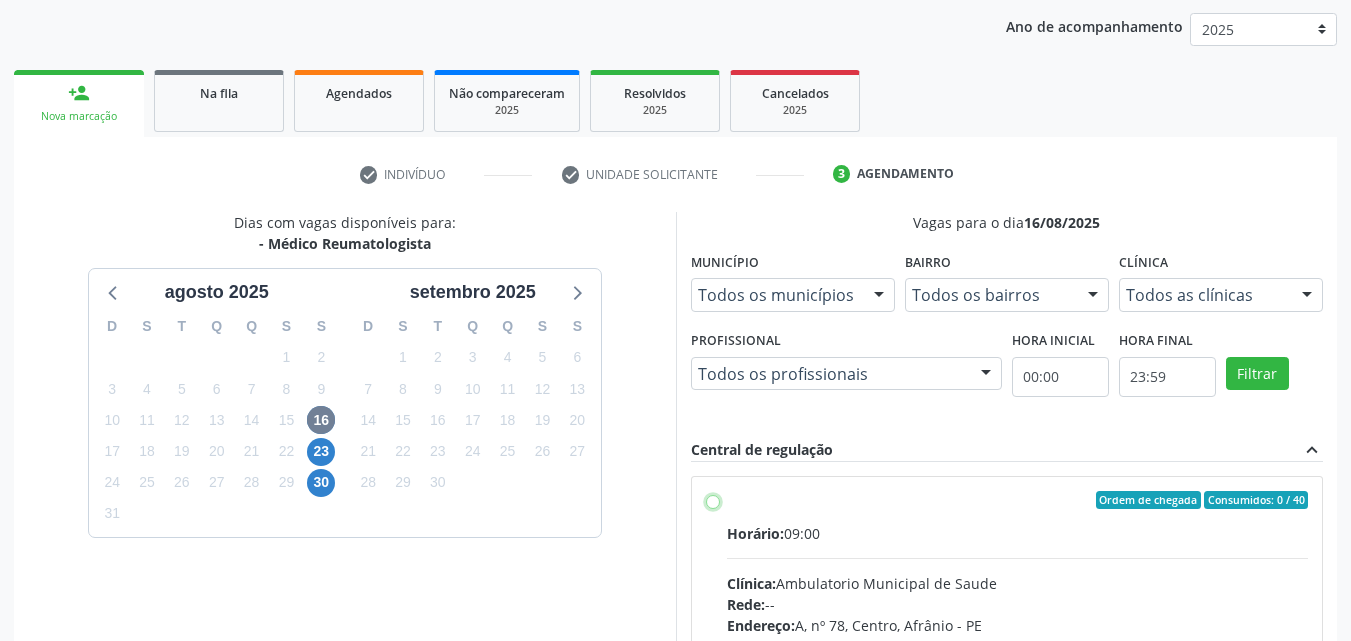 click on "Ordem de chegada
Consumidos: 0 / 40
Horário:   09:00
Clínica:  Ambulatorio Municipal de Saude
Rede:
--
Endereço:   A, nº 78, Centro, [CITY] - [STATE]
Telefone:   --
Profissional:
--
Informações adicionais sobre o atendimento
Idade de atendimento:
Sem restrição
Gênero(s) atendido(s):
Sem restrição
Informações adicionais:
--" at bounding box center [713, 500] 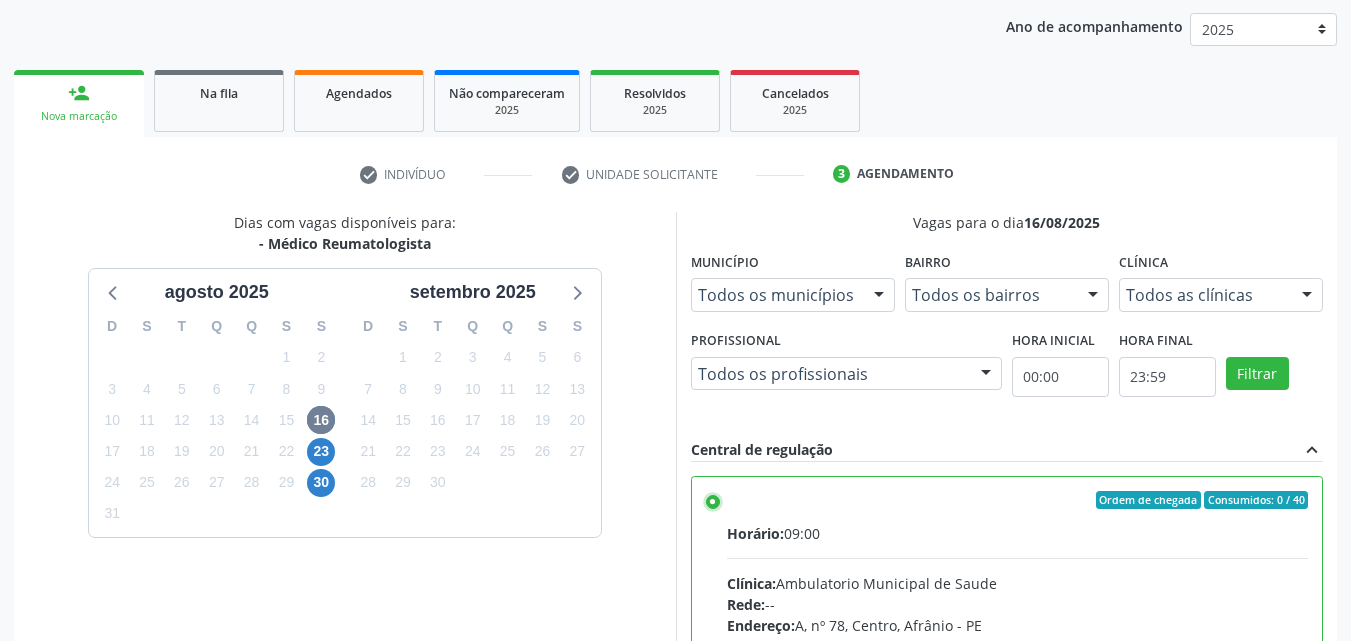 scroll, scrollTop: 99, scrollLeft: 0, axis: vertical 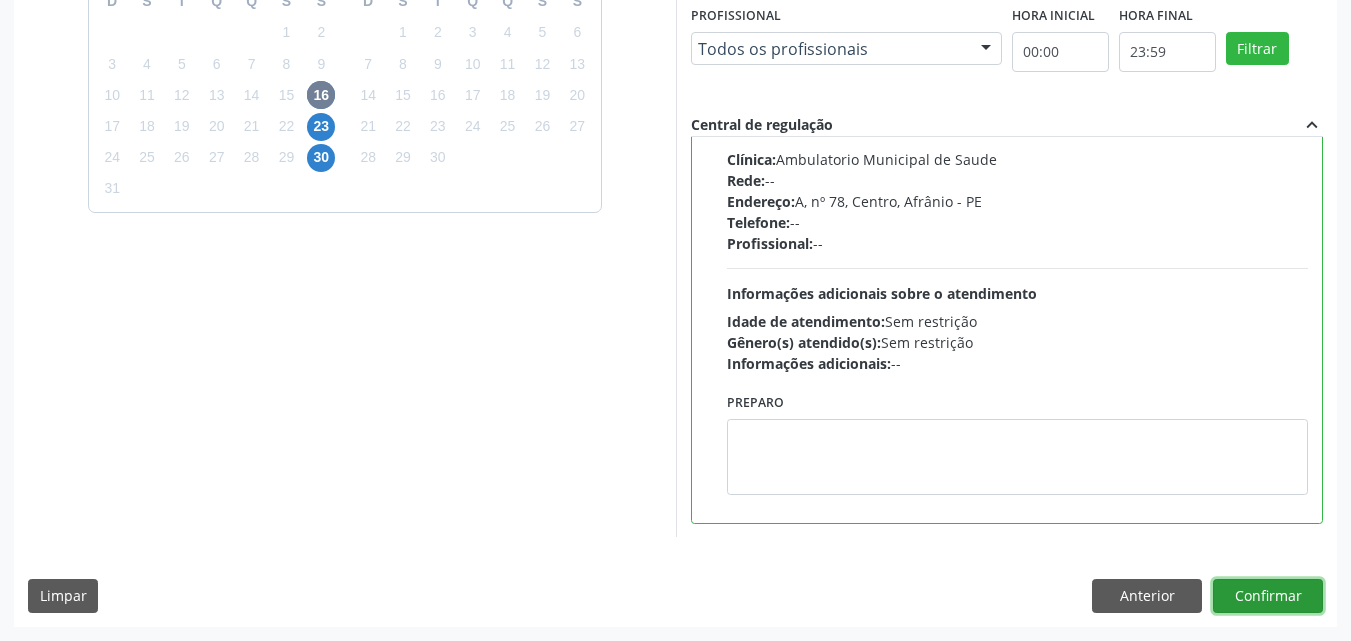 click on "Confirmar" at bounding box center (1268, 596) 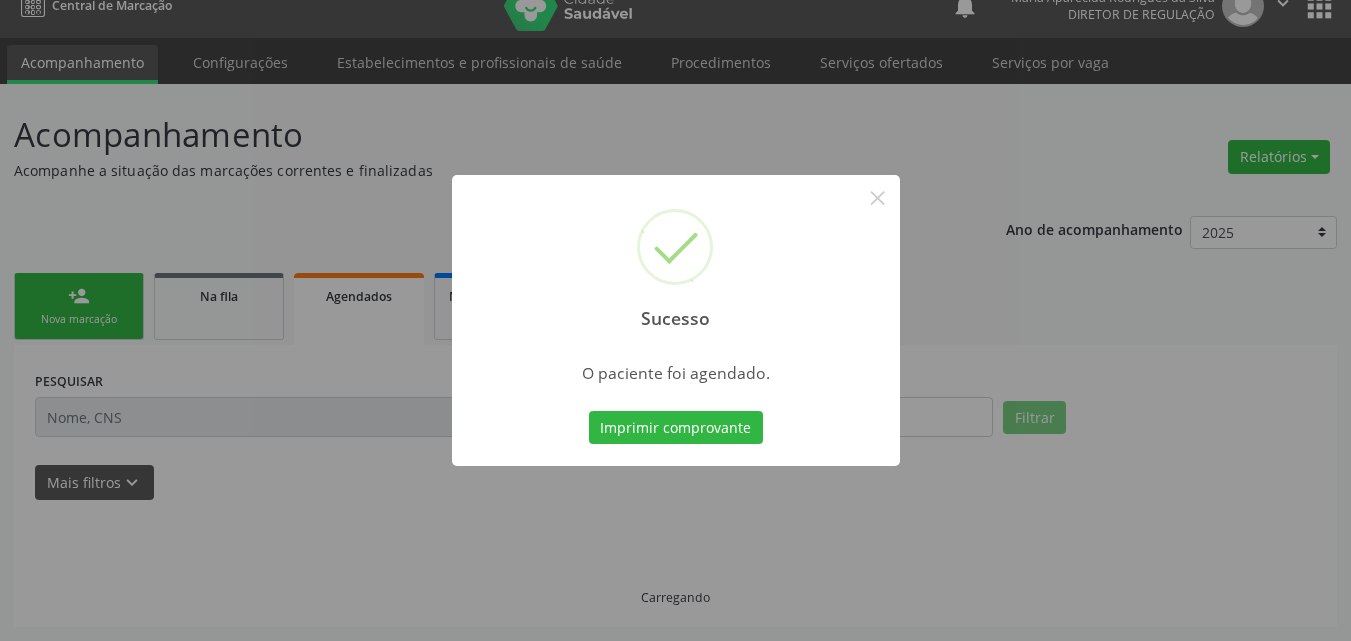 scroll, scrollTop: 26, scrollLeft: 0, axis: vertical 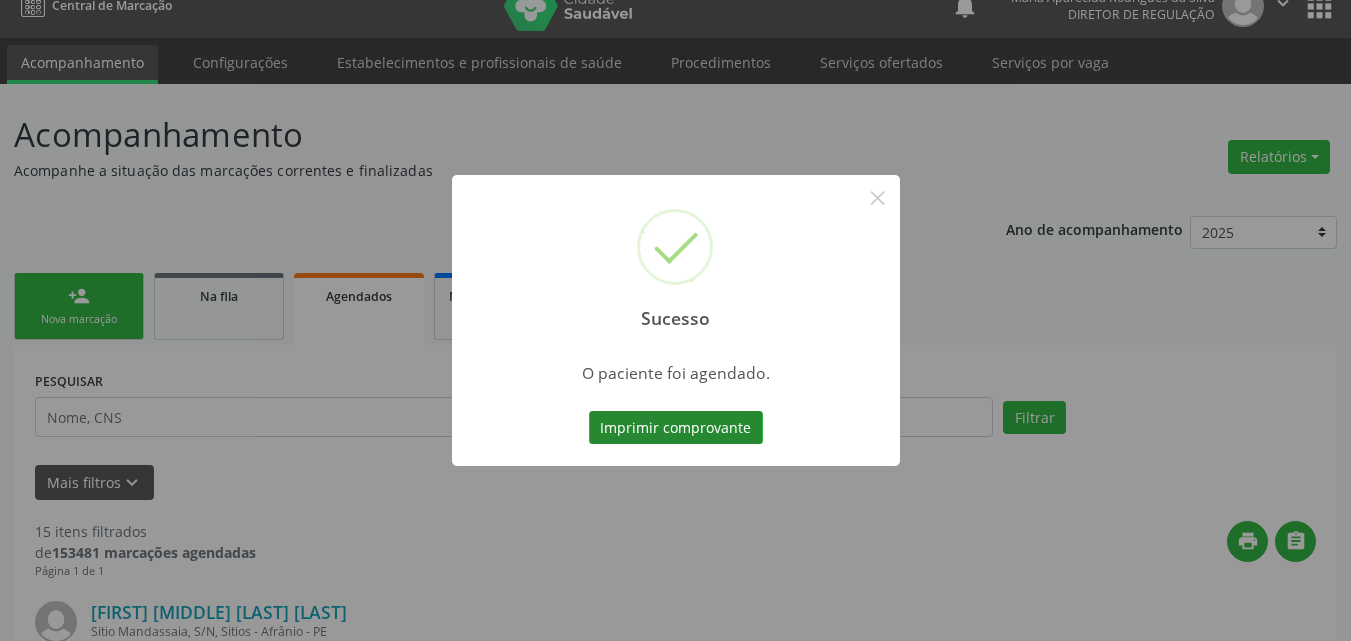 click on "Imprimir comprovante" at bounding box center [676, 428] 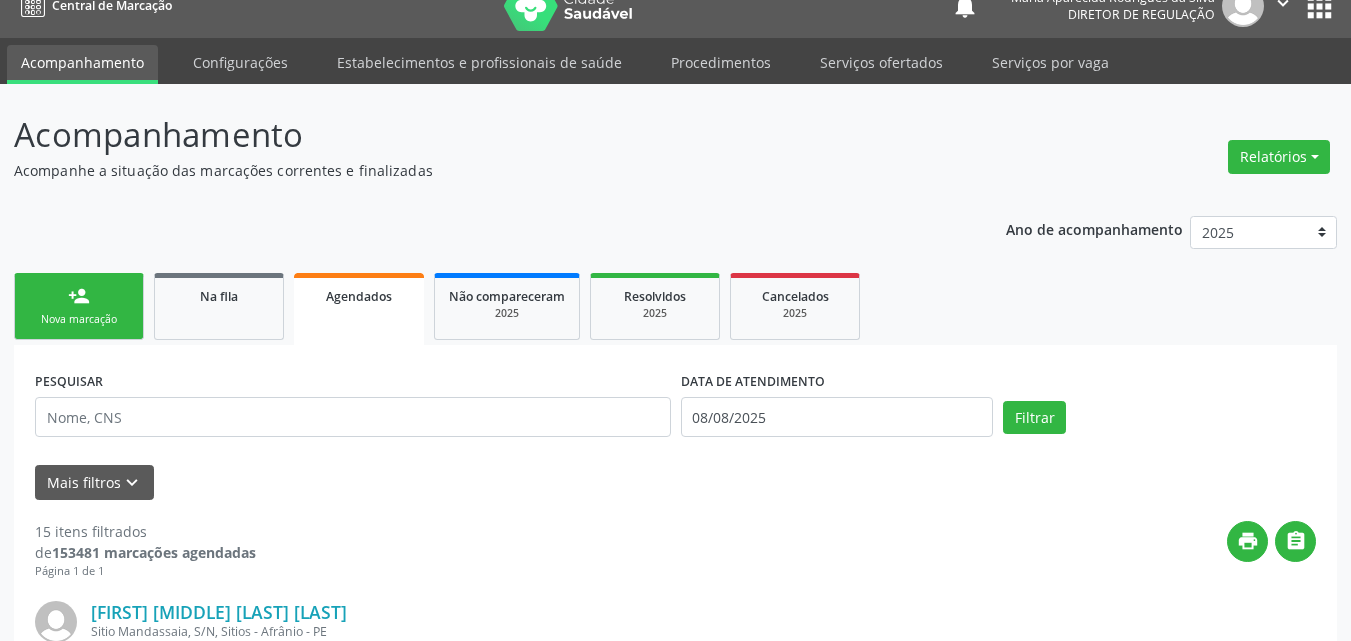 click on "person_add
Nova marcação" at bounding box center (79, 306) 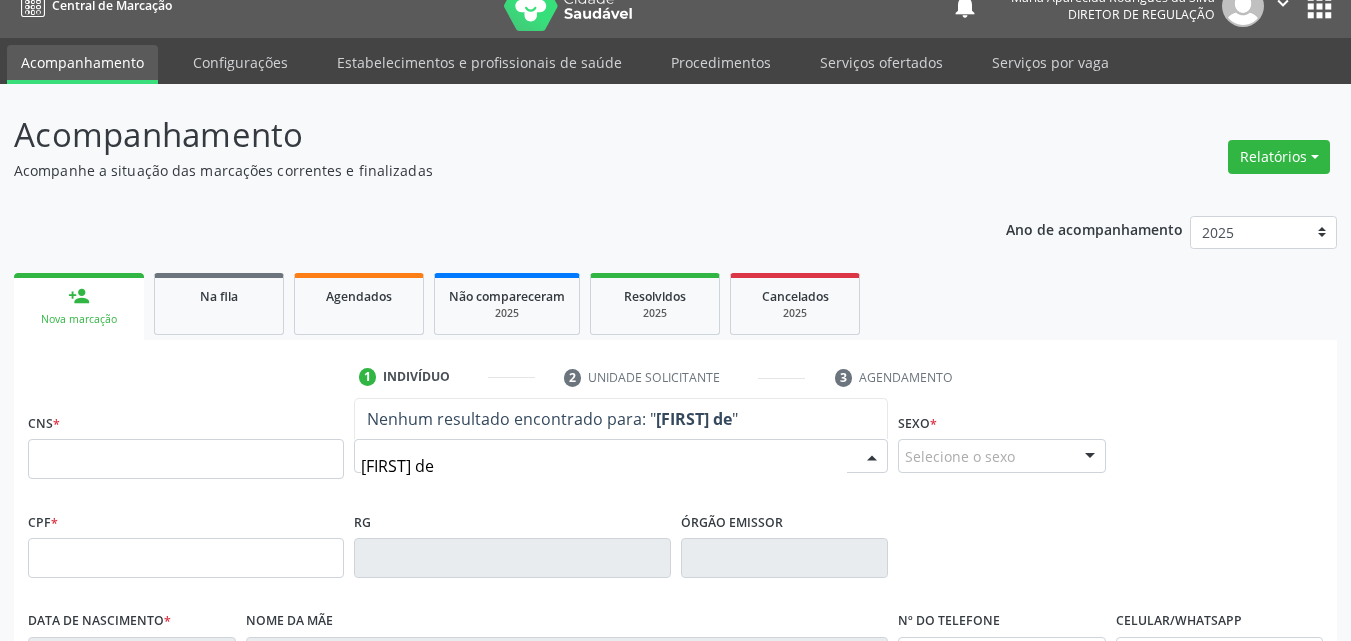 type on "[FIRST] de [INITIAL]" 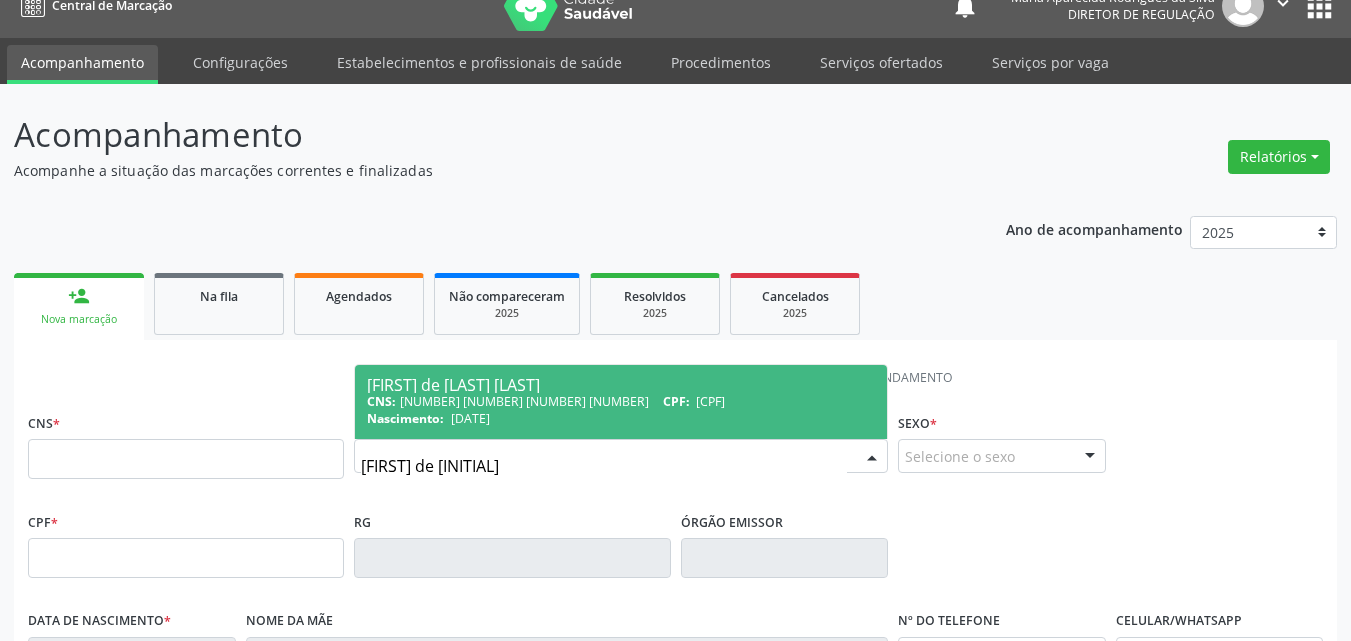 click on "CNS:
[NUMBER] [NUMBER] [NUMBER] [NUMBER]
CPF:
[CPF]" at bounding box center [621, 401] 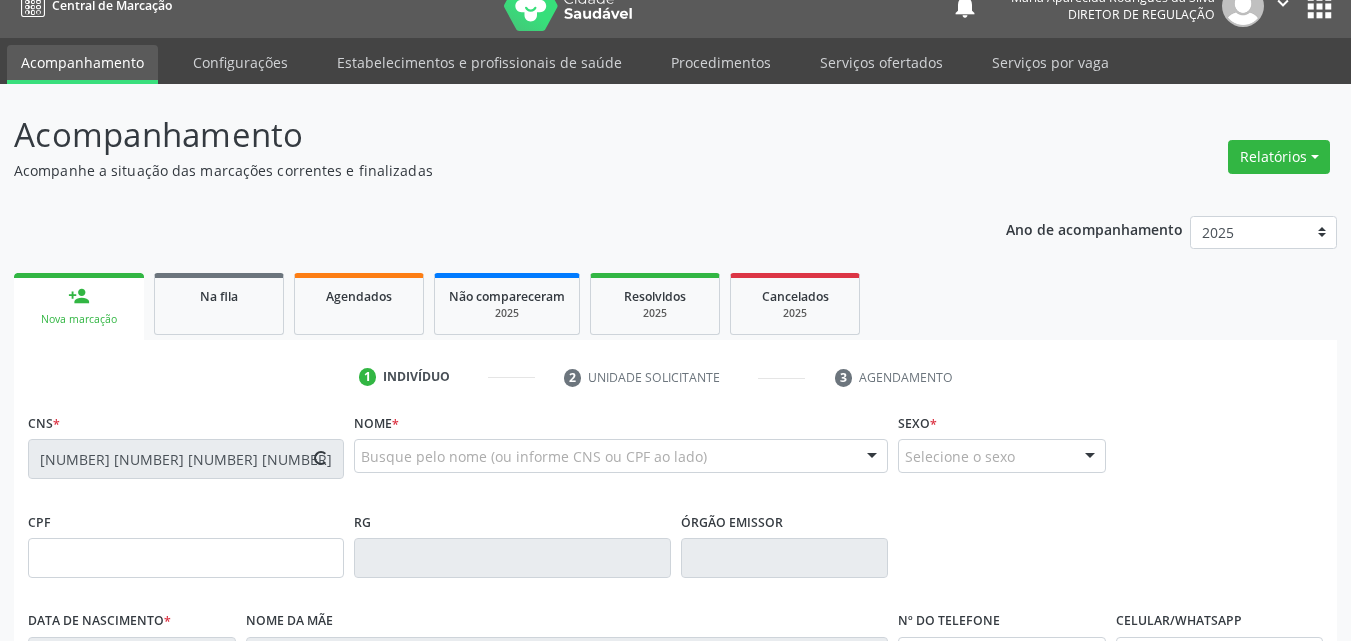 type on "[CPF]" 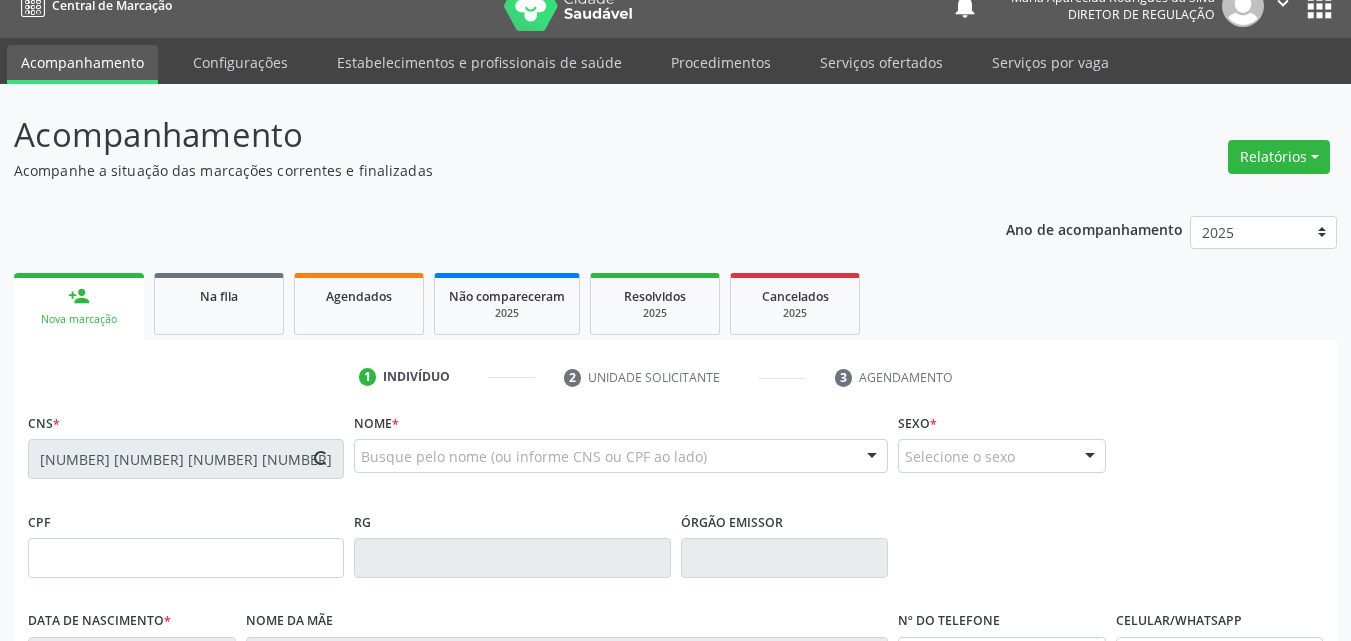 type on "[DATE]" 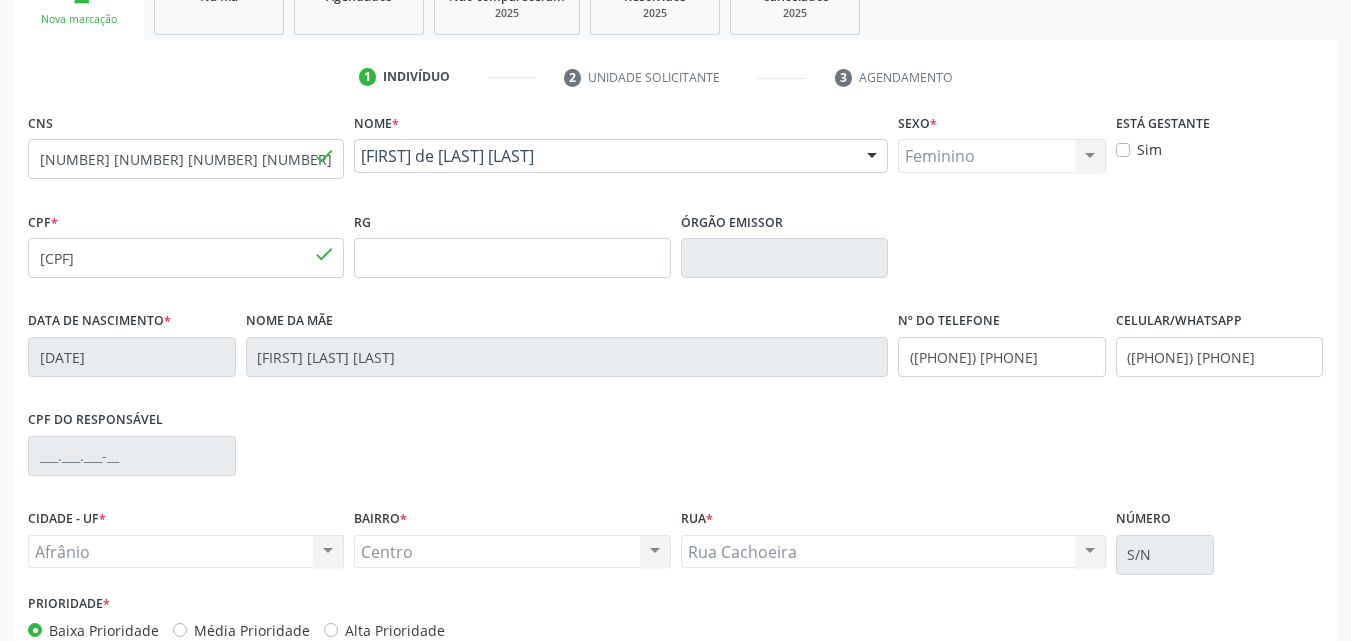 scroll, scrollTop: 443, scrollLeft: 0, axis: vertical 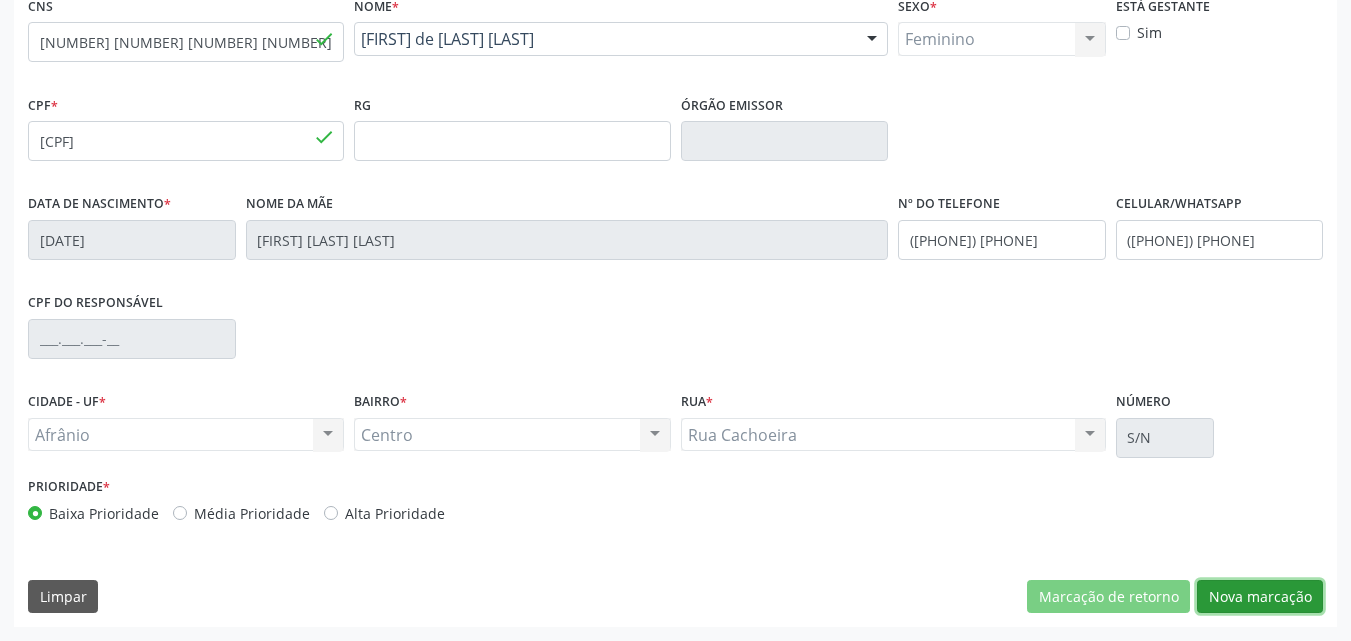 click on "Nova marcação" at bounding box center (1260, 597) 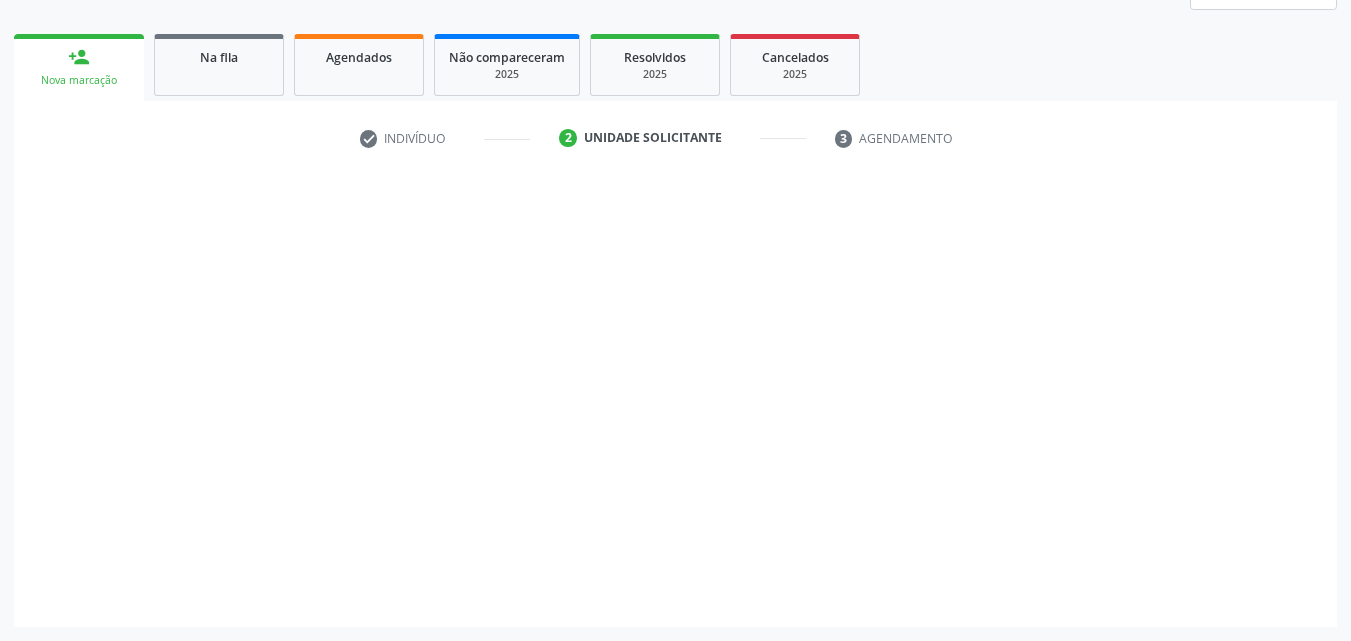 scroll, scrollTop: 265, scrollLeft: 0, axis: vertical 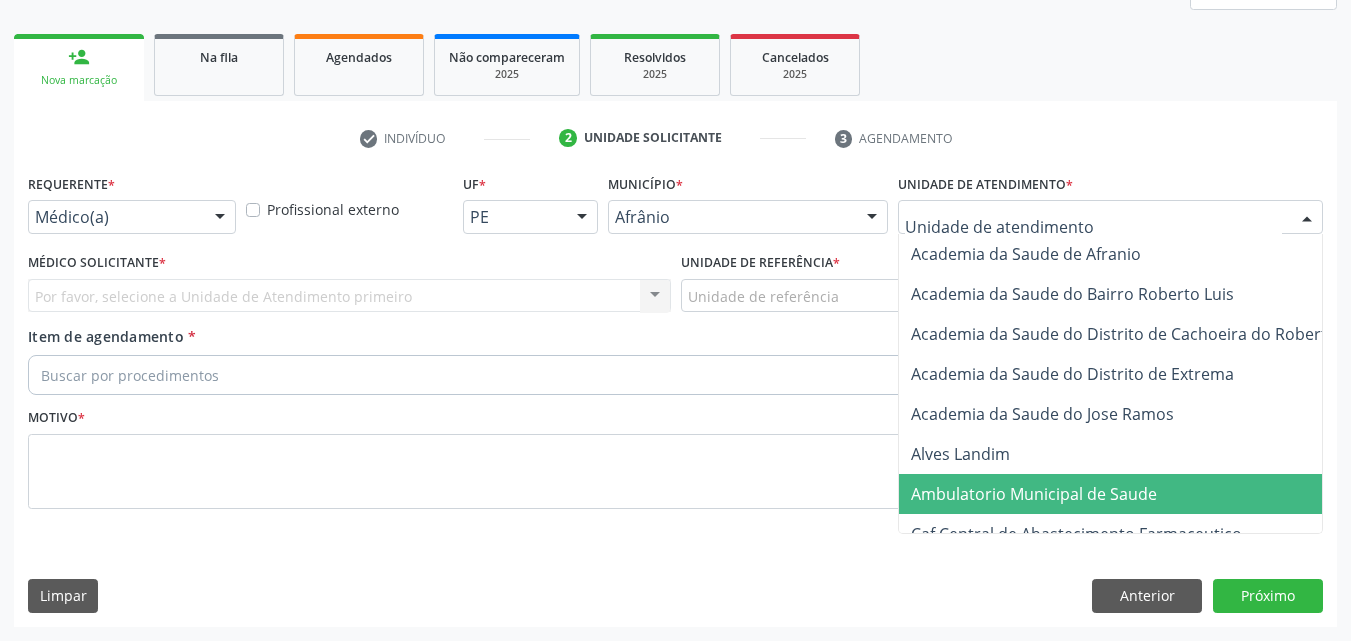 click on "Ambulatorio Municipal de Saude" at bounding box center [1034, 494] 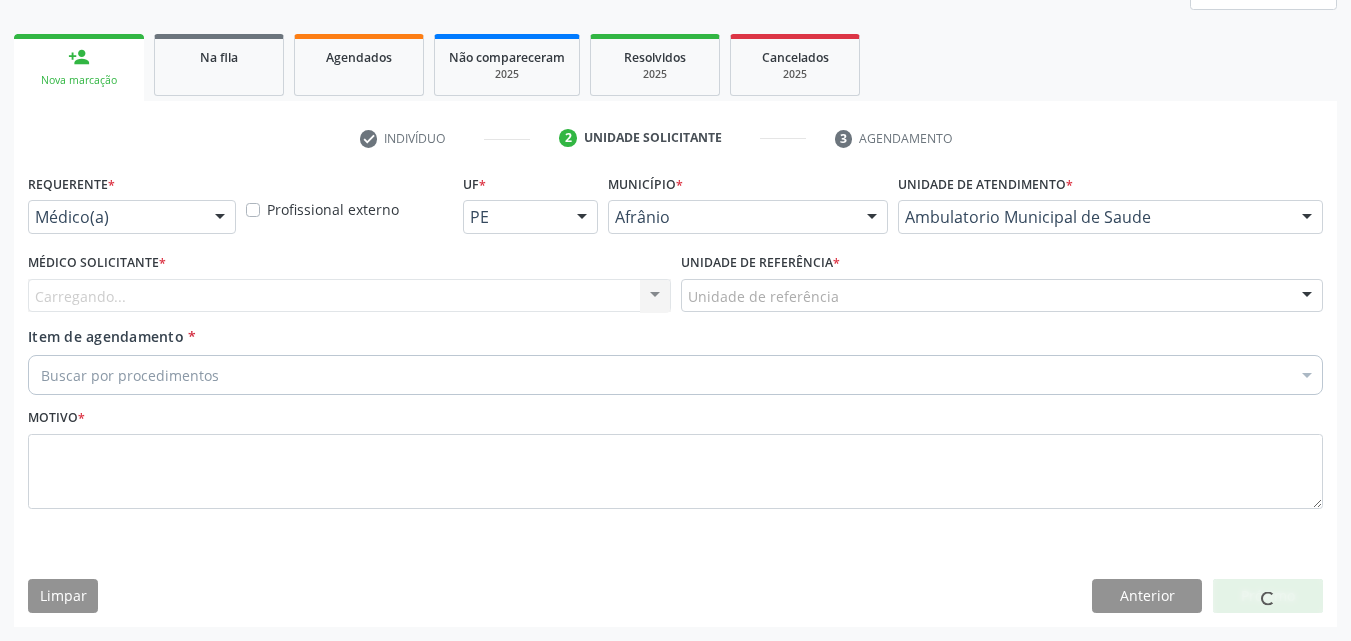 click on "Unidade de referência" at bounding box center [1002, 296] 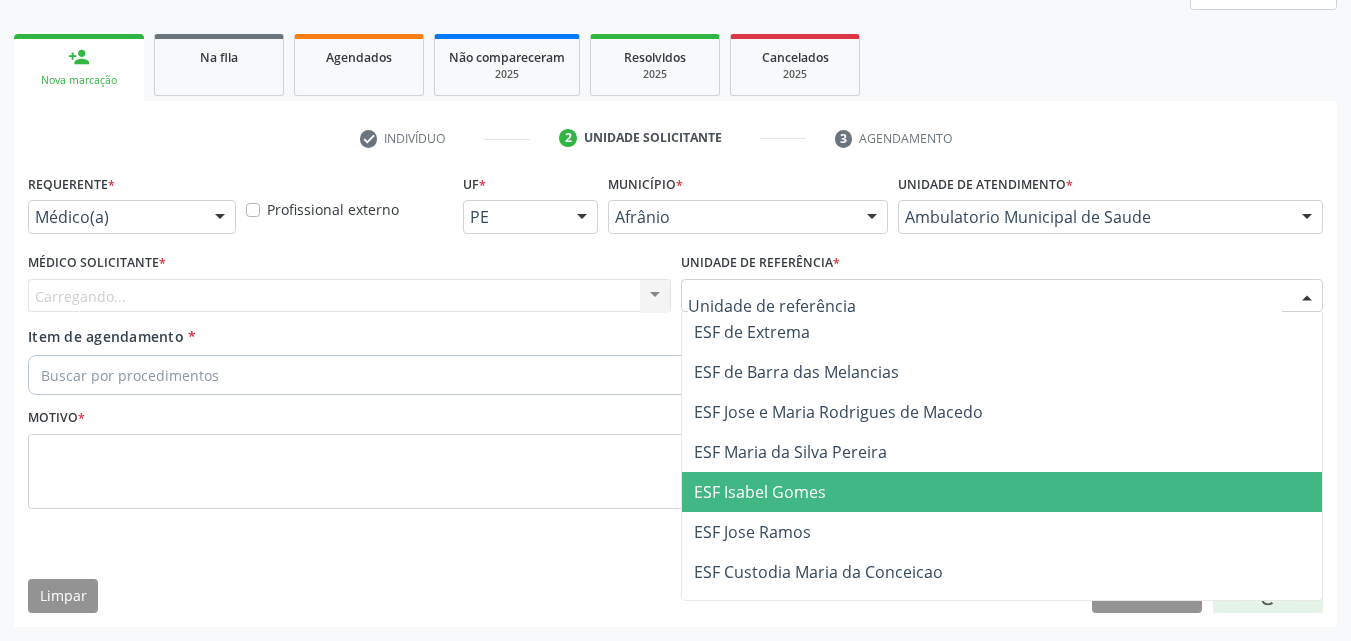 click on "ESF Isabel Gomes" at bounding box center [760, 492] 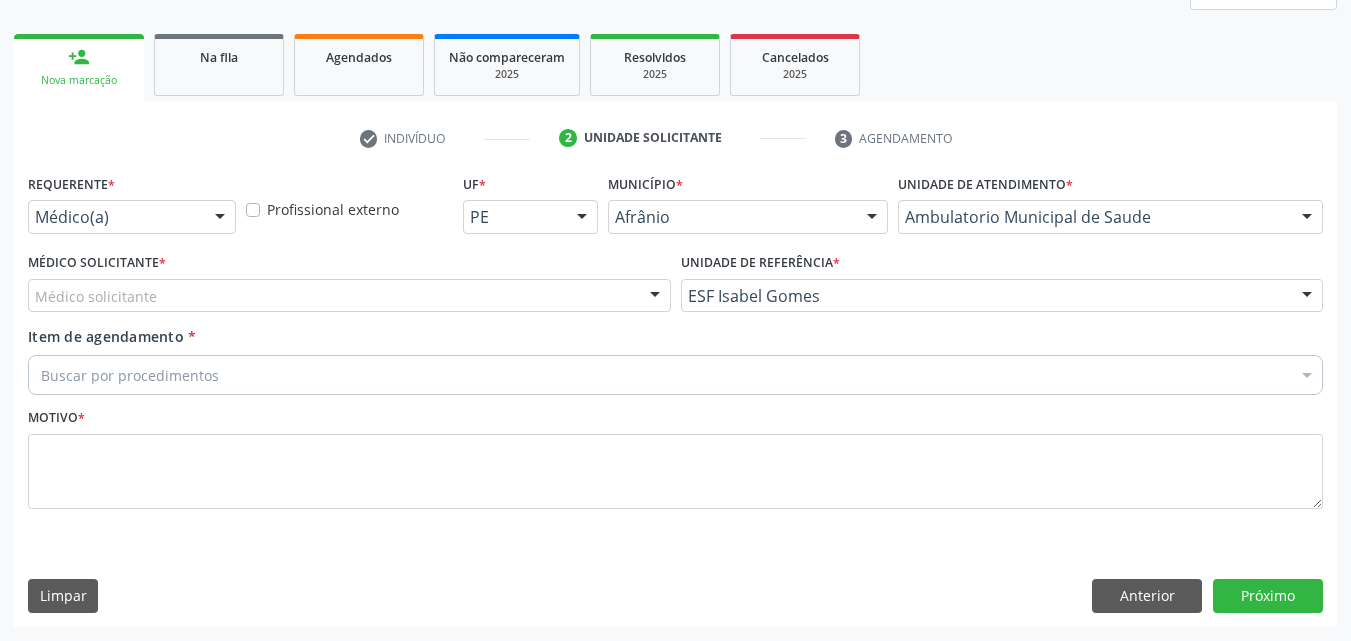 click on "Médico solicitante" at bounding box center (349, 296) 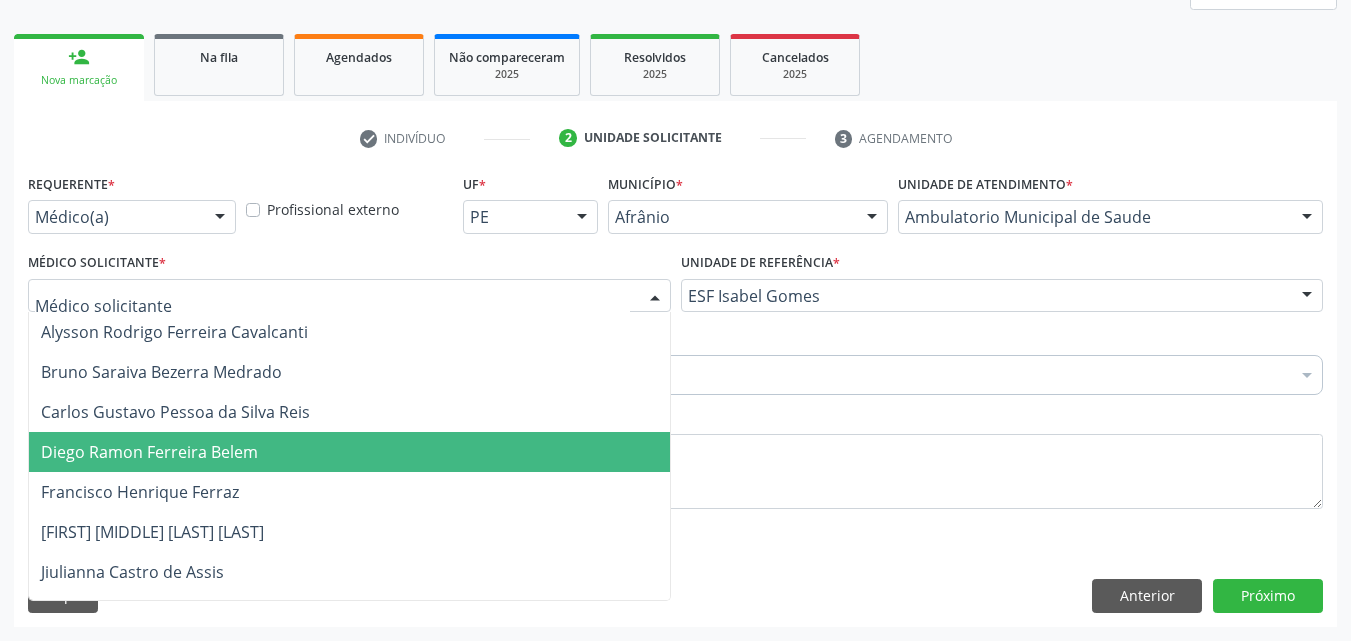 click on "Diego Ramon Ferreira Belem" at bounding box center (349, 452) 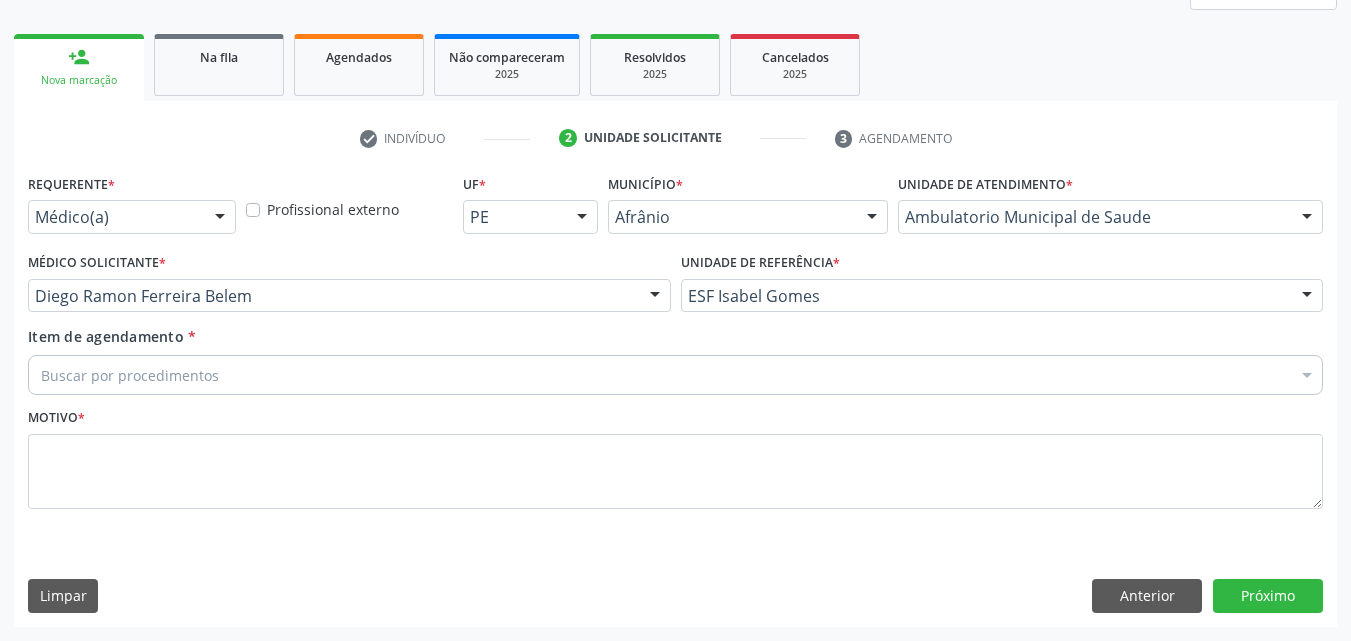 click on "Buscar por procedimentos" at bounding box center (675, 375) 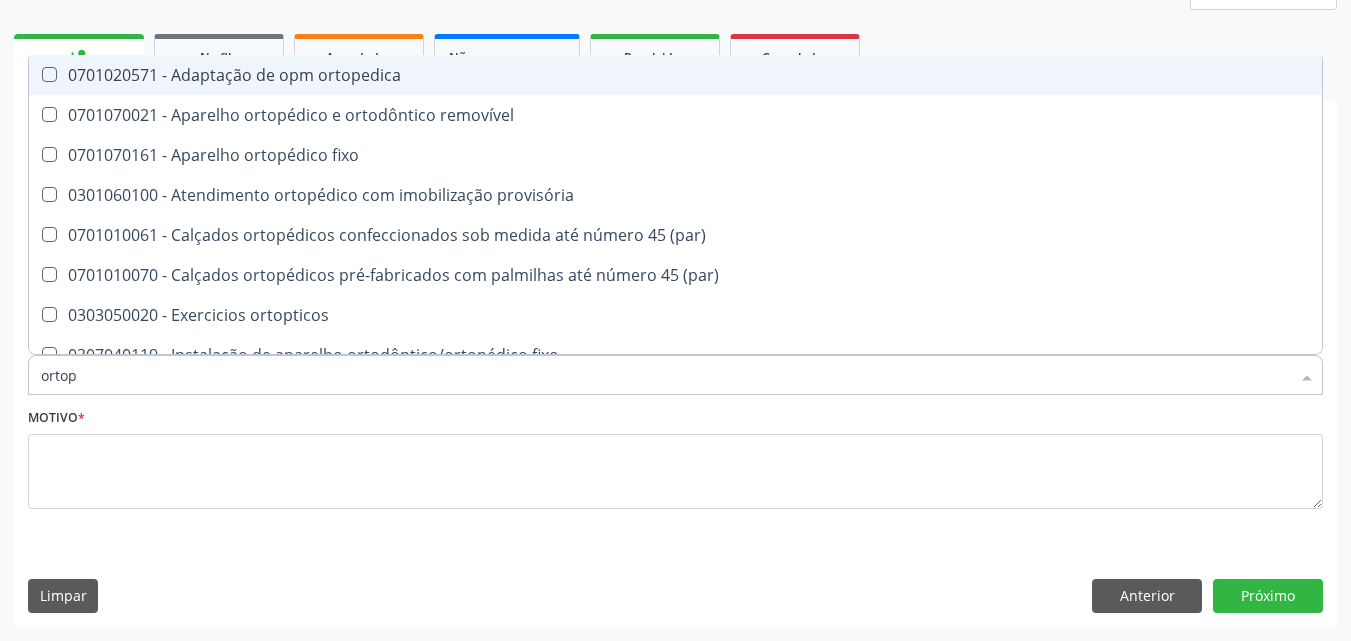 type on "ortope" 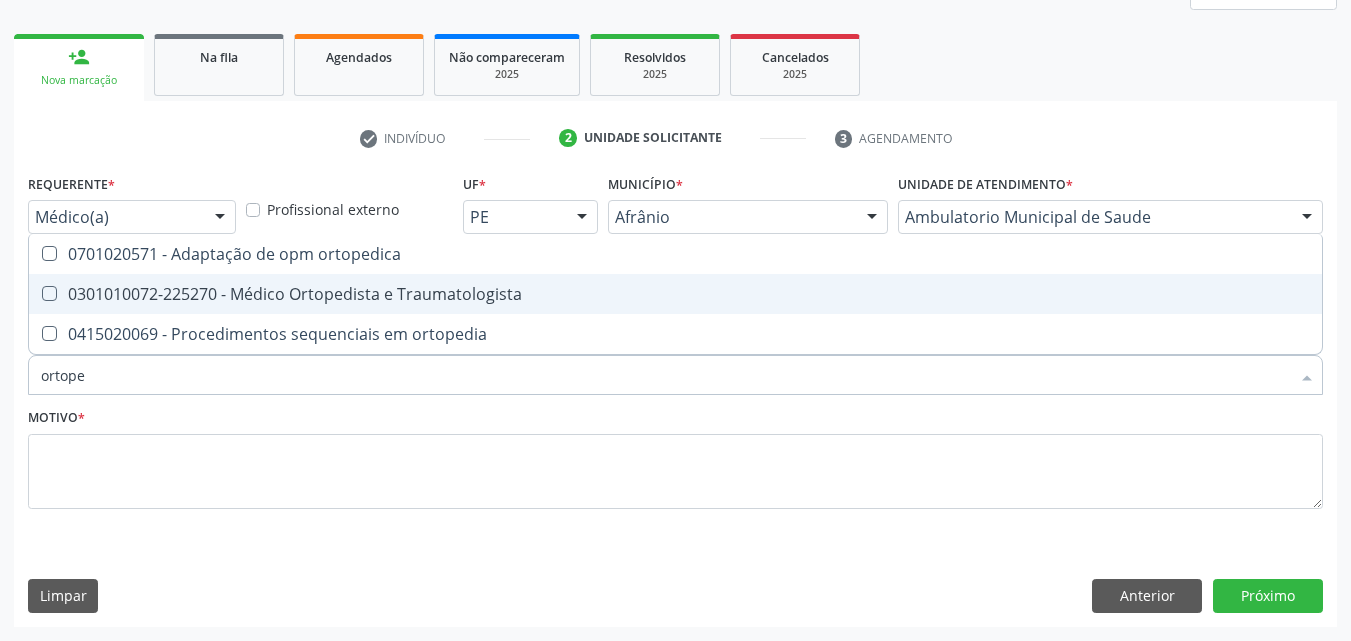 click on "0301010072-225270 - Médico Ortopedista e Traumatologista" at bounding box center [675, 294] 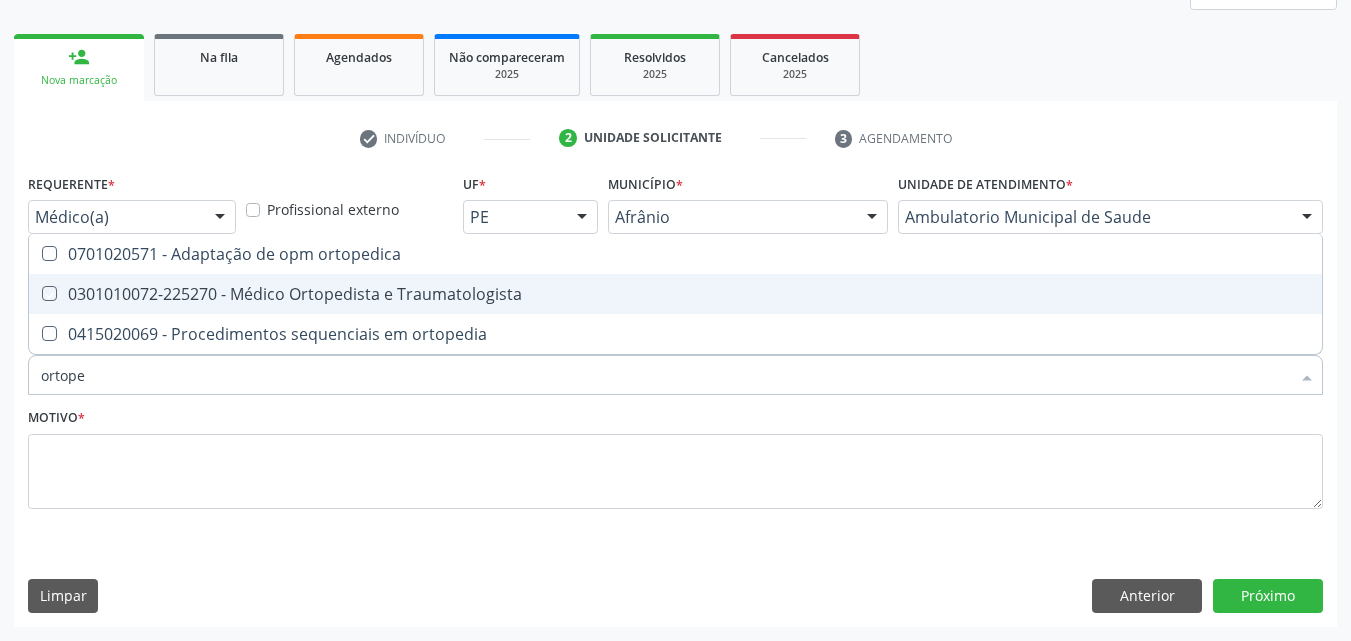 checkbox on "true" 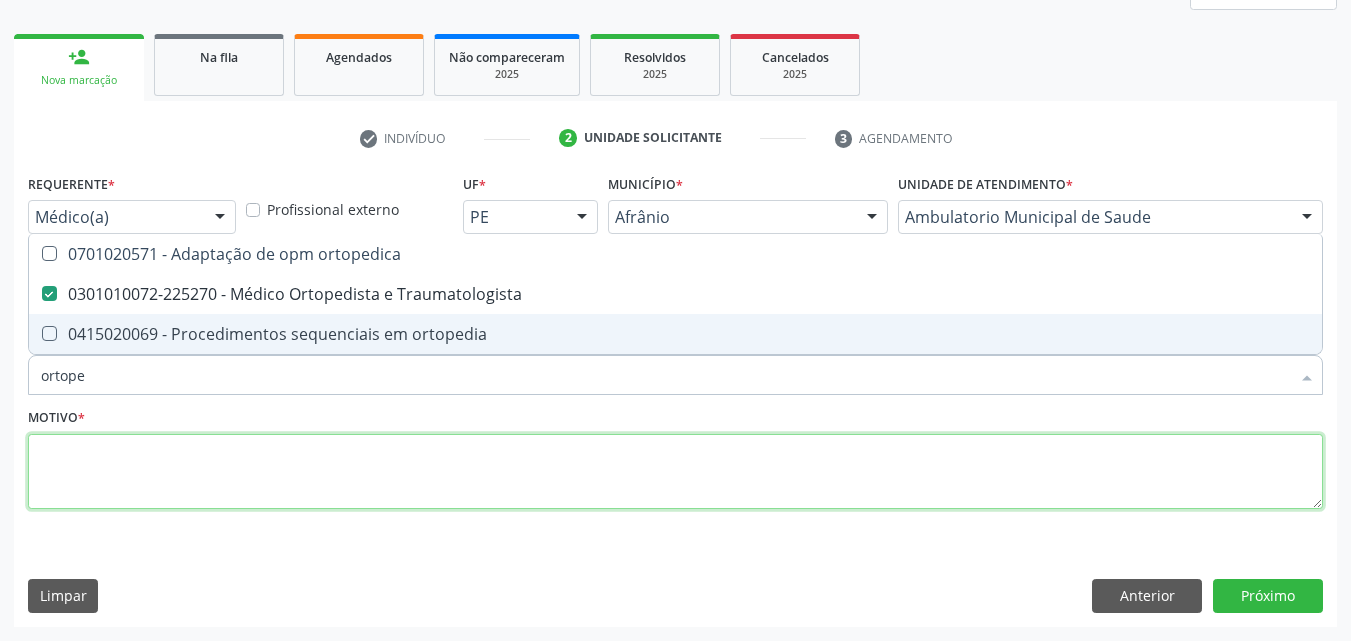 click at bounding box center (675, 472) 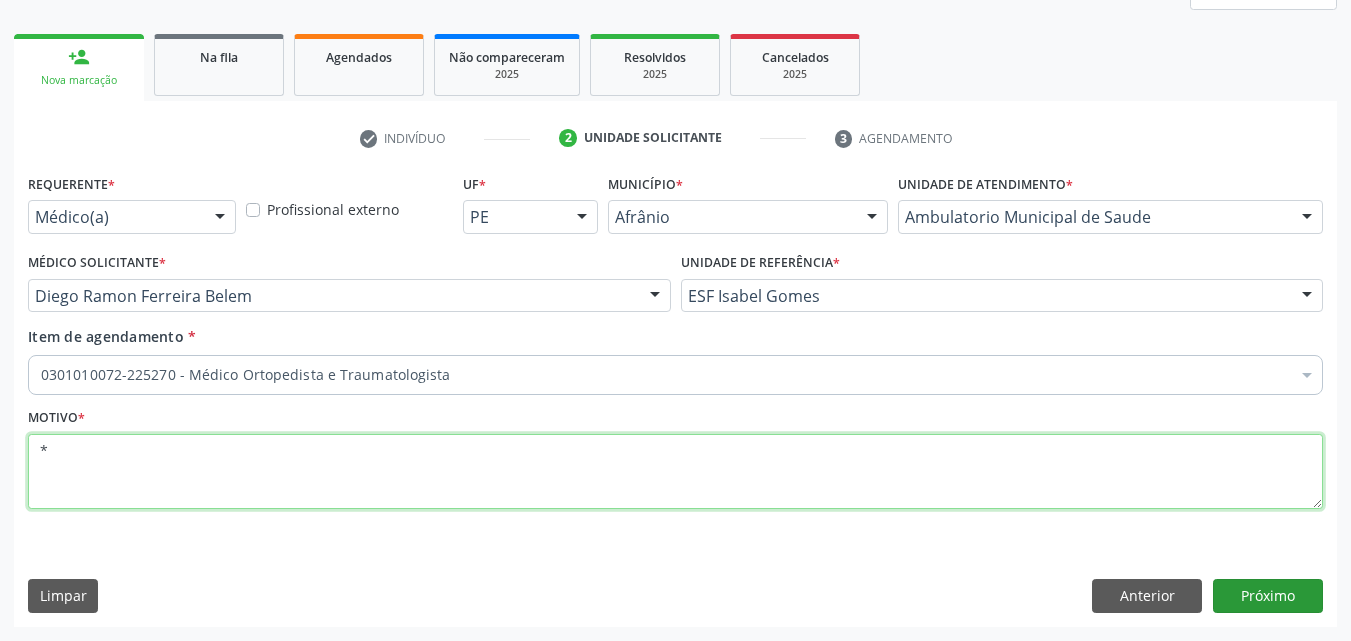 type on "*" 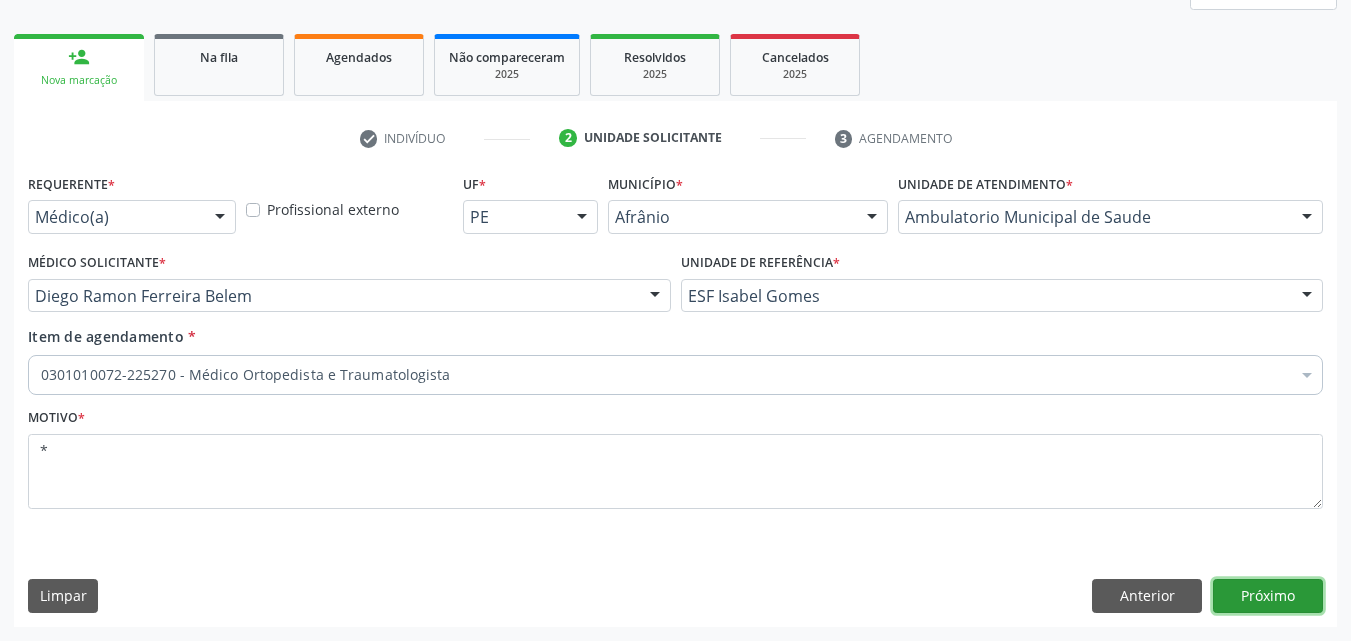 click on "Próximo" at bounding box center (1268, 596) 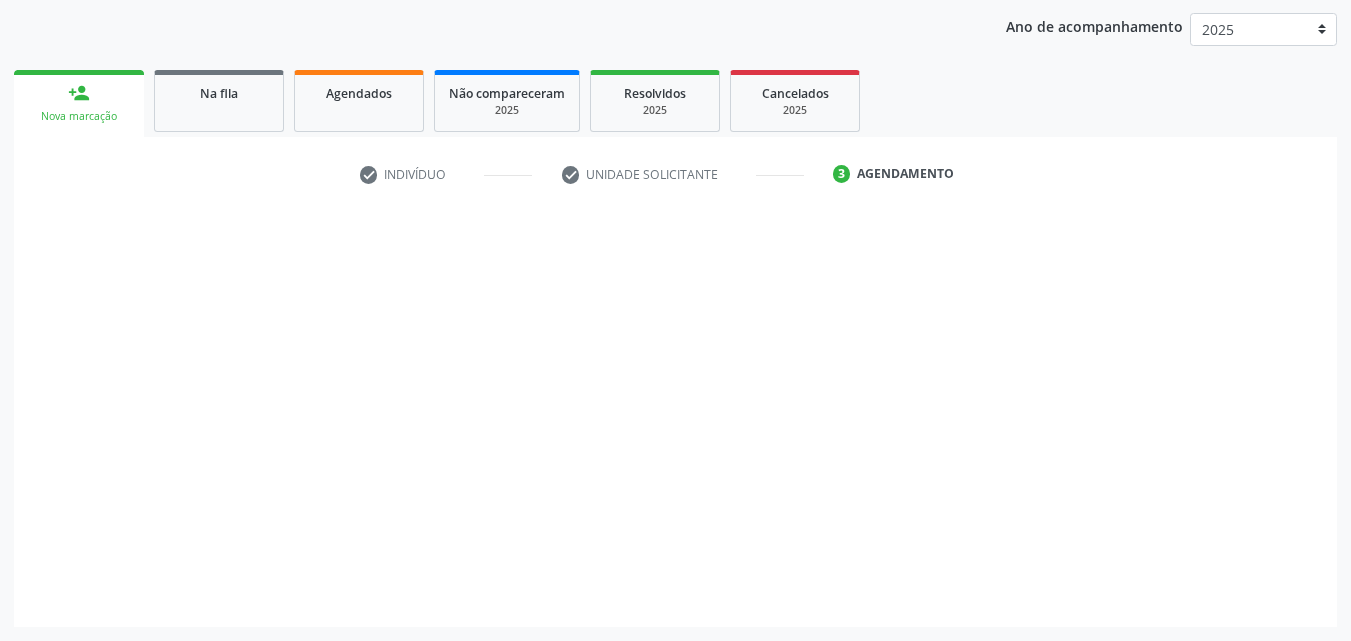 scroll, scrollTop: 229, scrollLeft: 0, axis: vertical 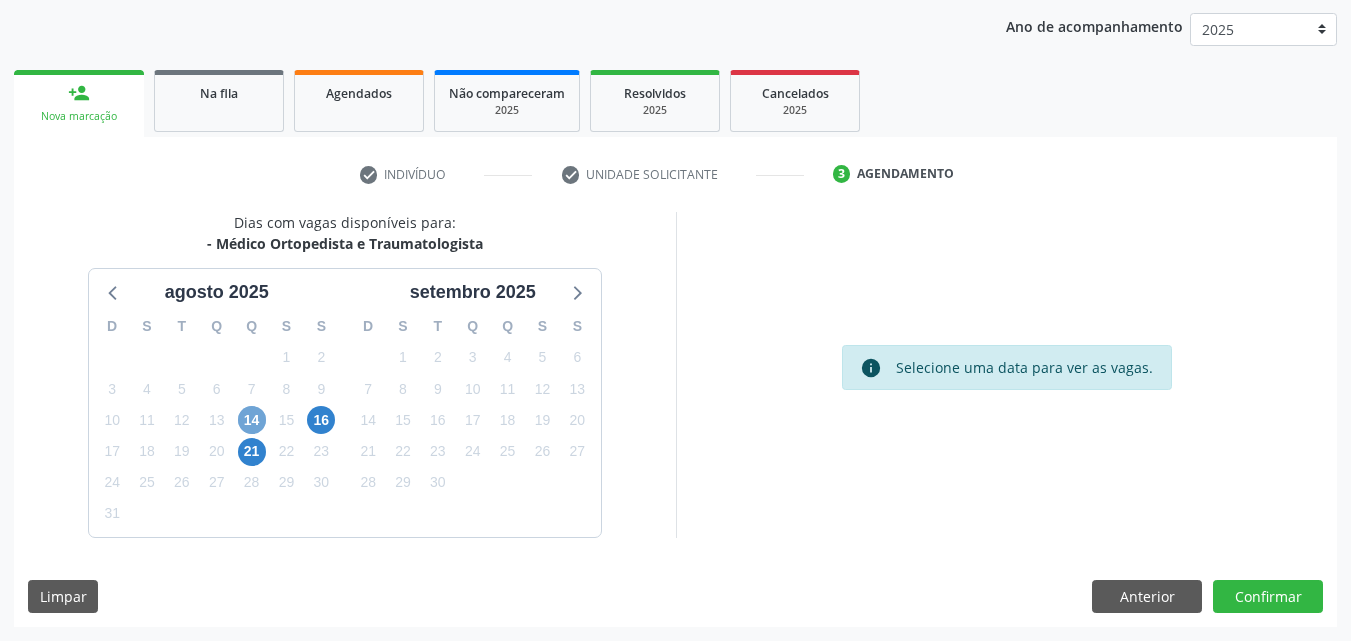 click on "14" at bounding box center [252, 420] 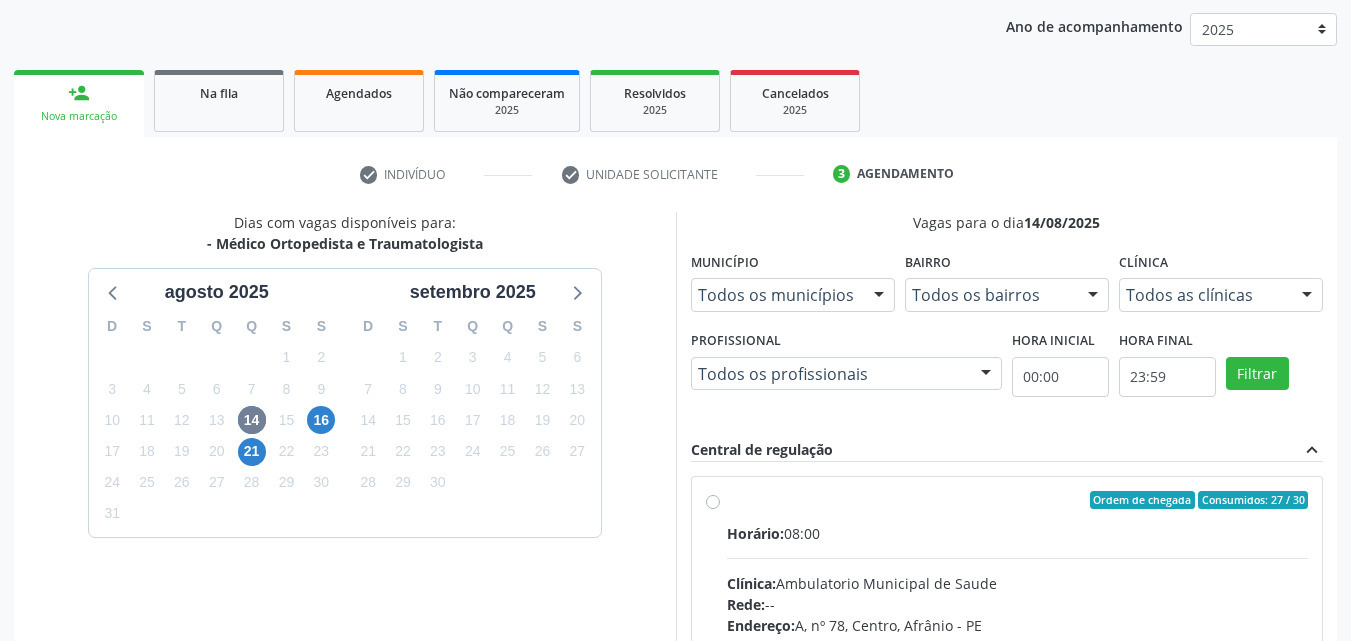 click on "Ordem de chegada
Consumidos: 27 / 30" at bounding box center (1018, 500) 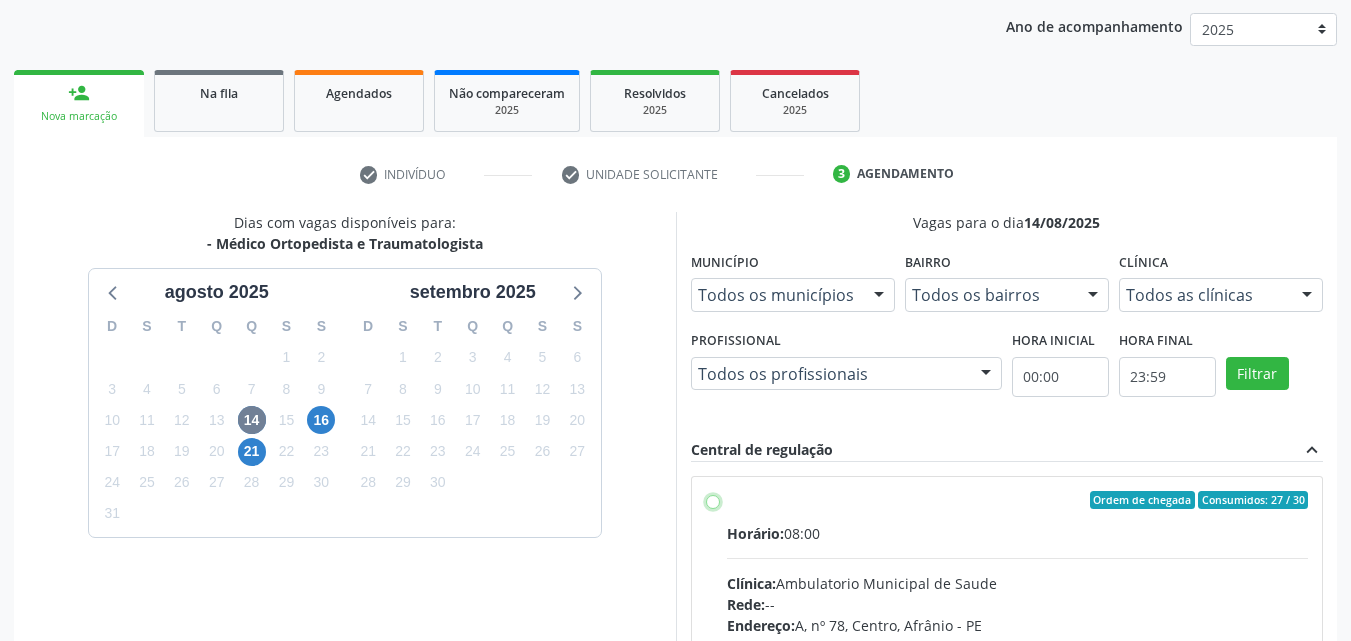 click on "Ordem de chegada
Consumidos: 27 / 30
Horário:   08:00
Clínica:  Ambulatorio Municipal de Saude
Rede:
--
Endereço:   A, nº 78, Centro, [CITY] - [STATE]
Telefone:   --
Profissional:
--
Informações adicionais sobre o atendimento
Idade de atendimento:
Sem restrição
Gênero(s) atendido(s):
Sem restrição
Informações adicionais:
--" at bounding box center (713, 500) 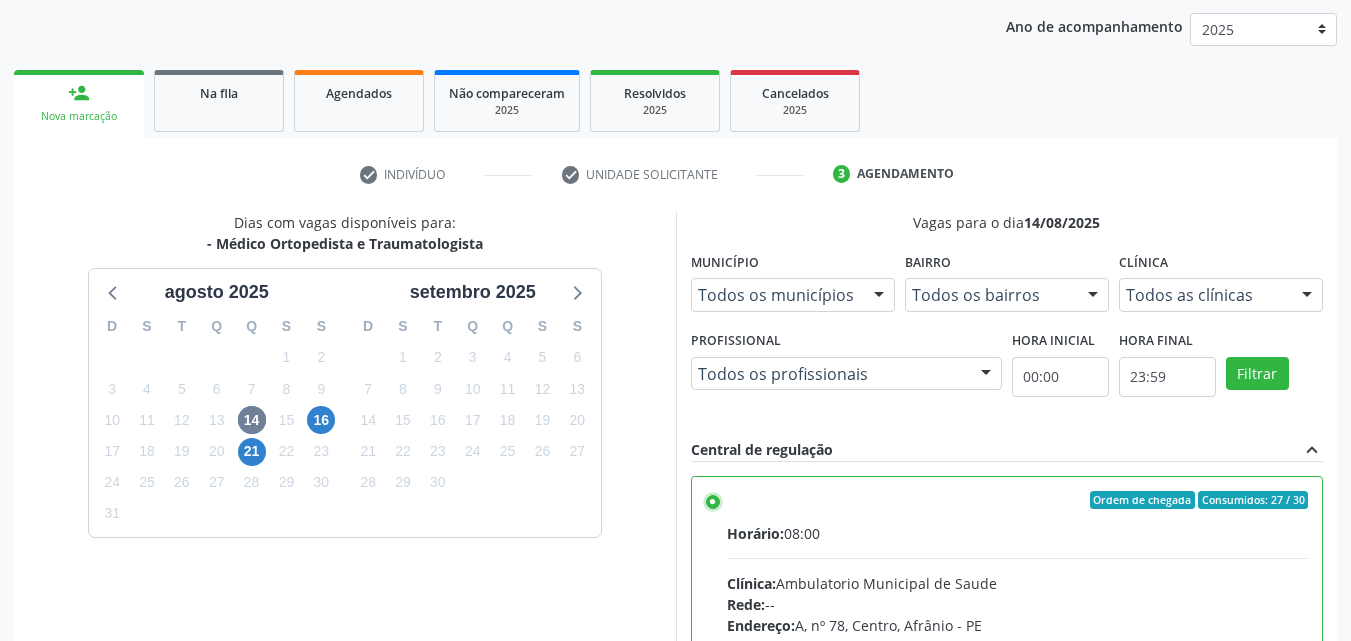 scroll, scrollTop: 329, scrollLeft: 0, axis: vertical 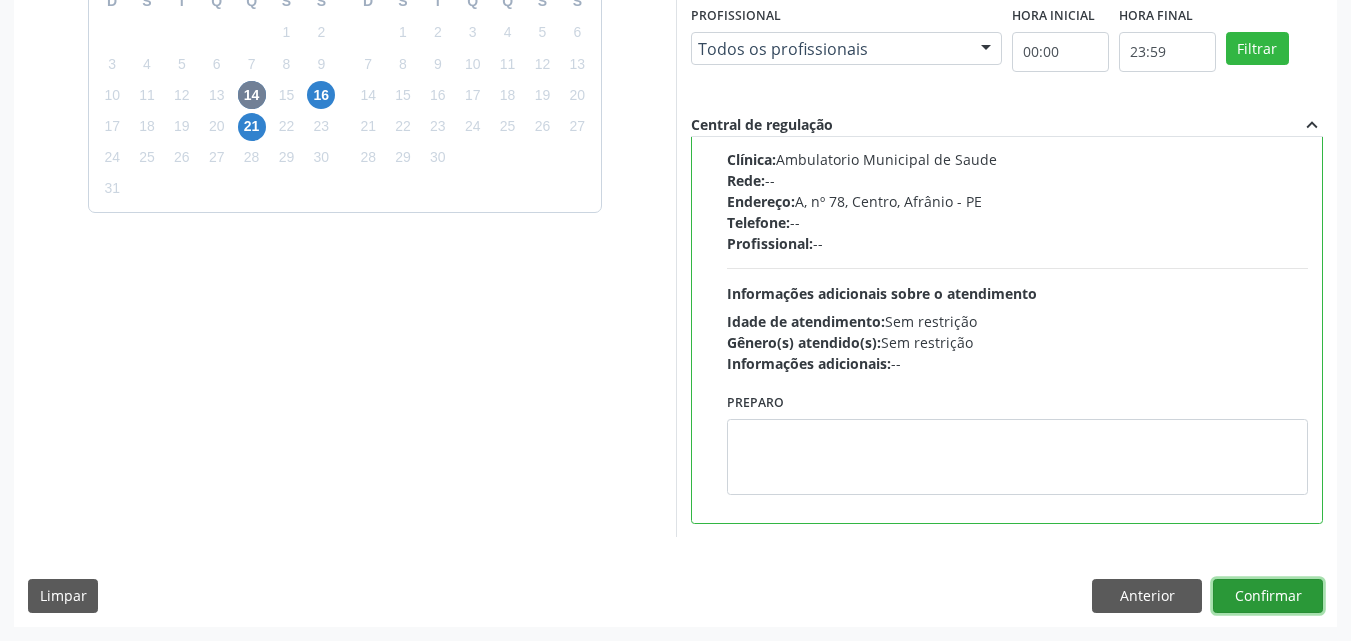 click on "Confirmar" at bounding box center [1268, 596] 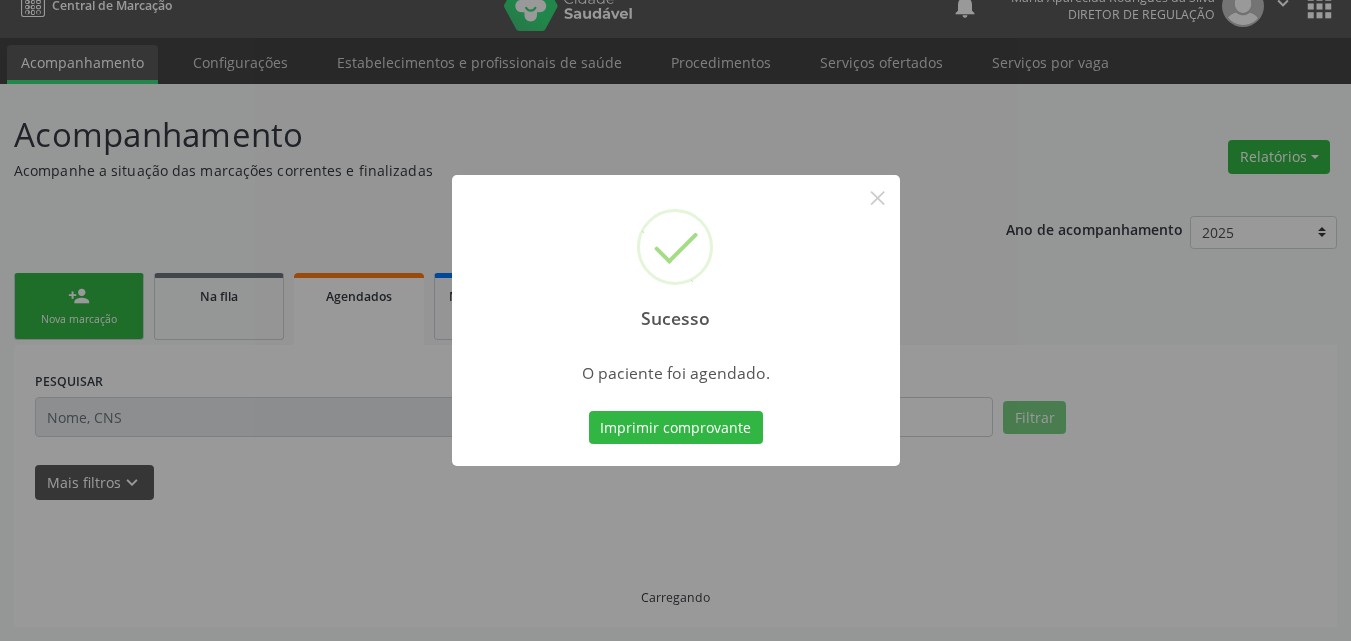 scroll, scrollTop: 26, scrollLeft: 0, axis: vertical 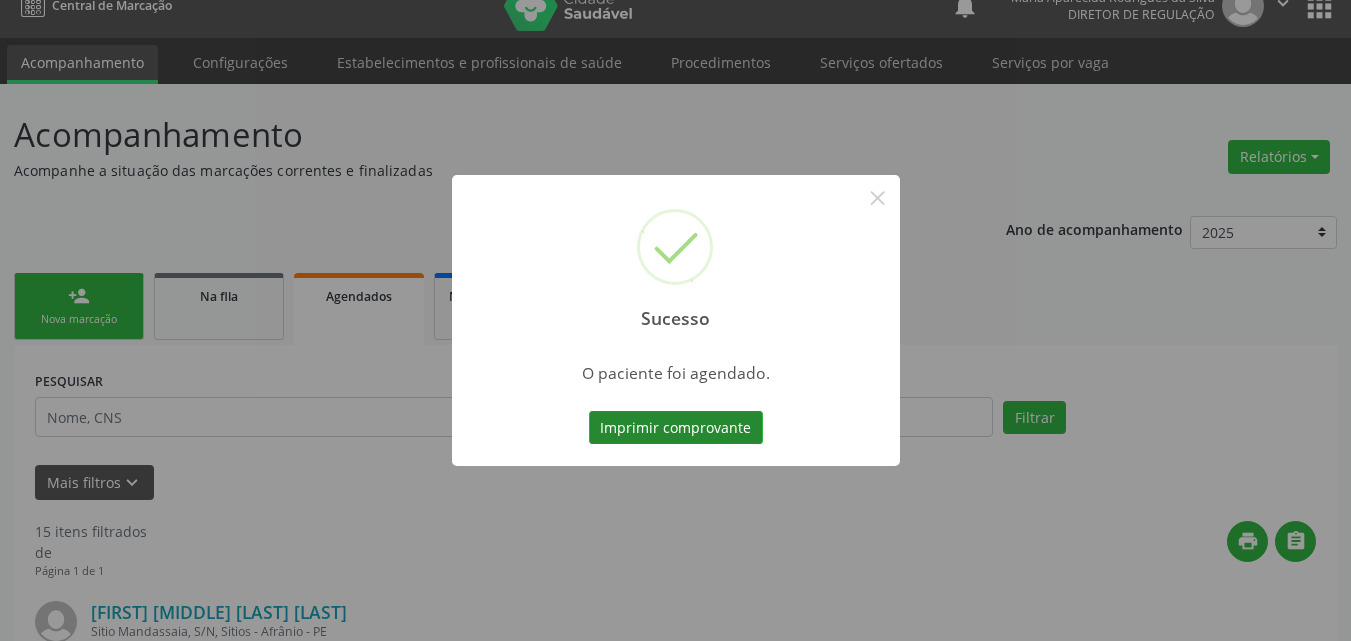 click on "Imprimir comprovante" at bounding box center [676, 428] 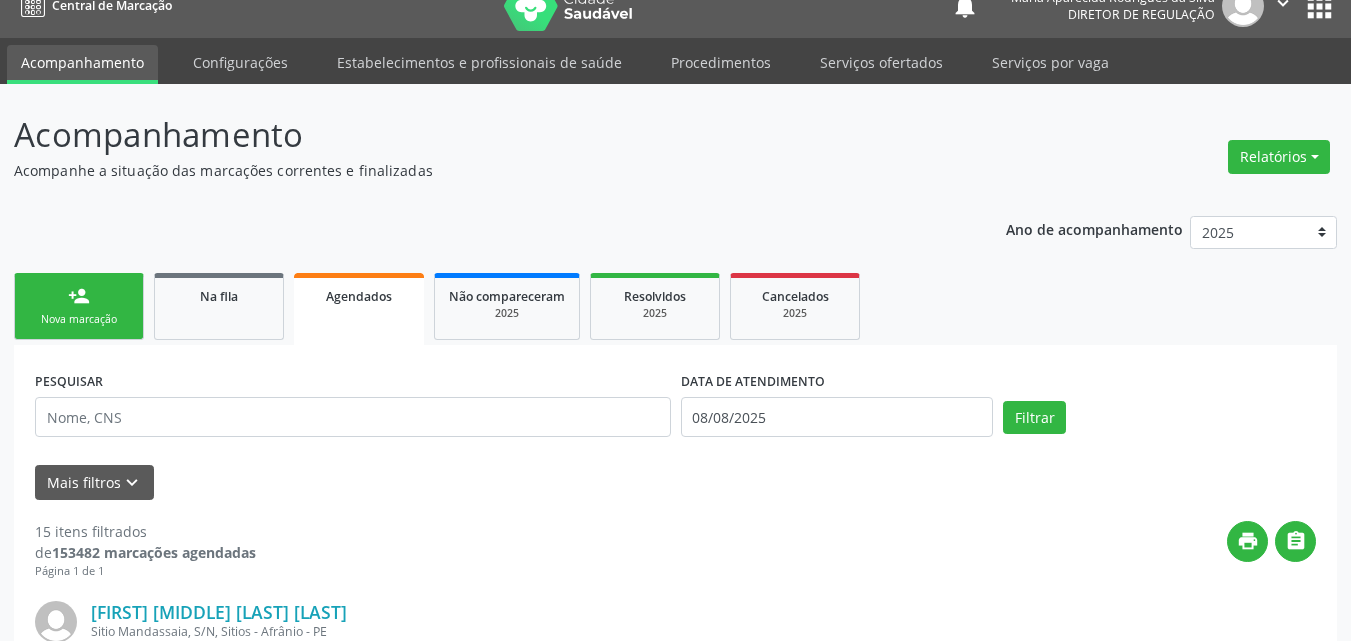 click on "Serviços ofertados" at bounding box center [881, 62] 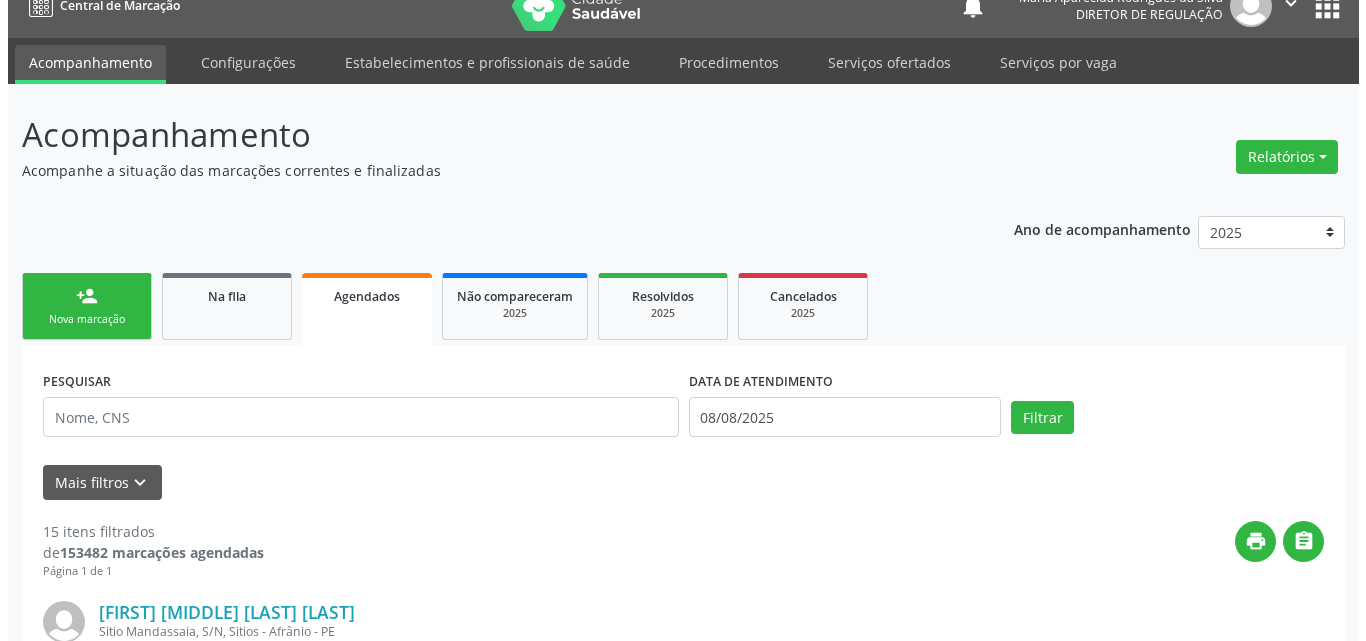 scroll, scrollTop: 0, scrollLeft: 0, axis: both 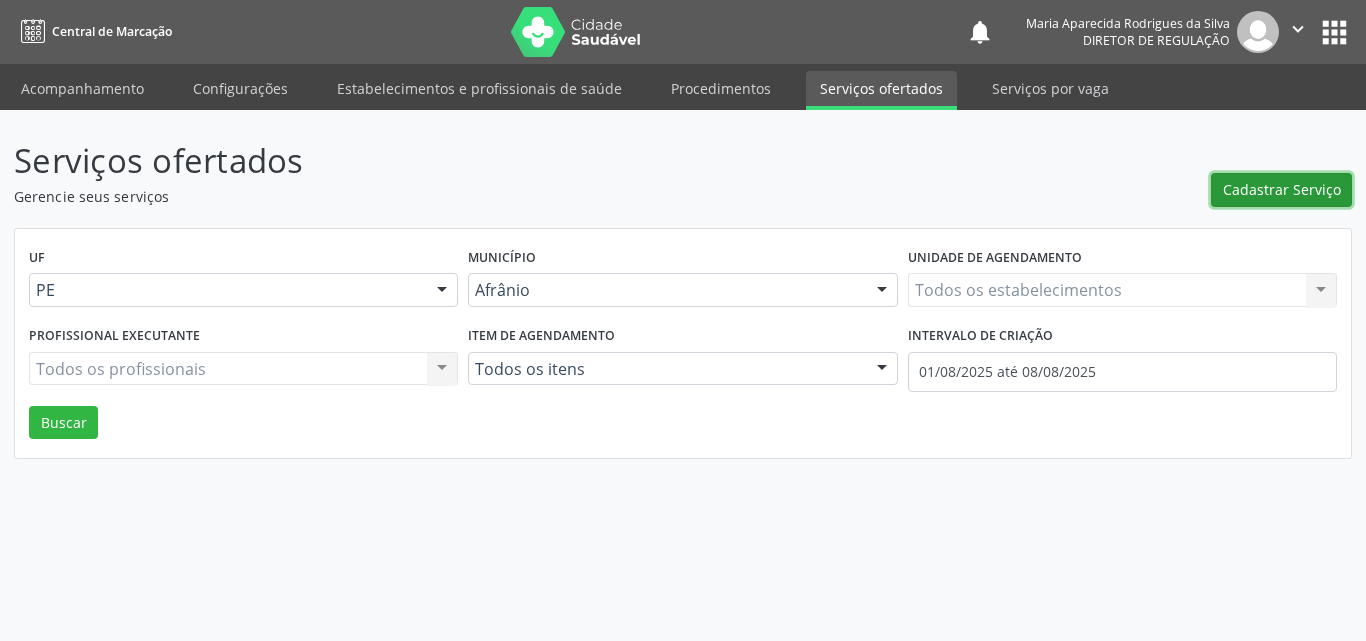 click on "Cadastrar Serviço" at bounding box center [1282, 189] 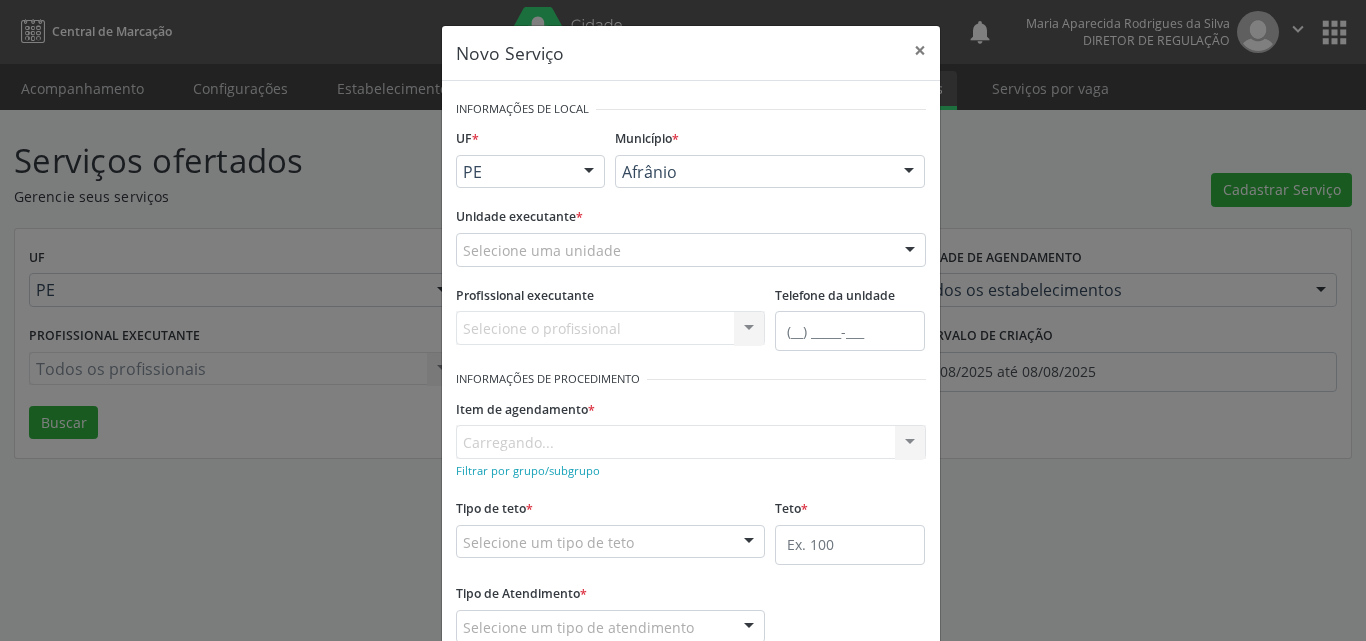 click on "Selecione uma unidade" at bounding box center [691, 250] 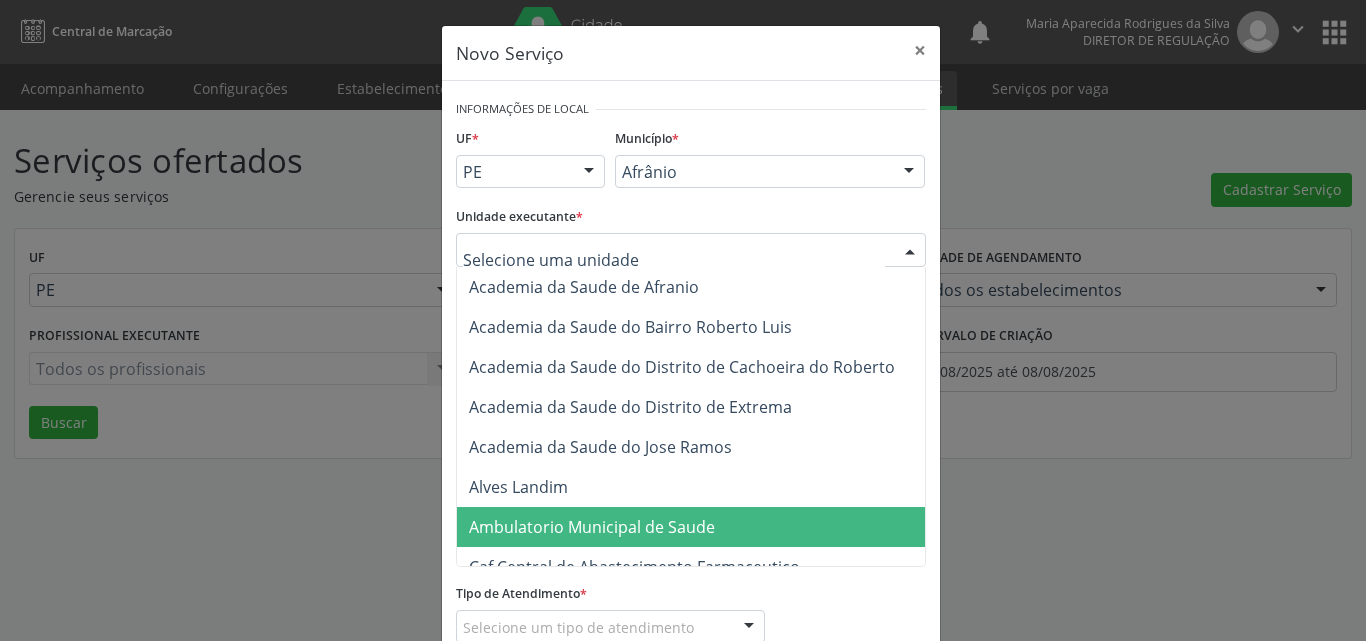 click on "Ambulatorio Municipal de Saude" at bounding box center [592, 527] 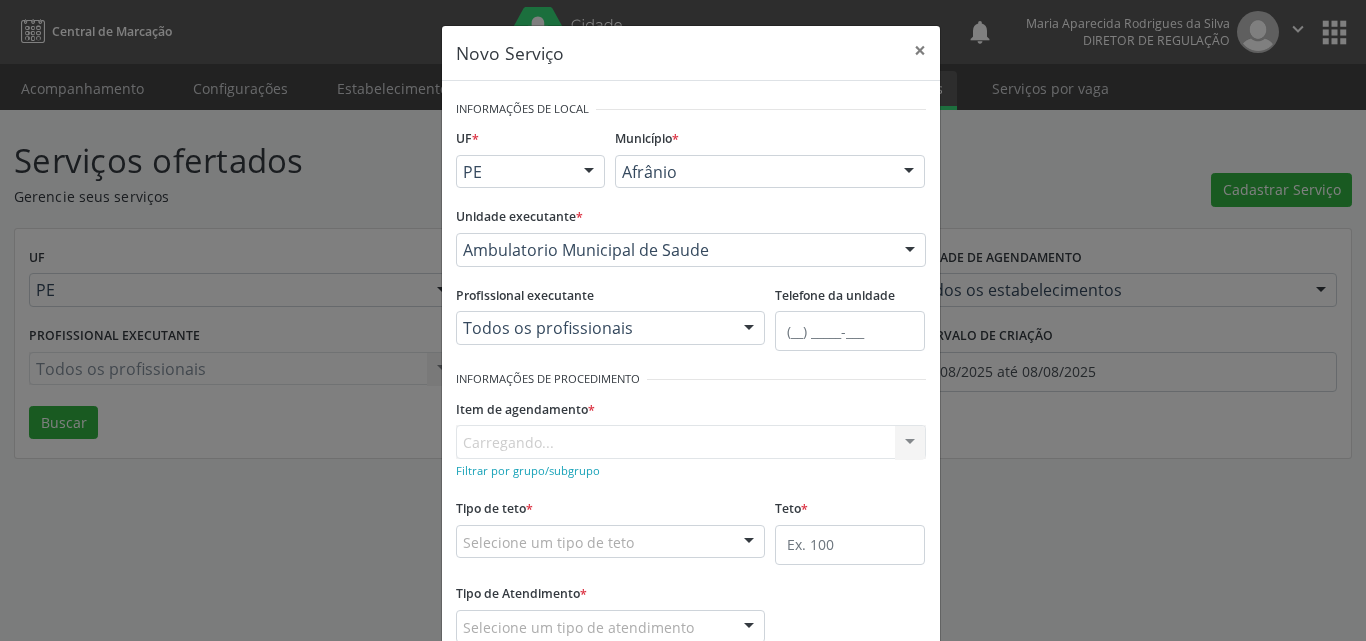 click on "Item de agendamento
*
Carregando...
No elements found. Consider changing the search query.   List is empty." at bounding box center (691, 426) 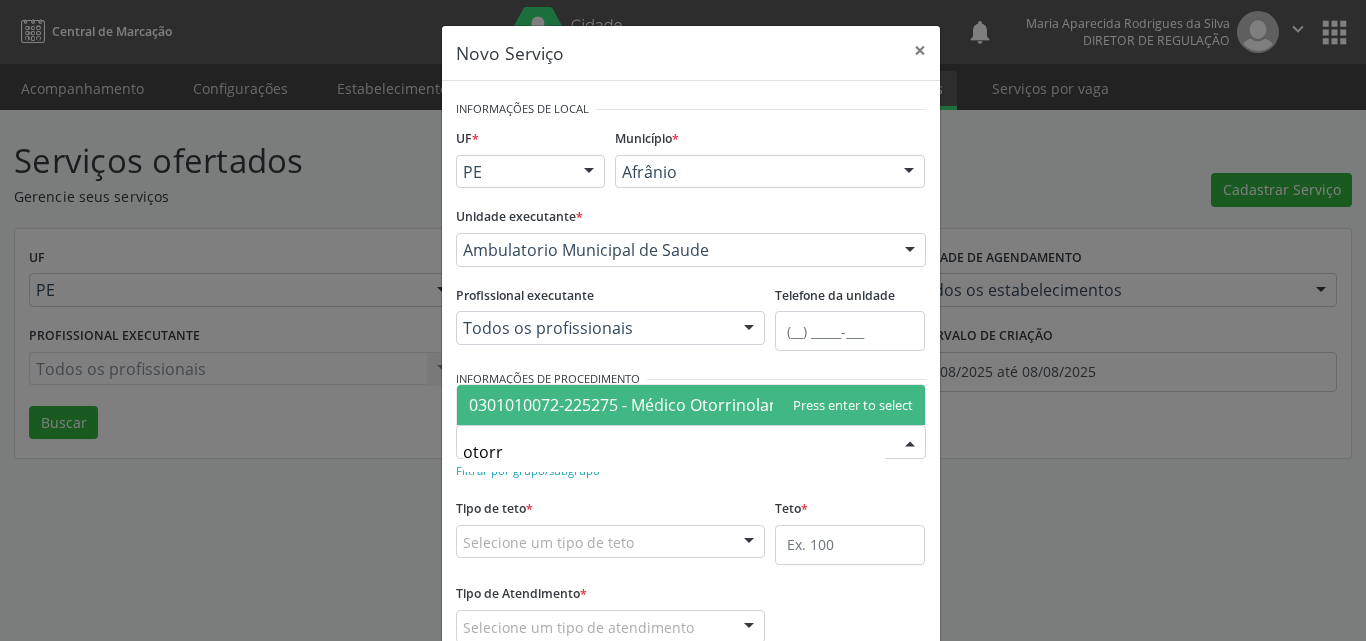 type on "otorri" 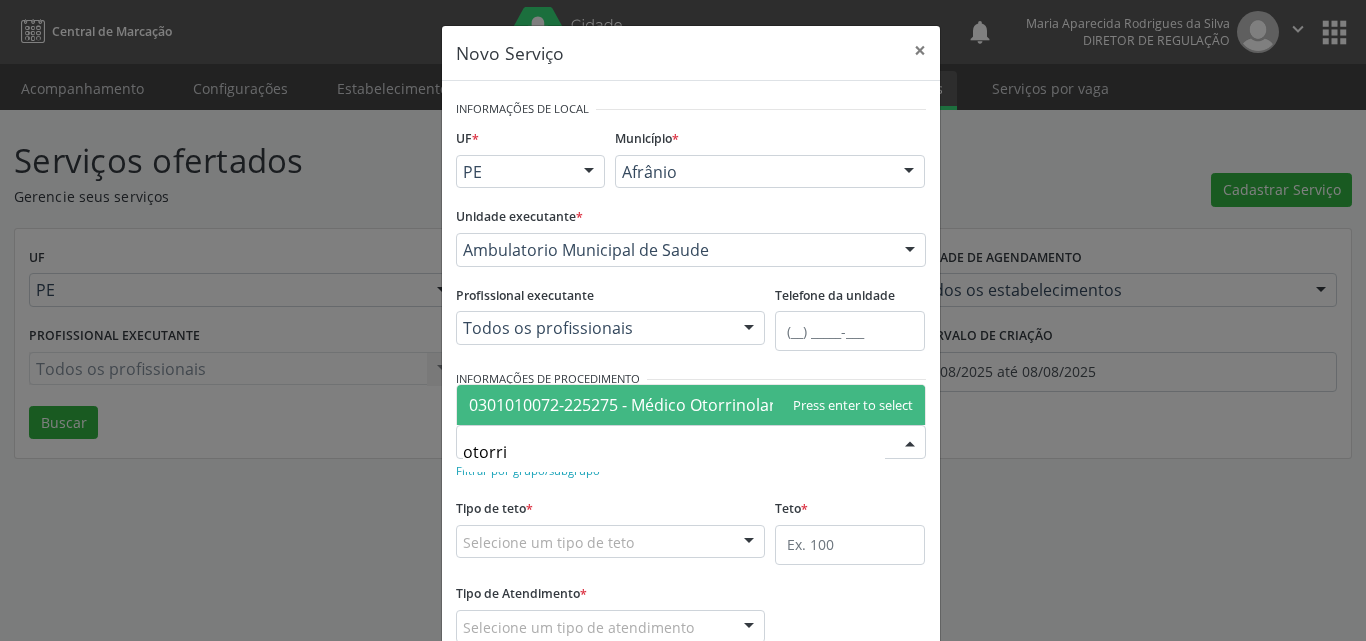 click on "0301010072-225275 - Médico Otorrinolaringologista" at bounding box center (664, 405) 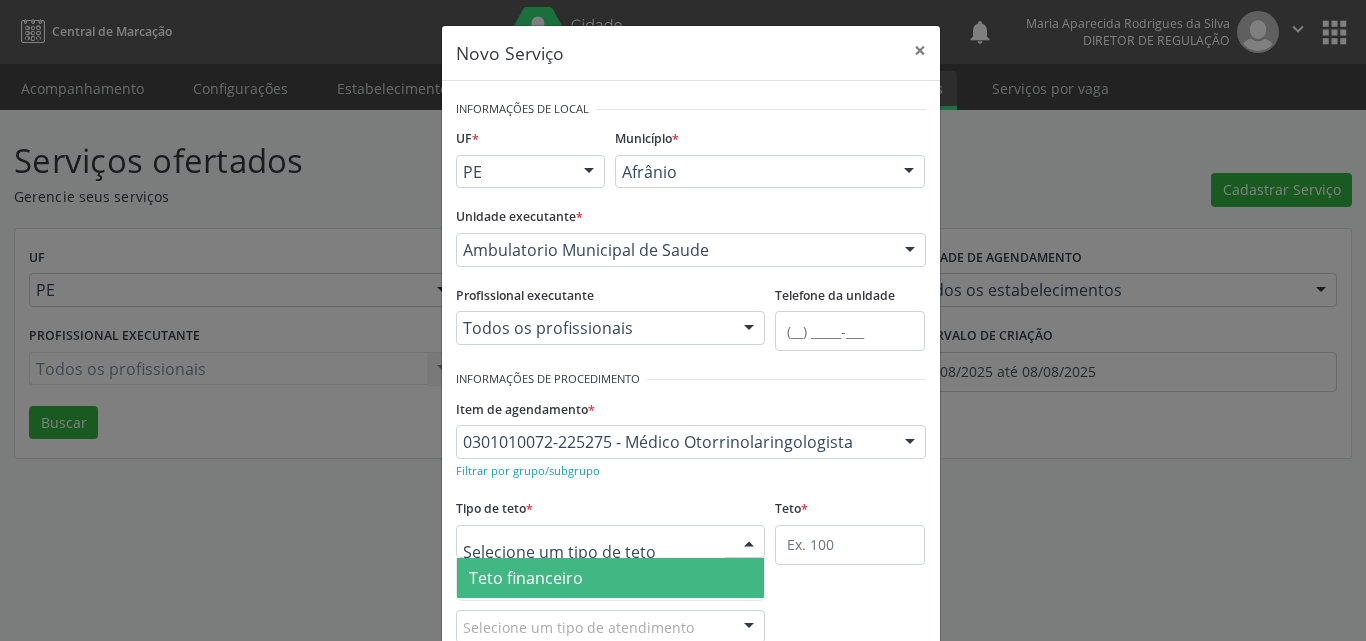 scroll, scrollTop: 100, scrollLeft: 0, axis: vertical 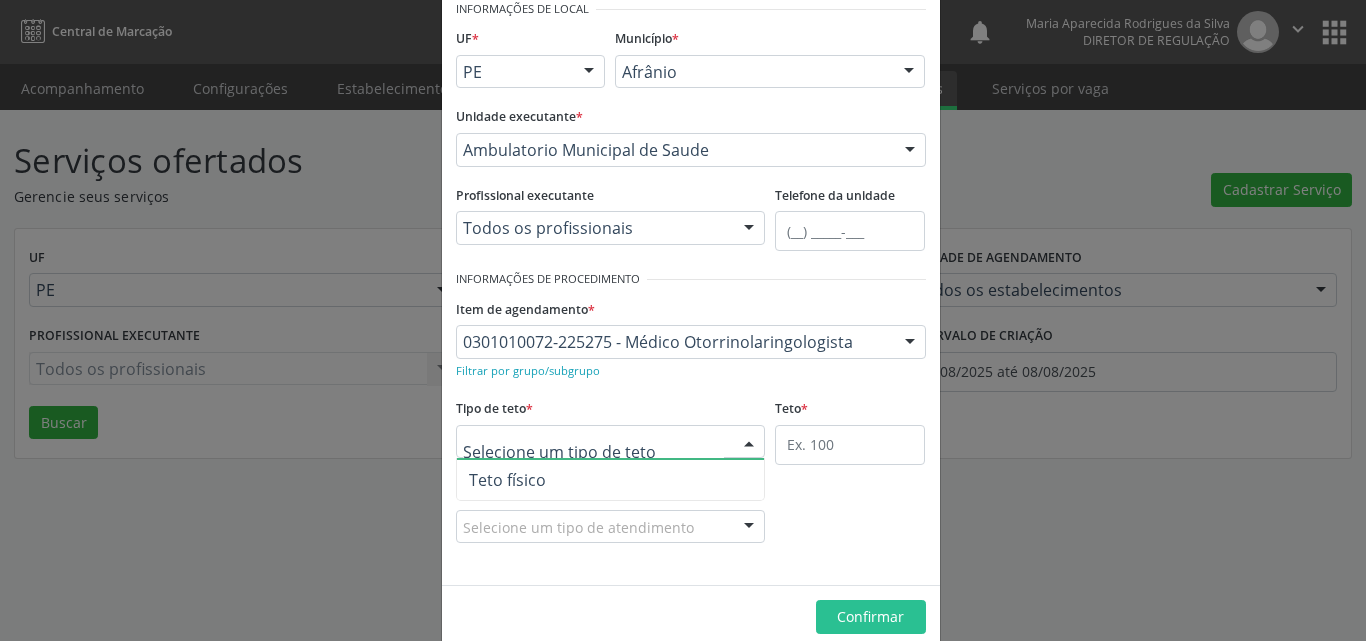 click on "Teto físico" at bounding box center (611, 480) 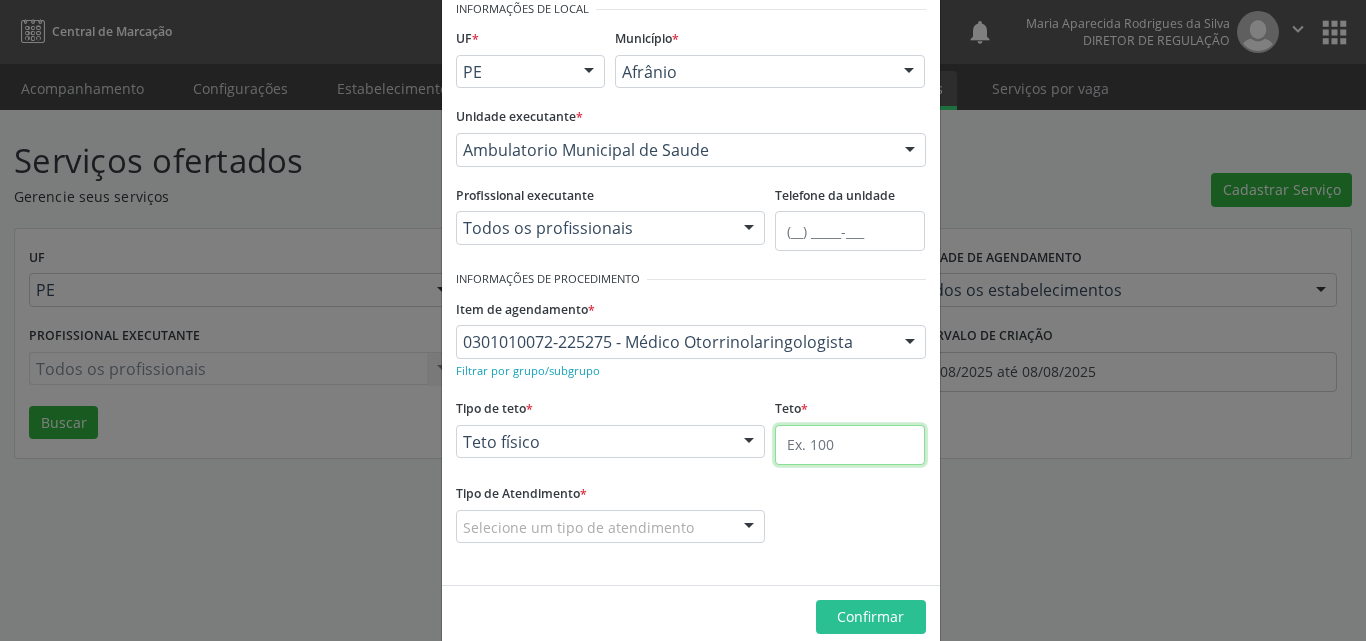 click at bounding box center (850, 445) 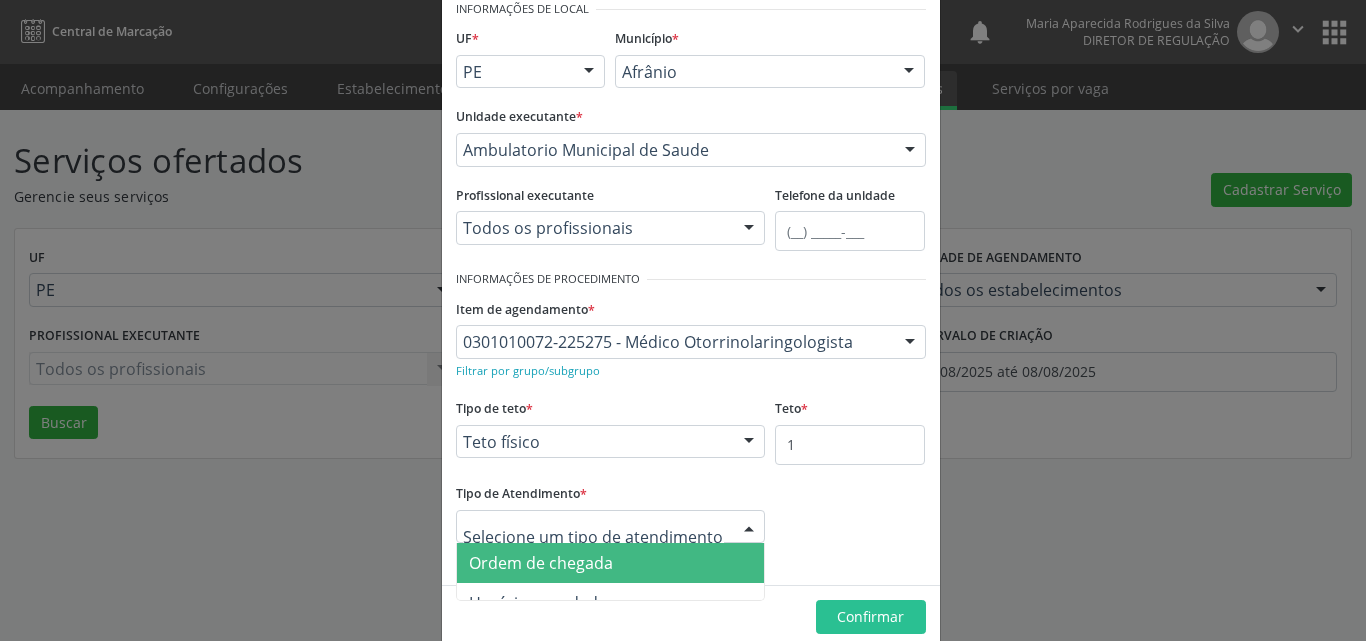 click at bounding box center (611, 527) 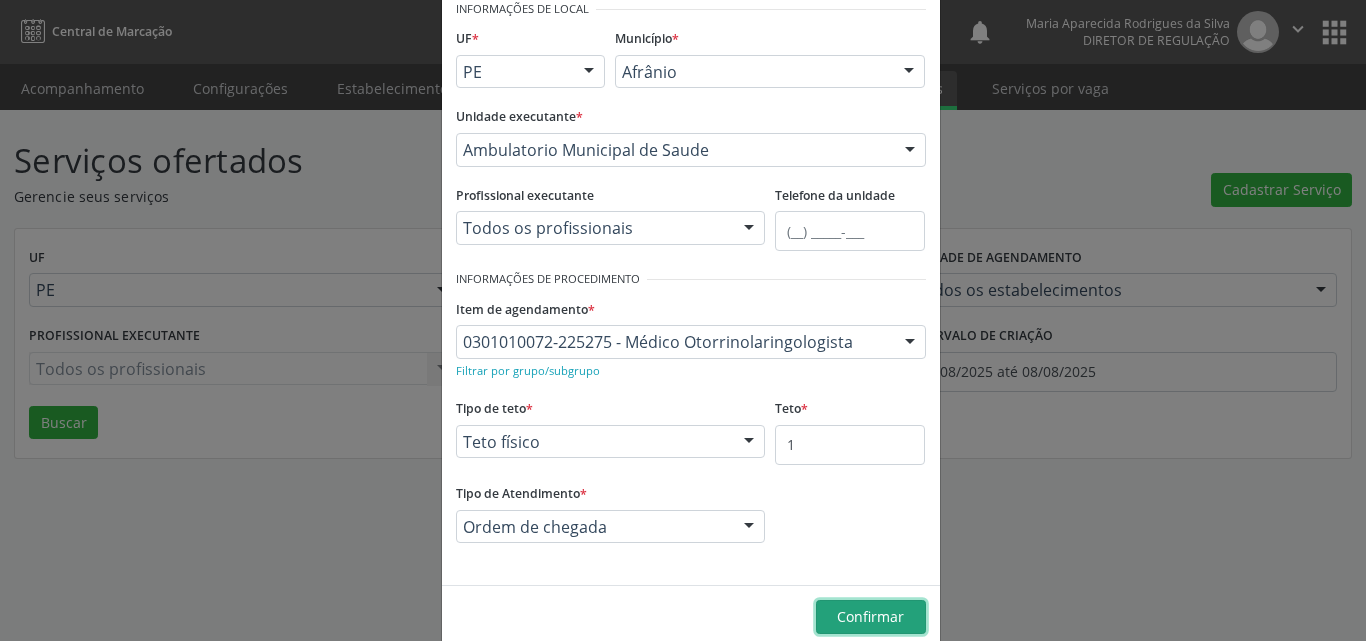 click on "Confirmar" at bounding box center (870, 616) 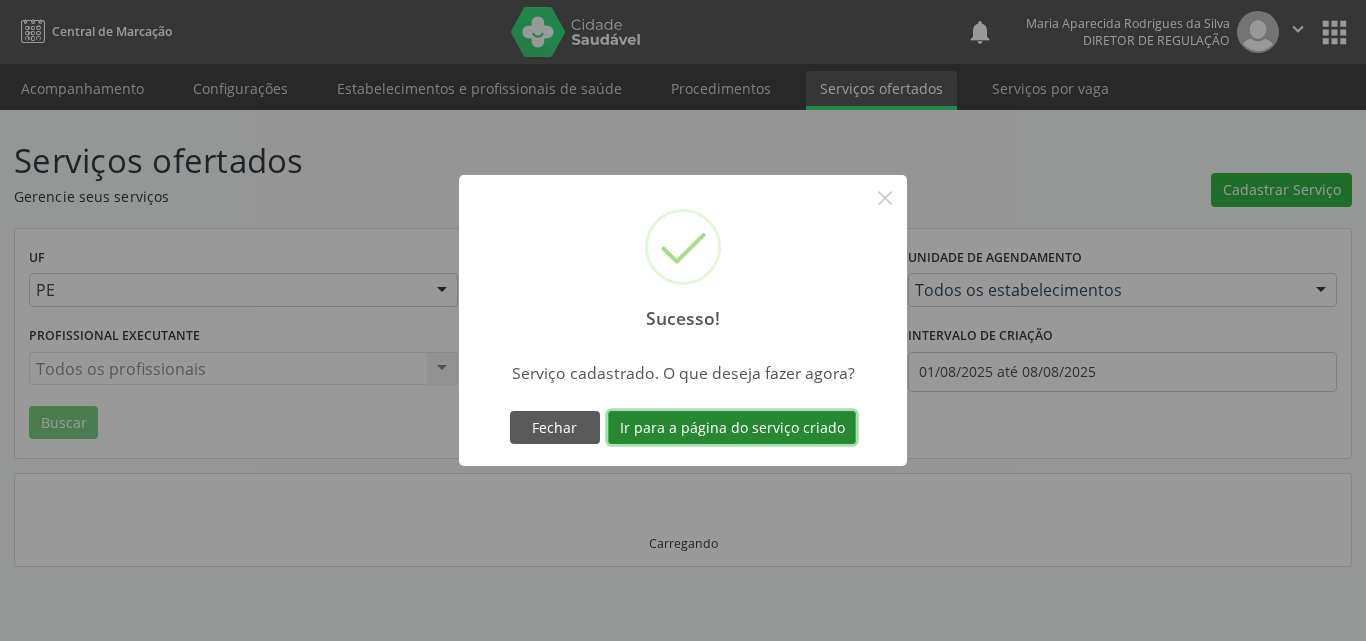 click on "Ir para a página do serviço criado" at bounding box center [732, 428] 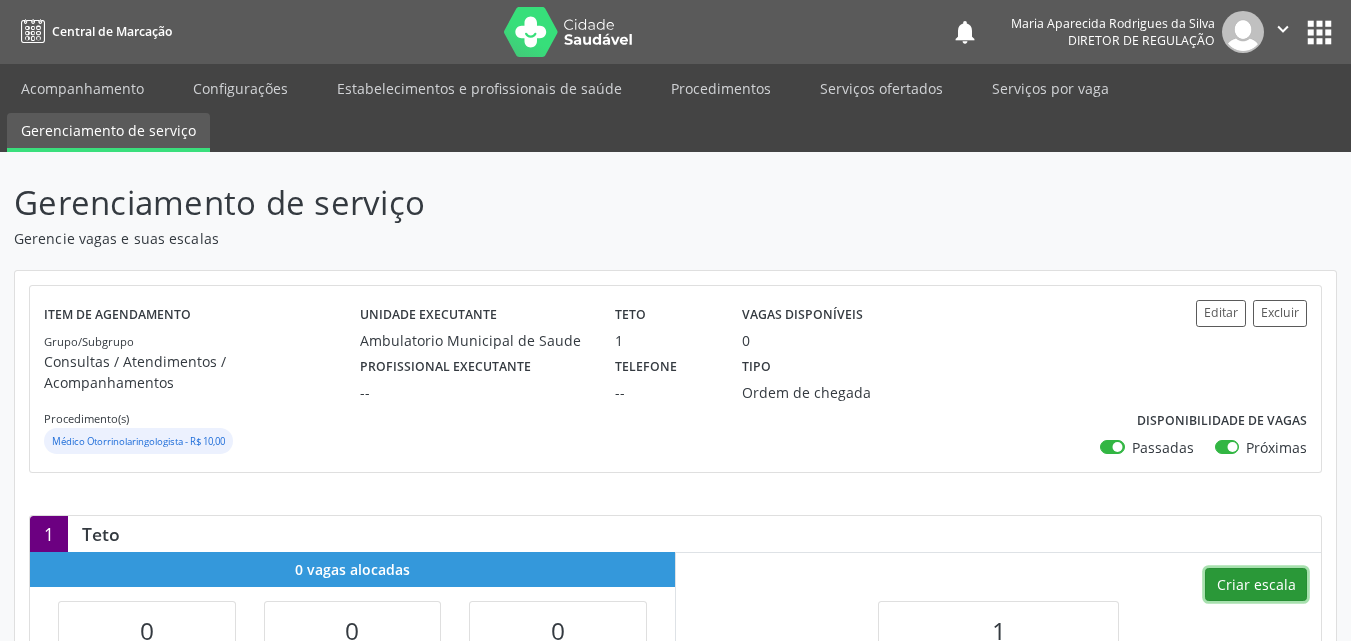 click on "Criar escala" at bounding box center (1256, 585) 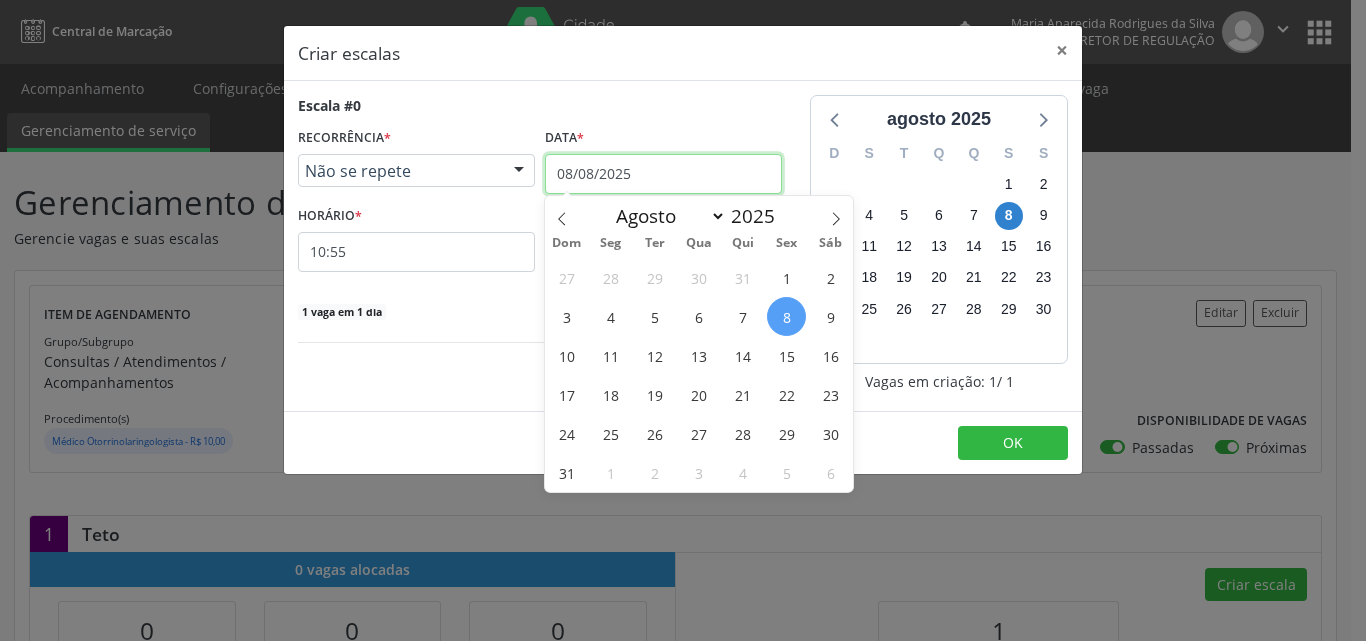 click on "08/08/2025" at bounding box center (663, 174) 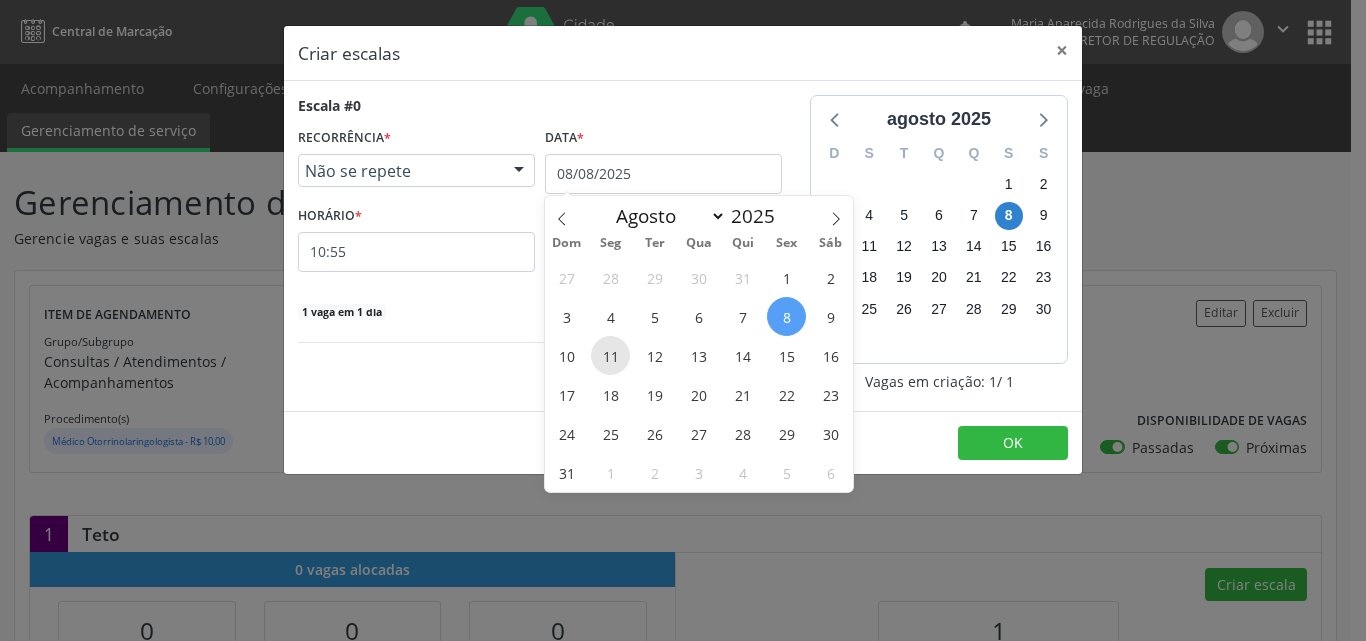 click on "11" at bounding box center (610, 355) 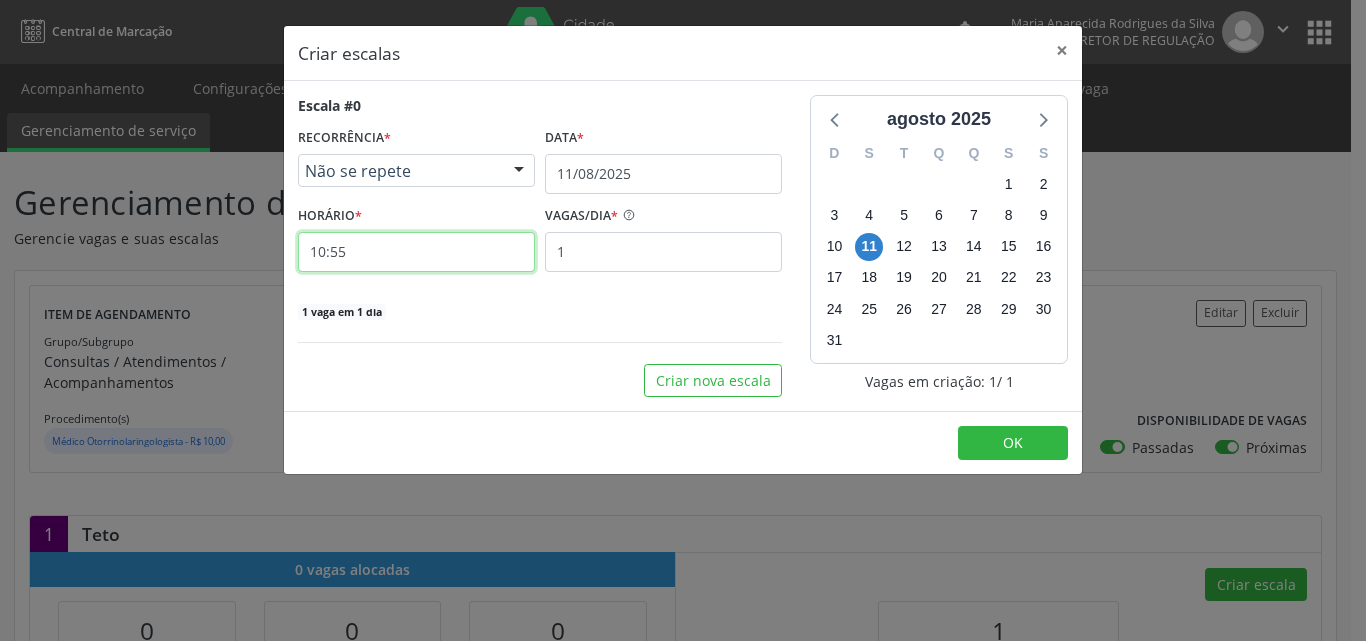 click on "10:55" at bounding box center [416, 252] 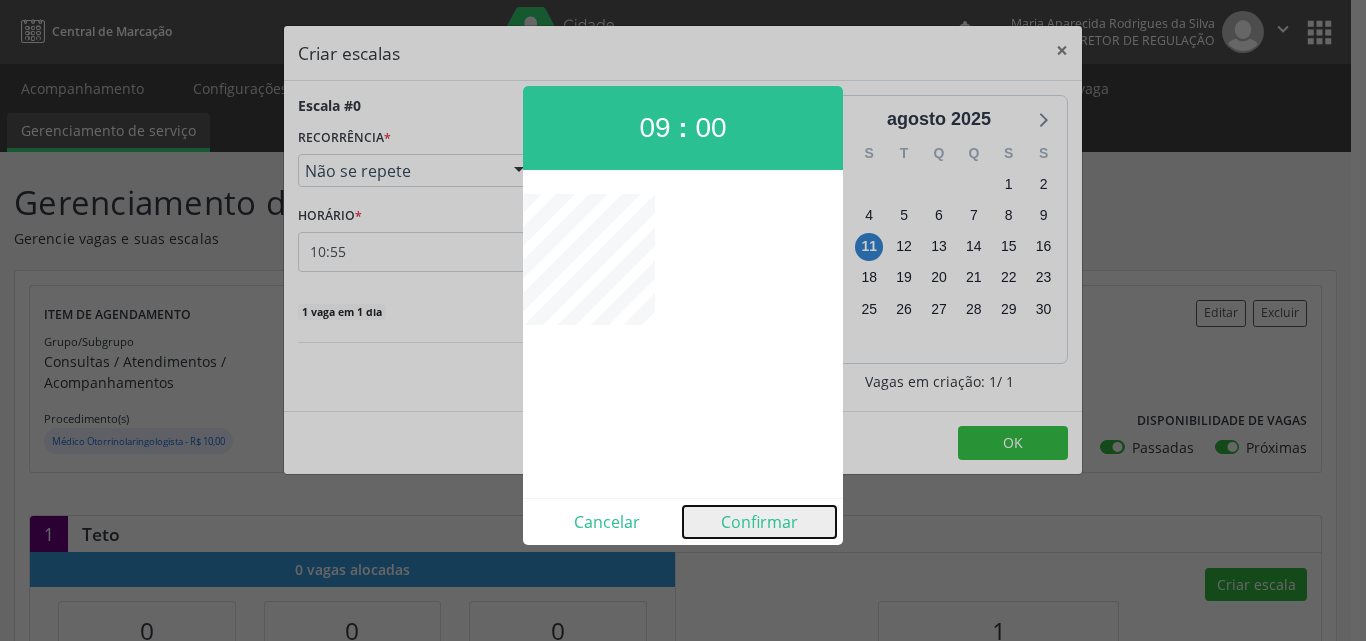 click on "Confirmar" at bounding box center (759, 522) 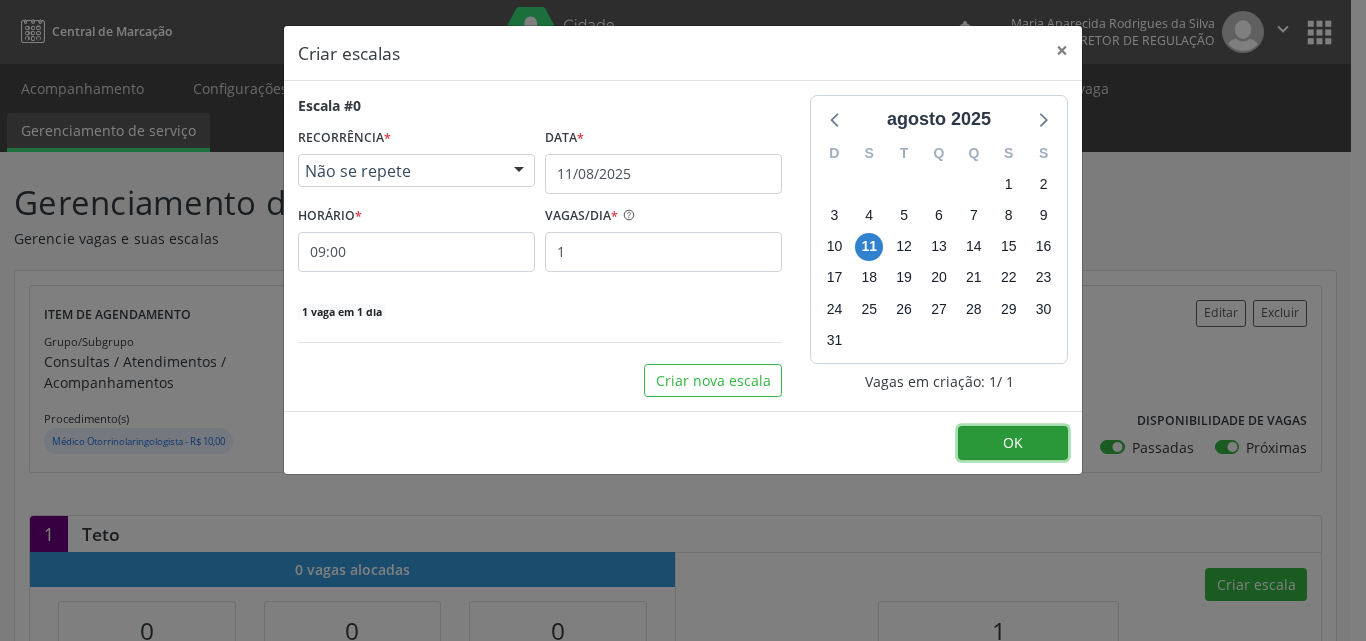 click on "OK" at bounding box center [1013, 442] 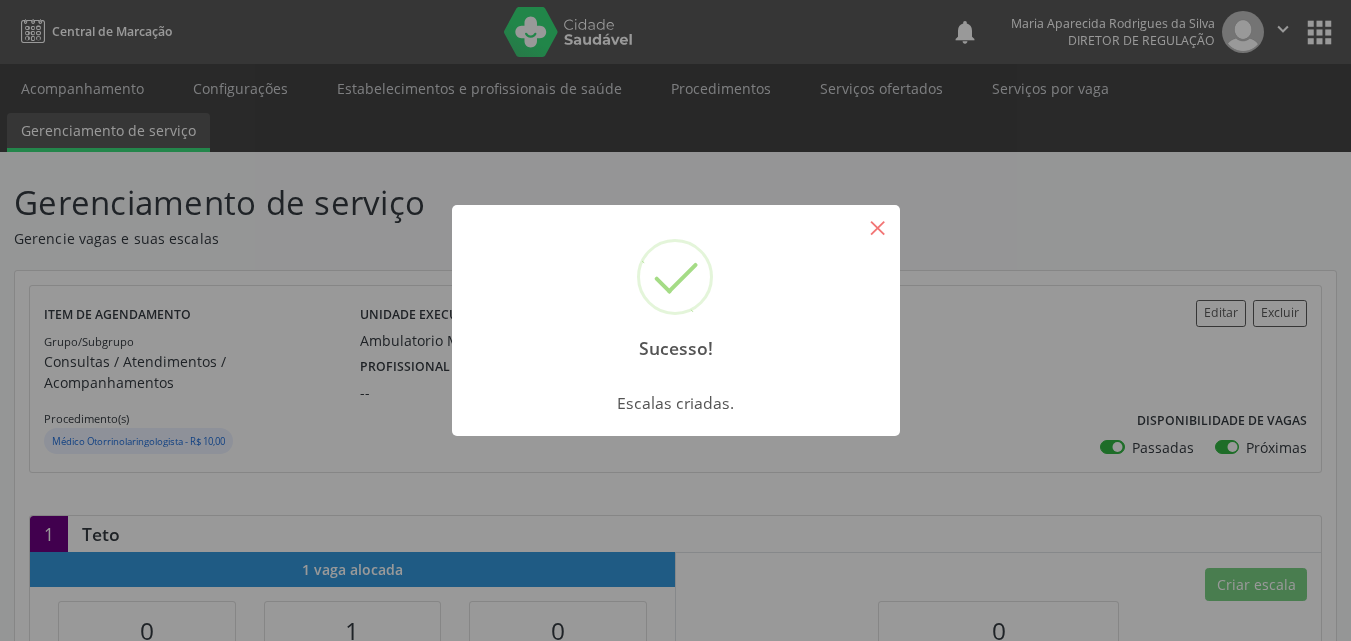 click on "×" at bounding box center [878, 227] 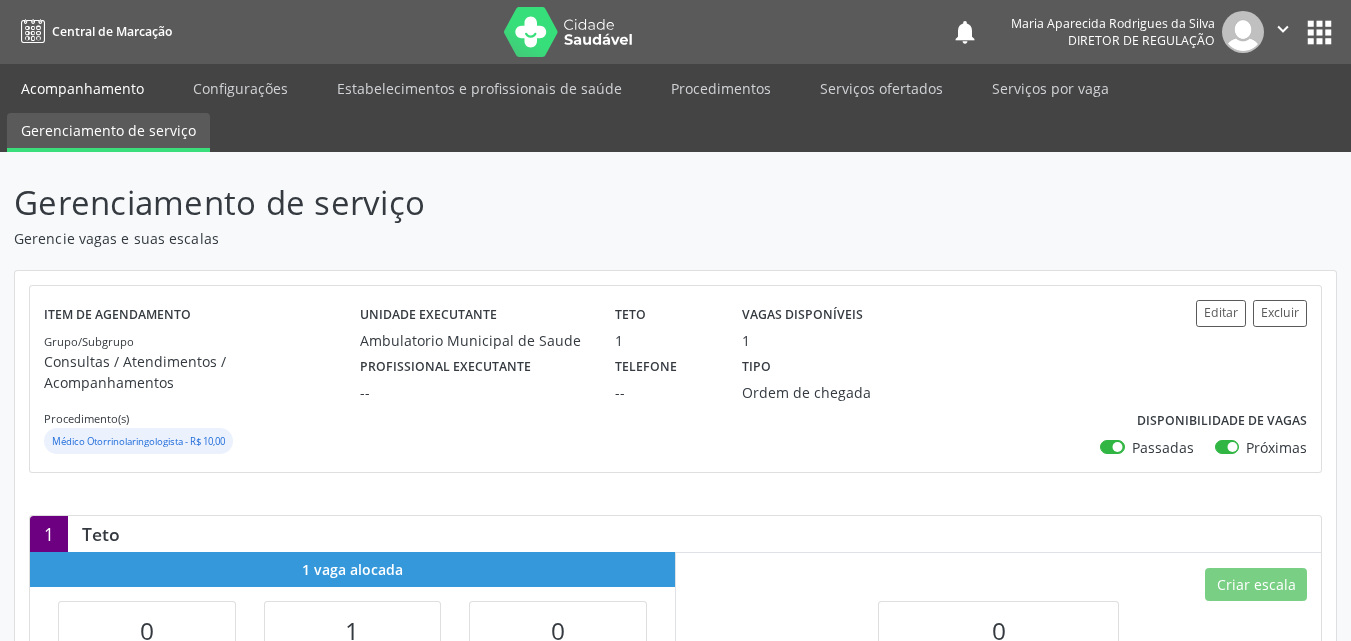 click on "Acompanhamento" at bounding box center (82, 88) 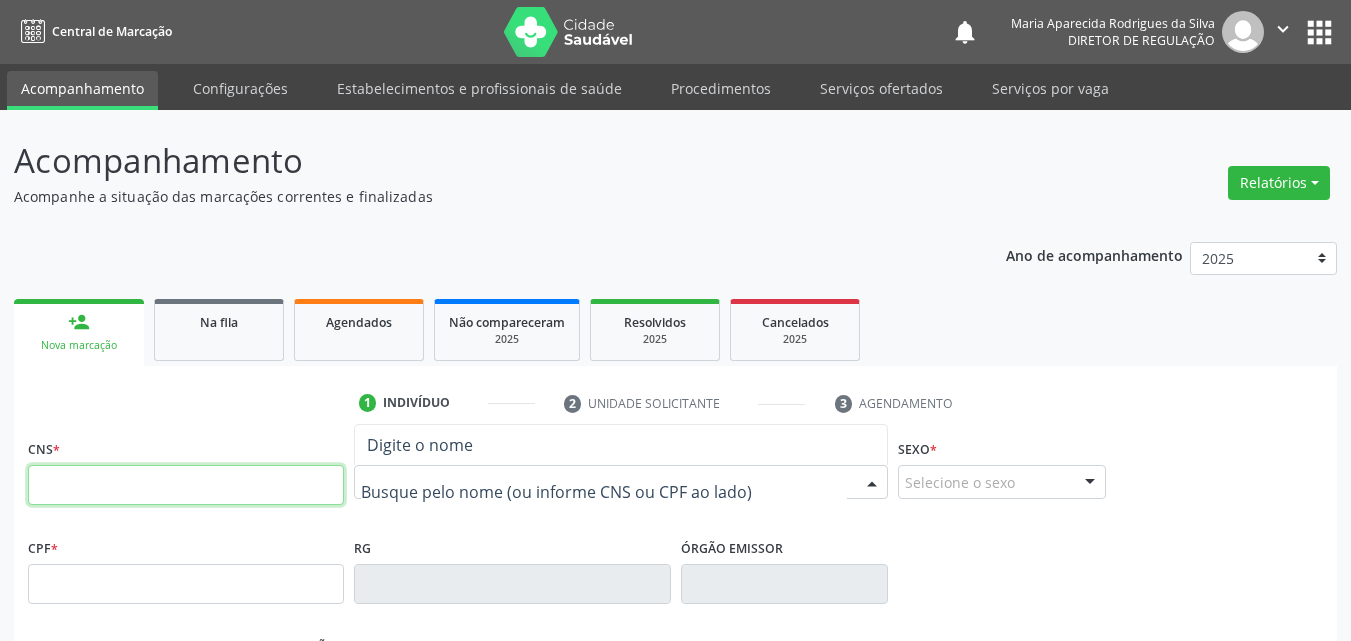 click at bounding box center [186, 485] 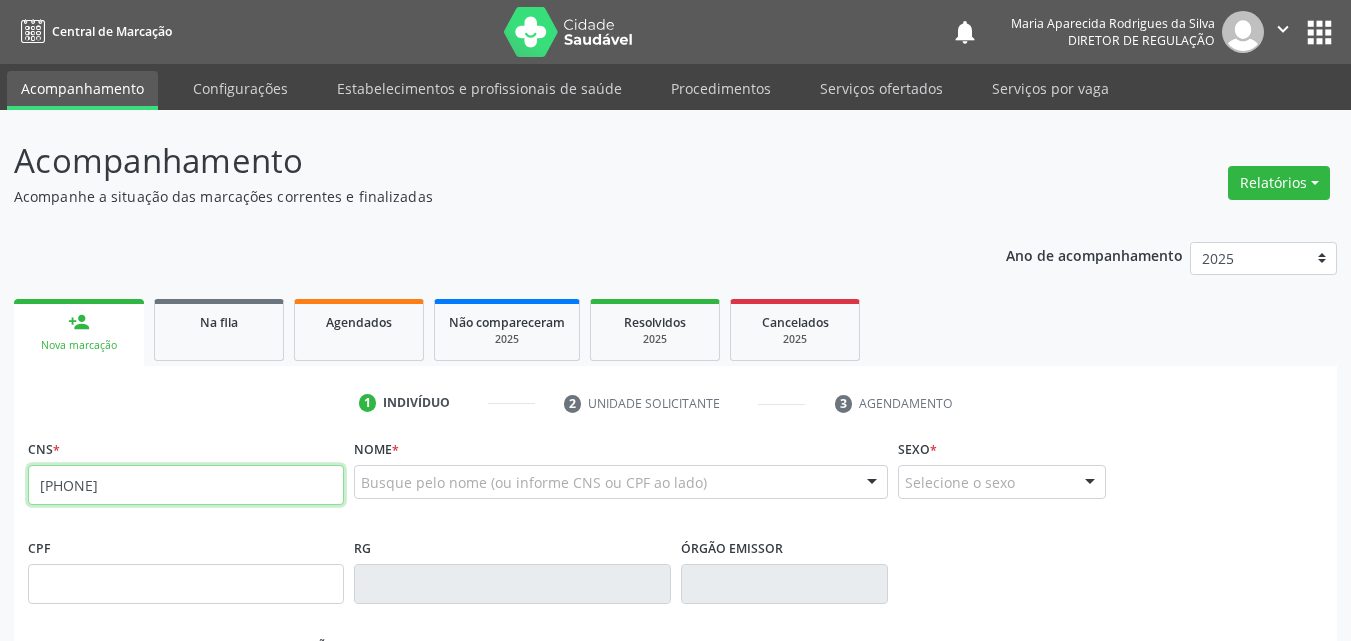 type on "[PHONE]" 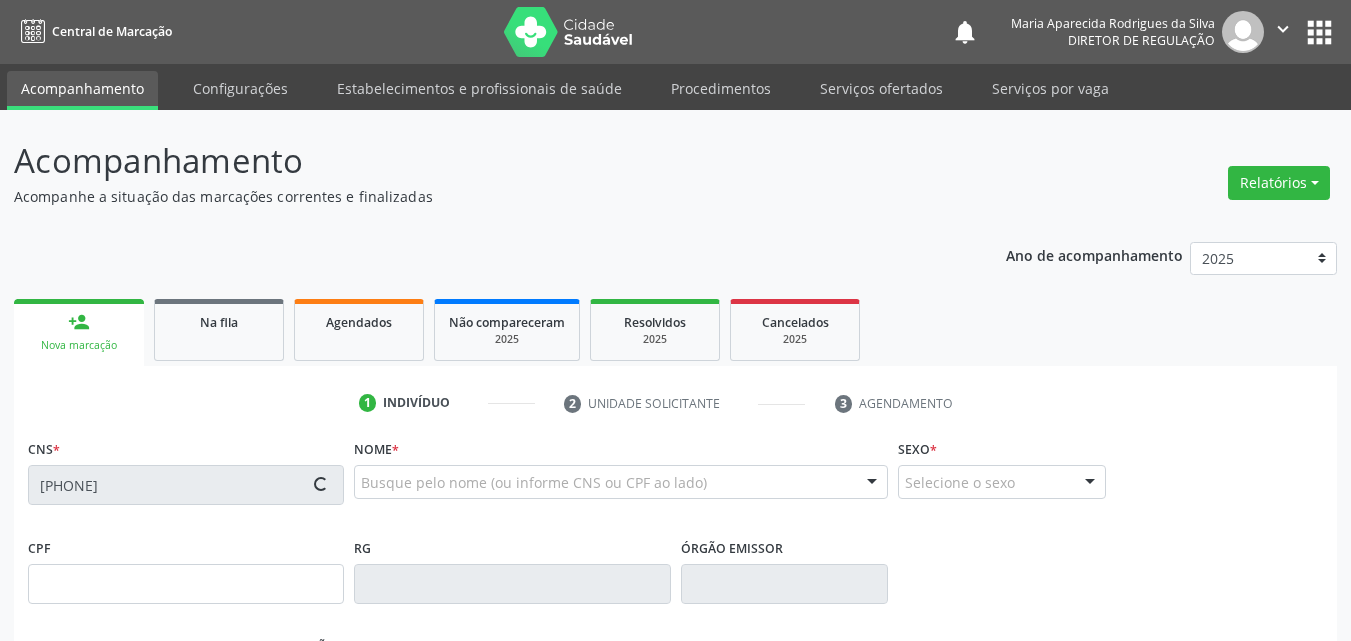 type on "[PHONE]" 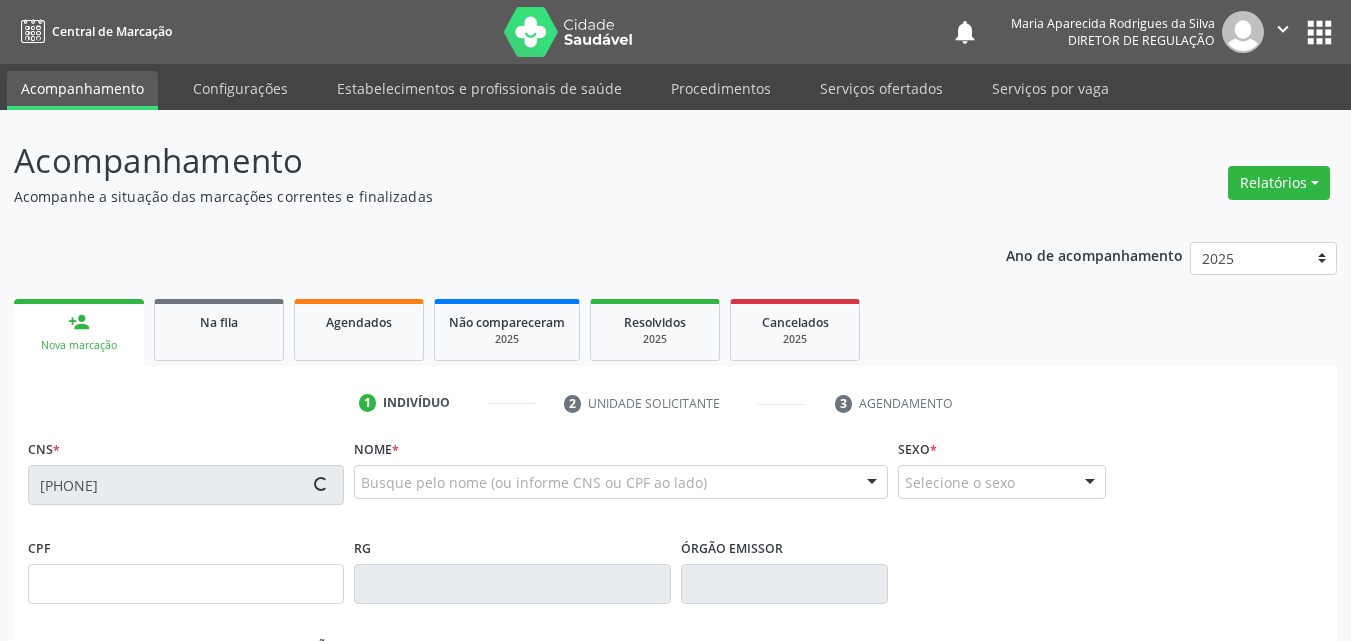 type on "[DATE]" 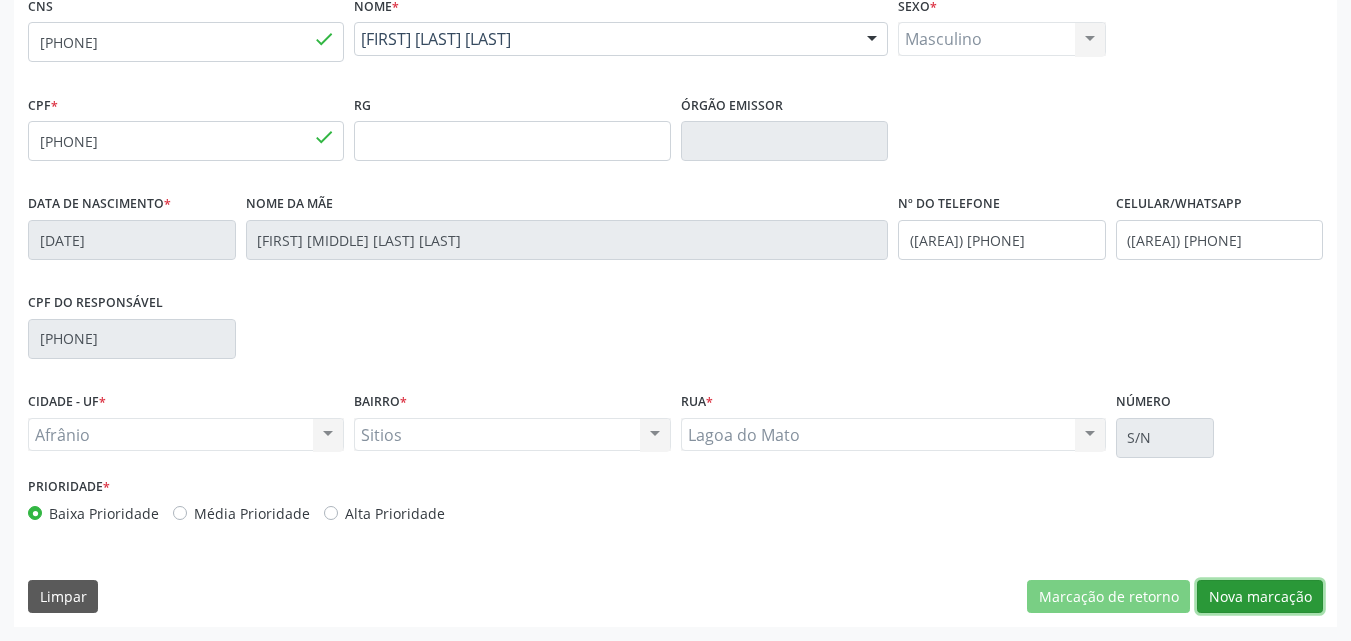 click on "Nova marcação" at bounding box center (1260, 597) 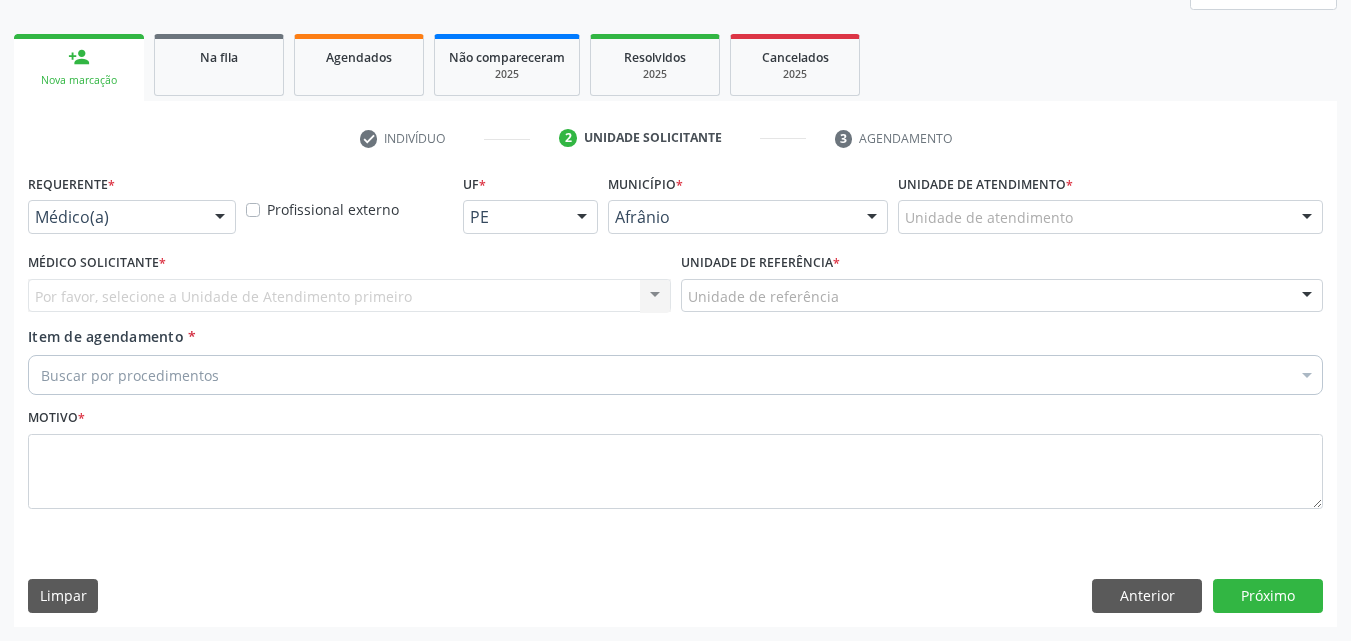 scroll, scrollTop: 265, scrollLeft: 0, axis: vertical 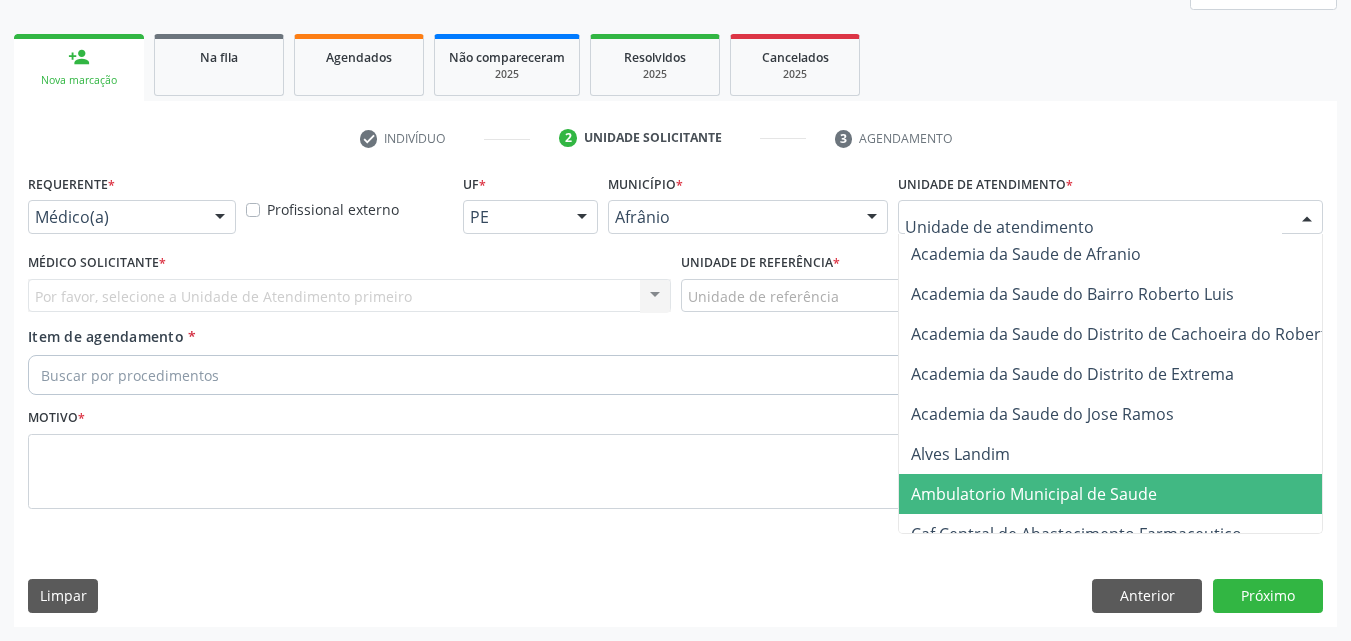 click on "Ambulatorio Municipal de Saude" at bounding box center (1034, 494) 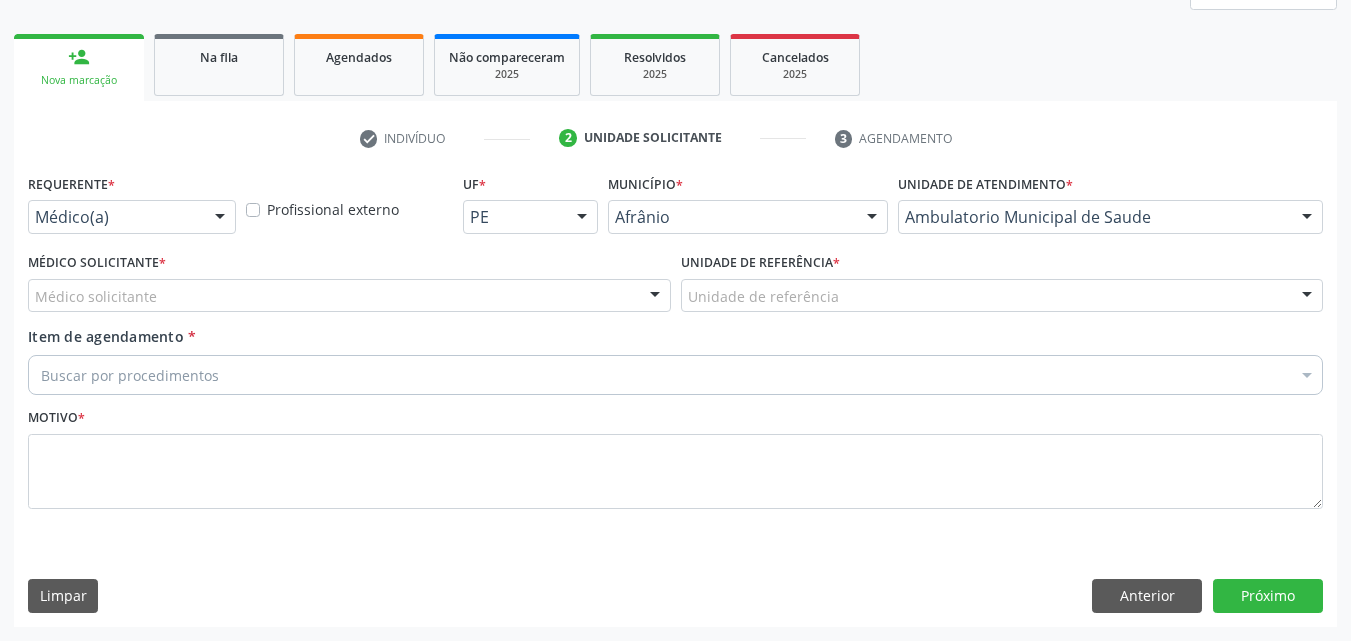 click on "Unidade de referência" at bounding box center (1002, 296) 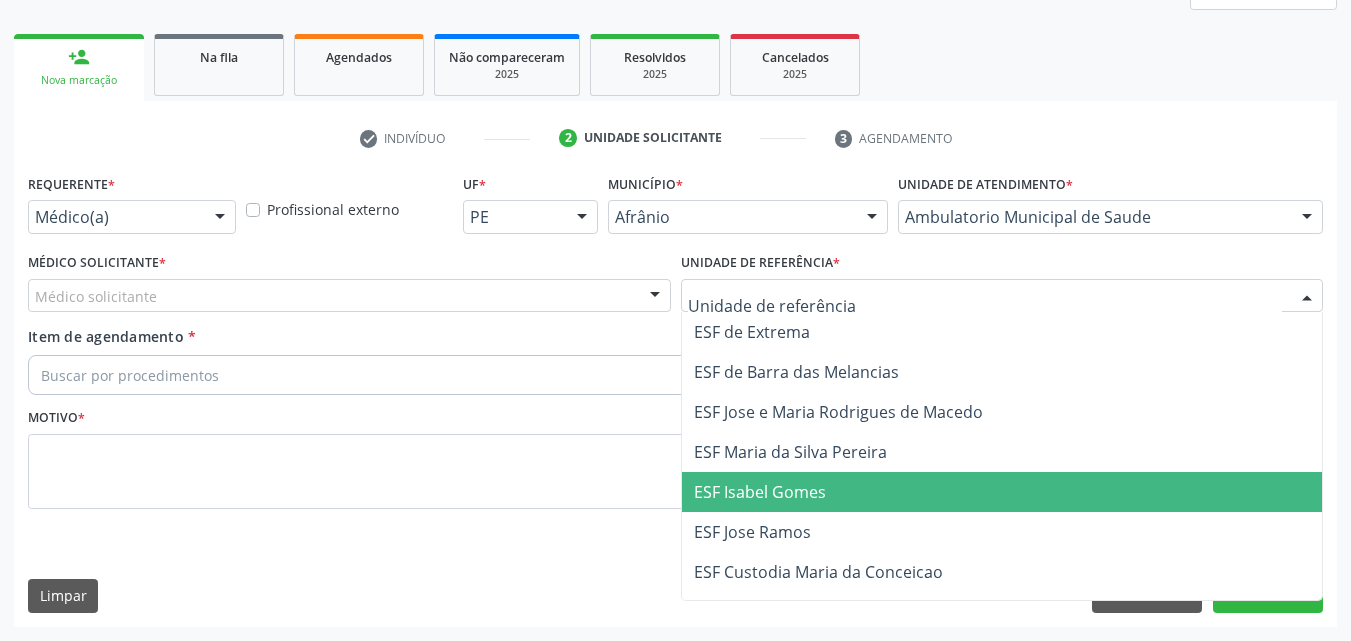 click on "ESF Isabel Gomes" at bounding box center (760, 492) 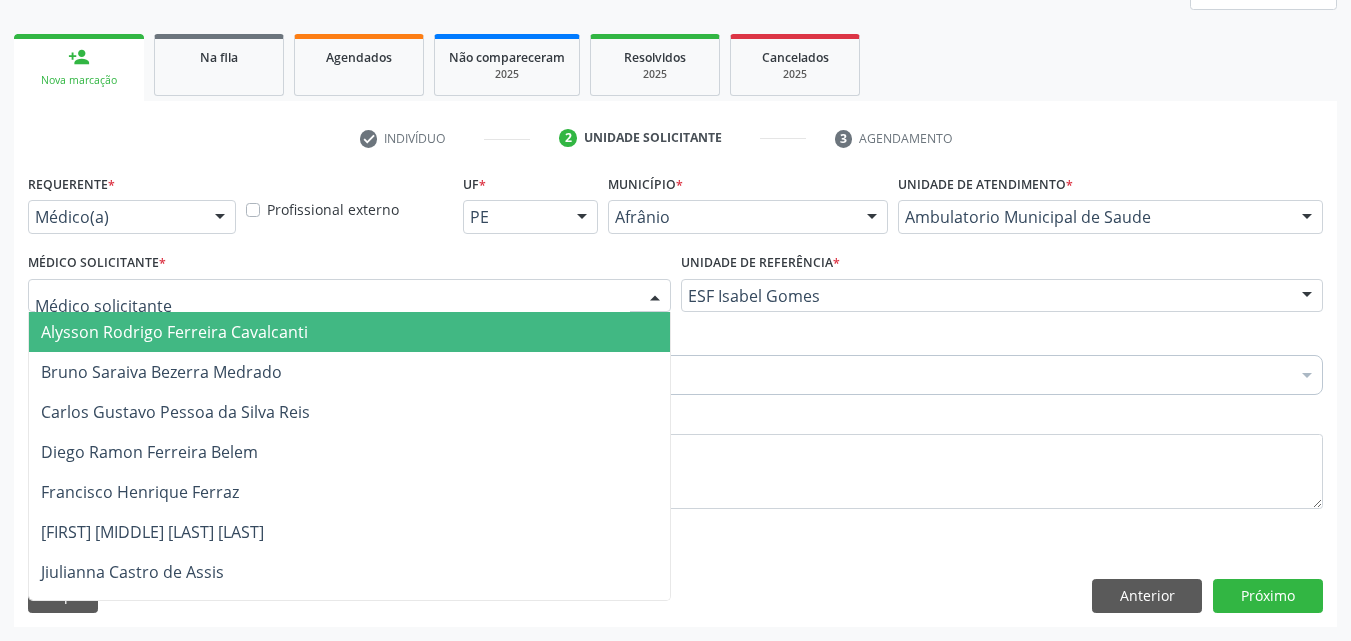 click at bounding box center (349, 296) 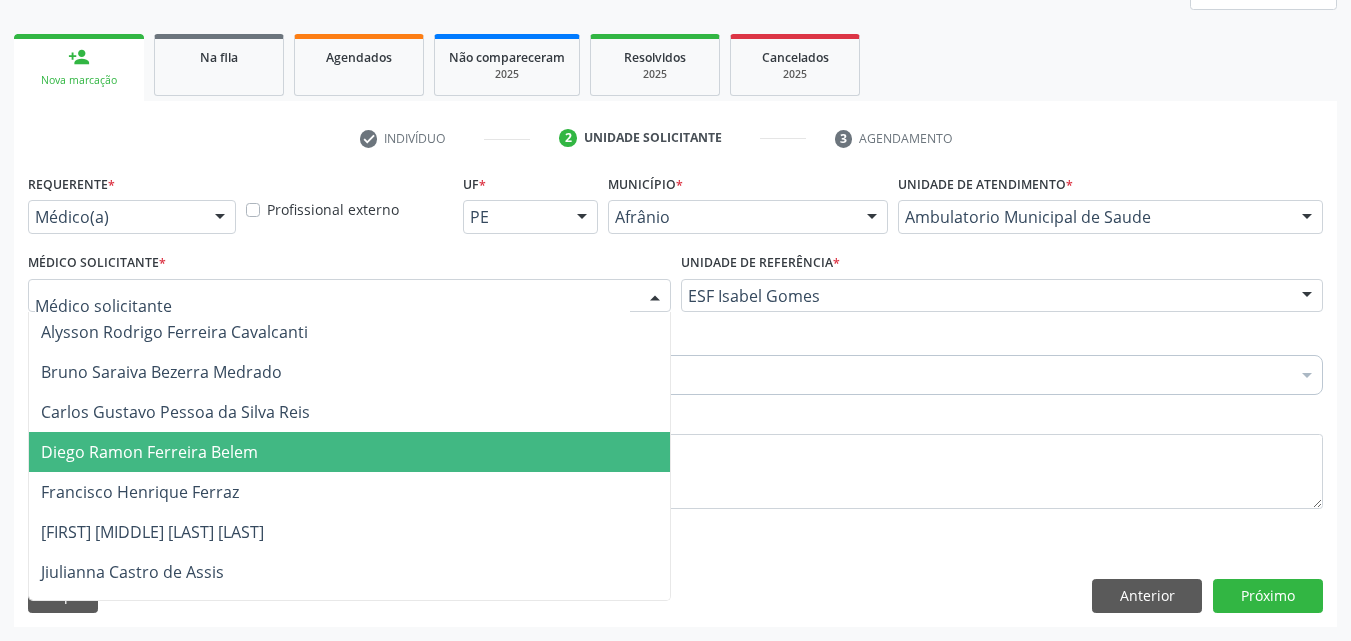 click on "Diego Ramon Ferreira Belem" at bounding box center [349, 452] 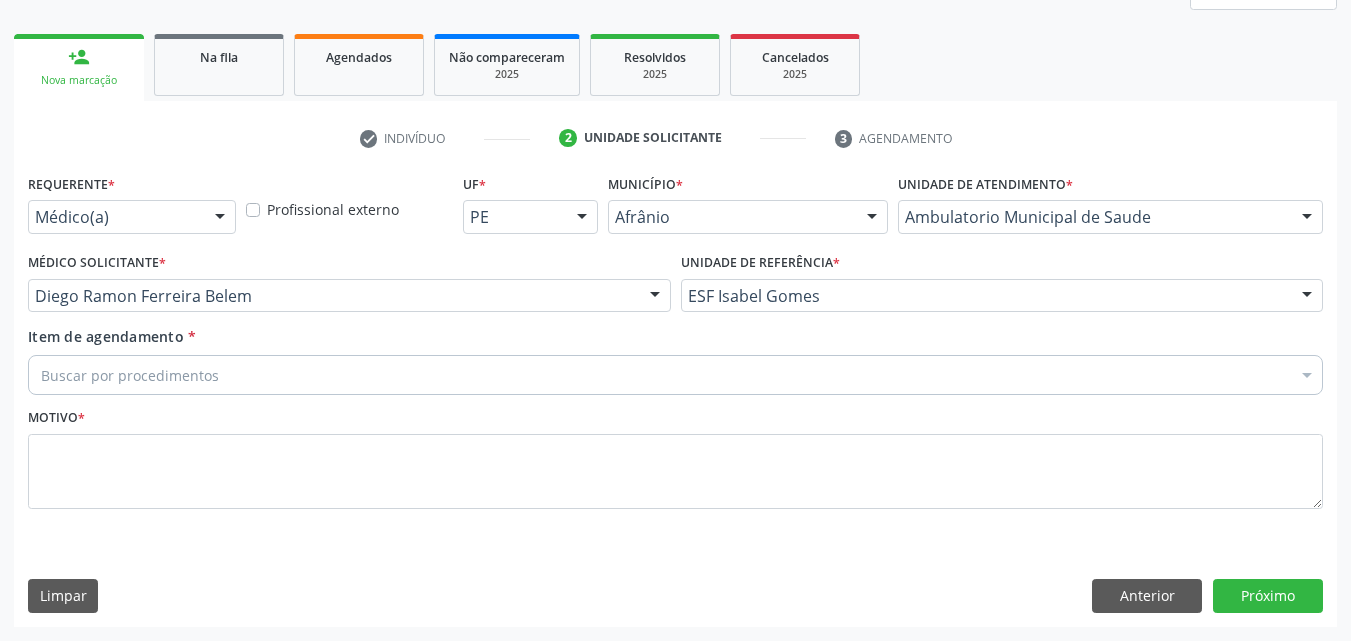 click on "Buscar por procedimentos" at bounding box center [675, 375] 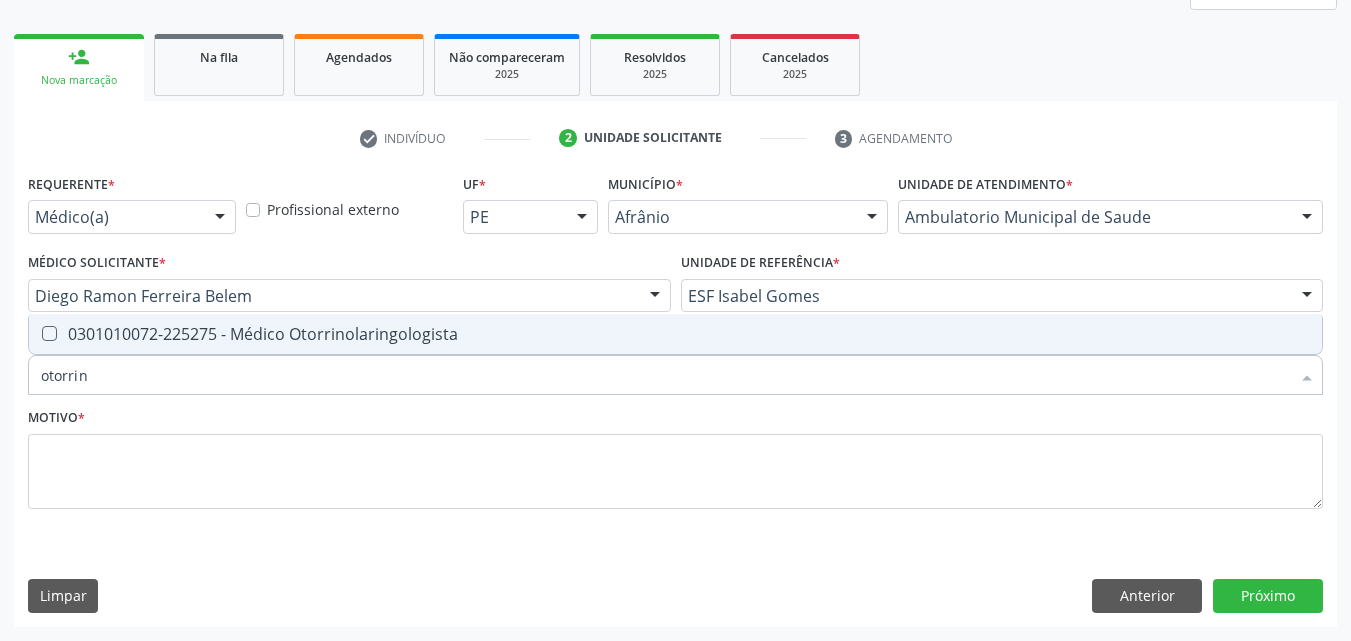 type on "otorrino" 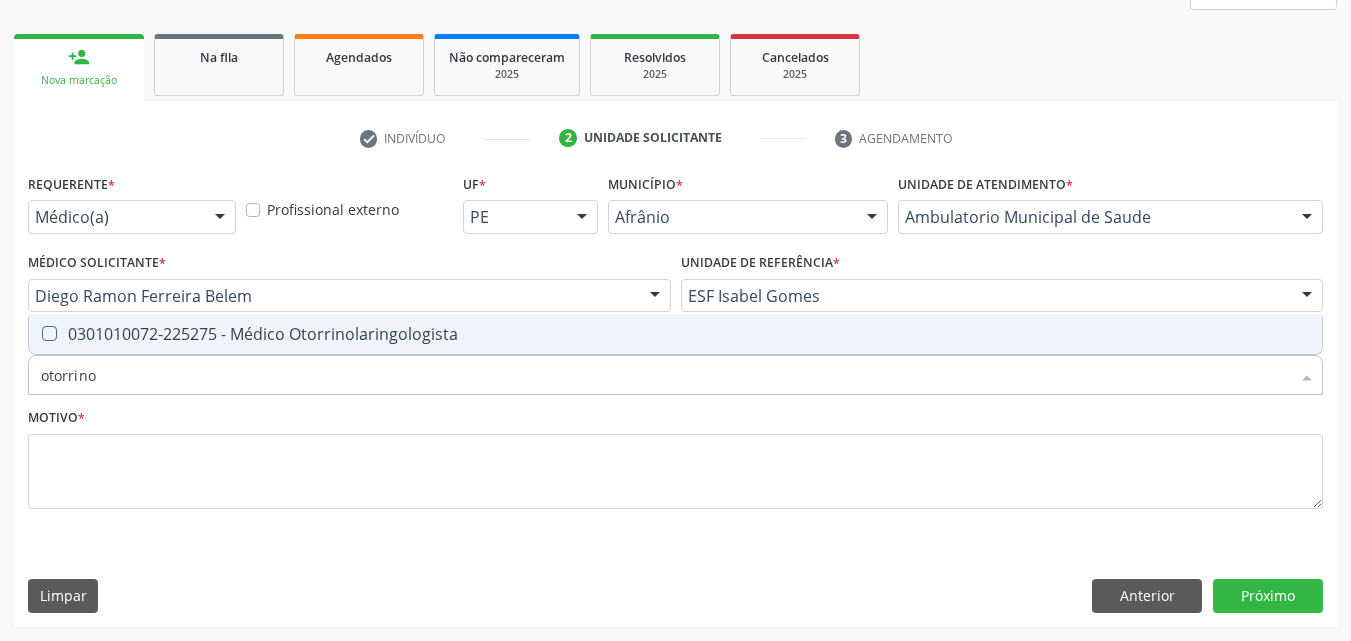 click on "0301010072-225275 - Médico Otorrinolaringologista" at bounding box center (675, 334) 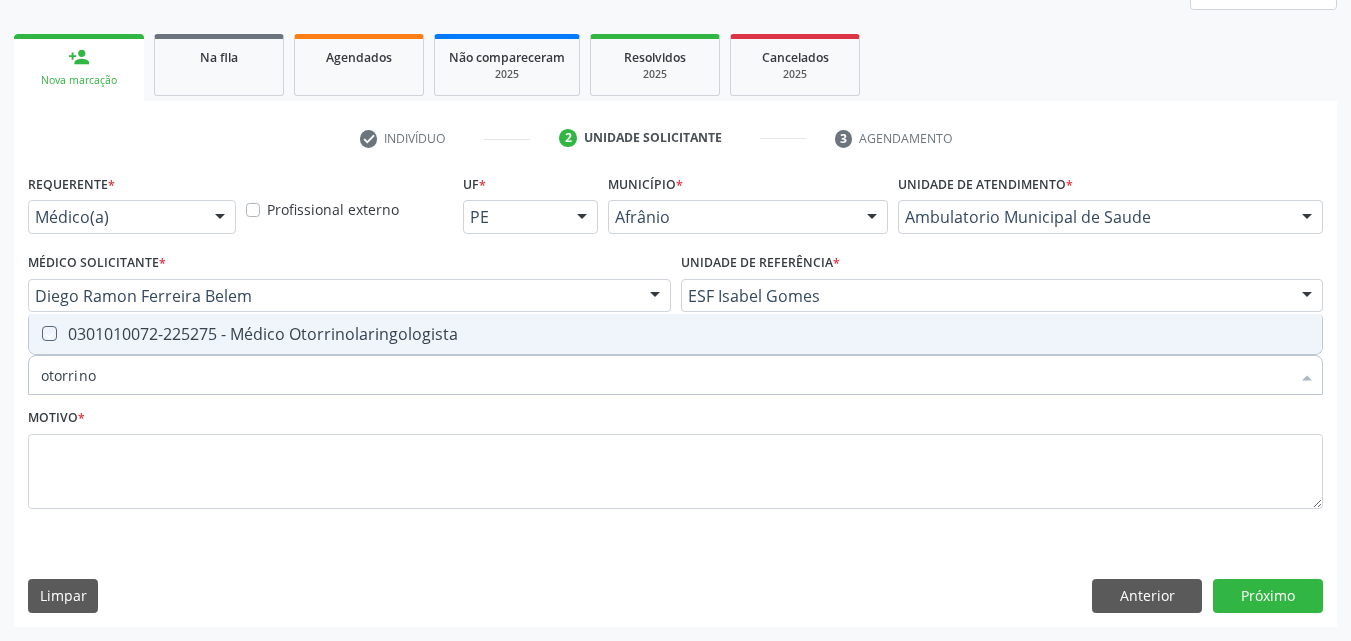checkbox on "true" 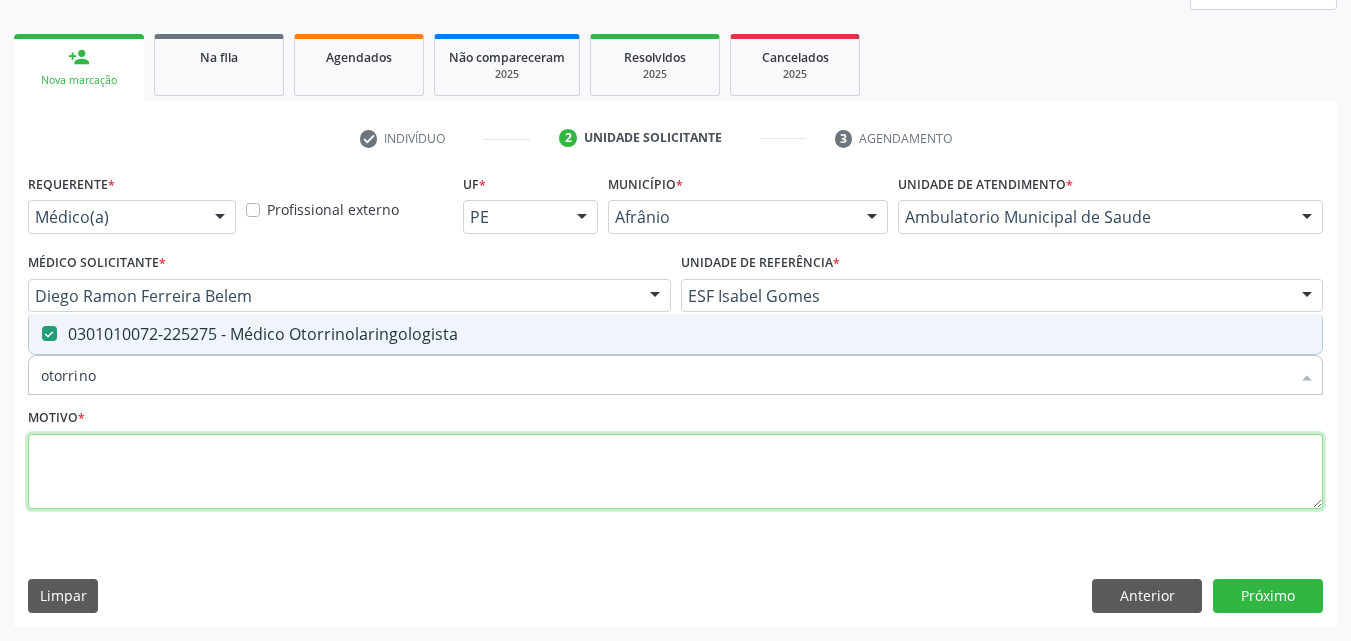 click at bounding box center [675, 472] 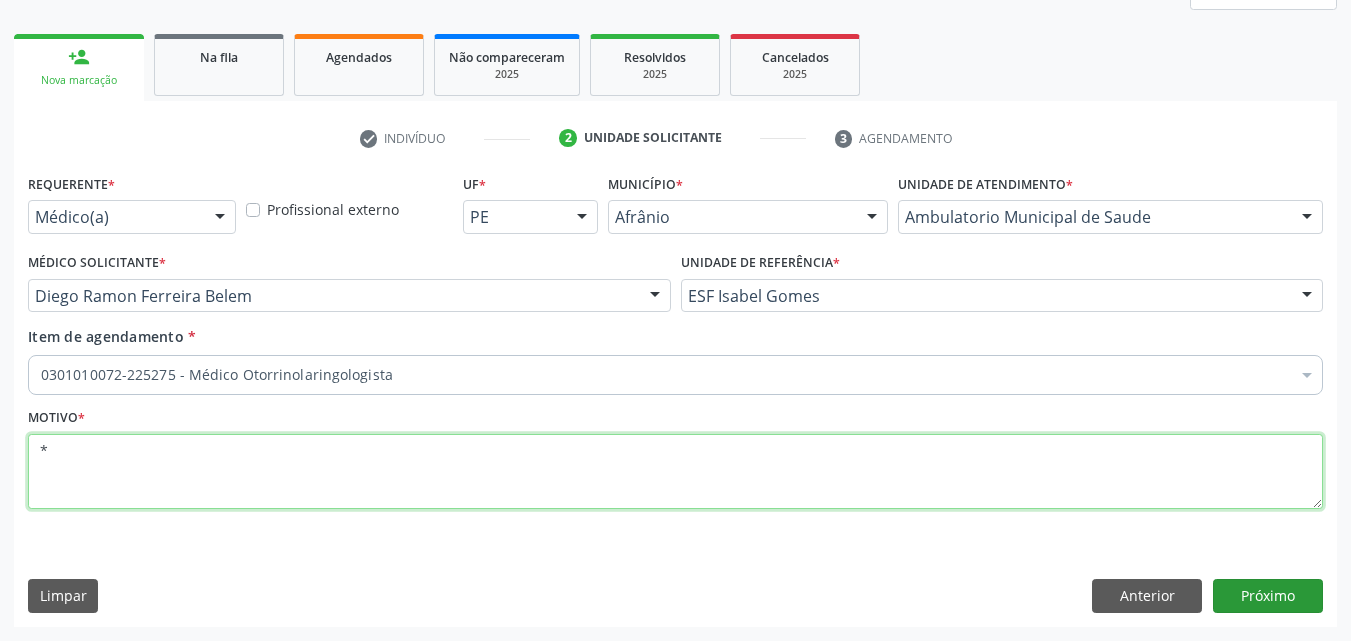 type on "*" 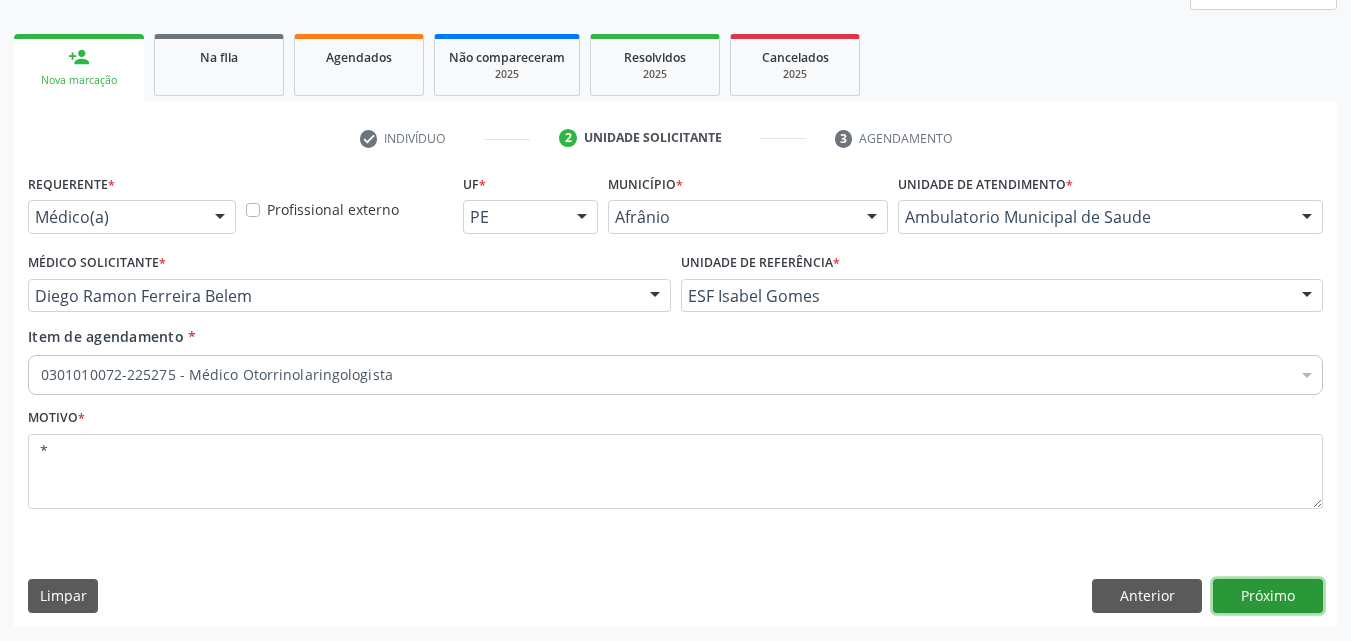click on "Próximo" at bounding box center [1268, 596] 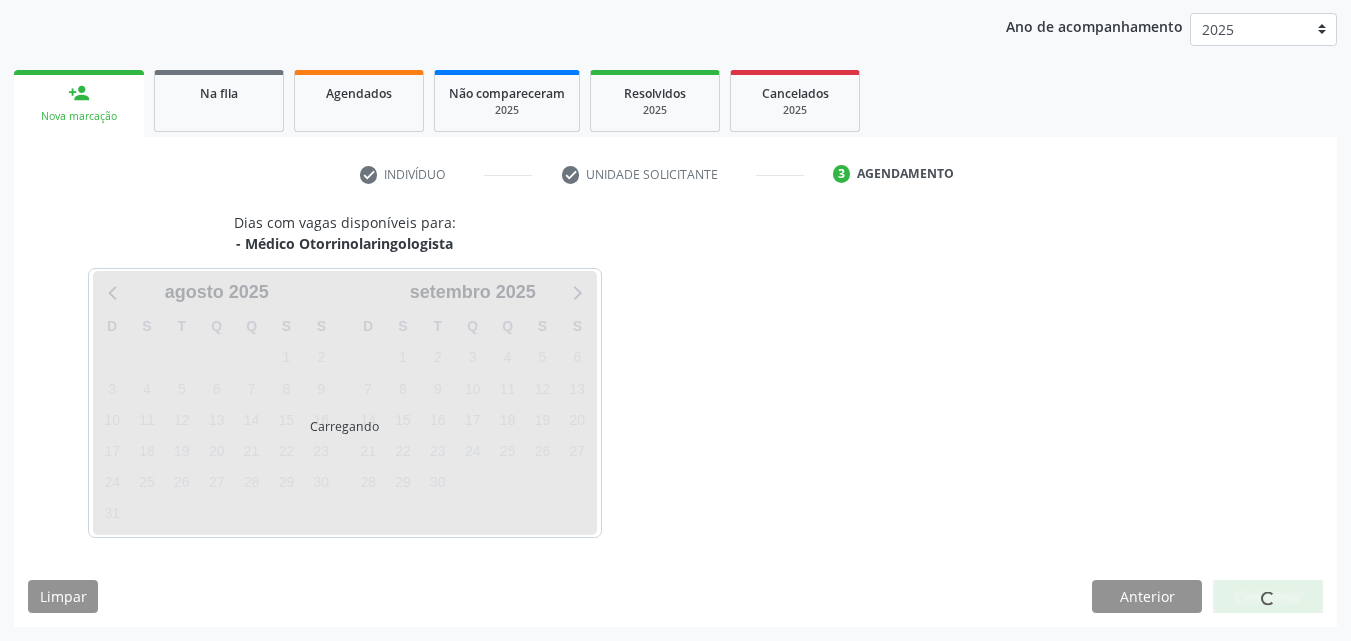 scroll, scrollTop: 229, scrollLeft: 0, axis: vertical 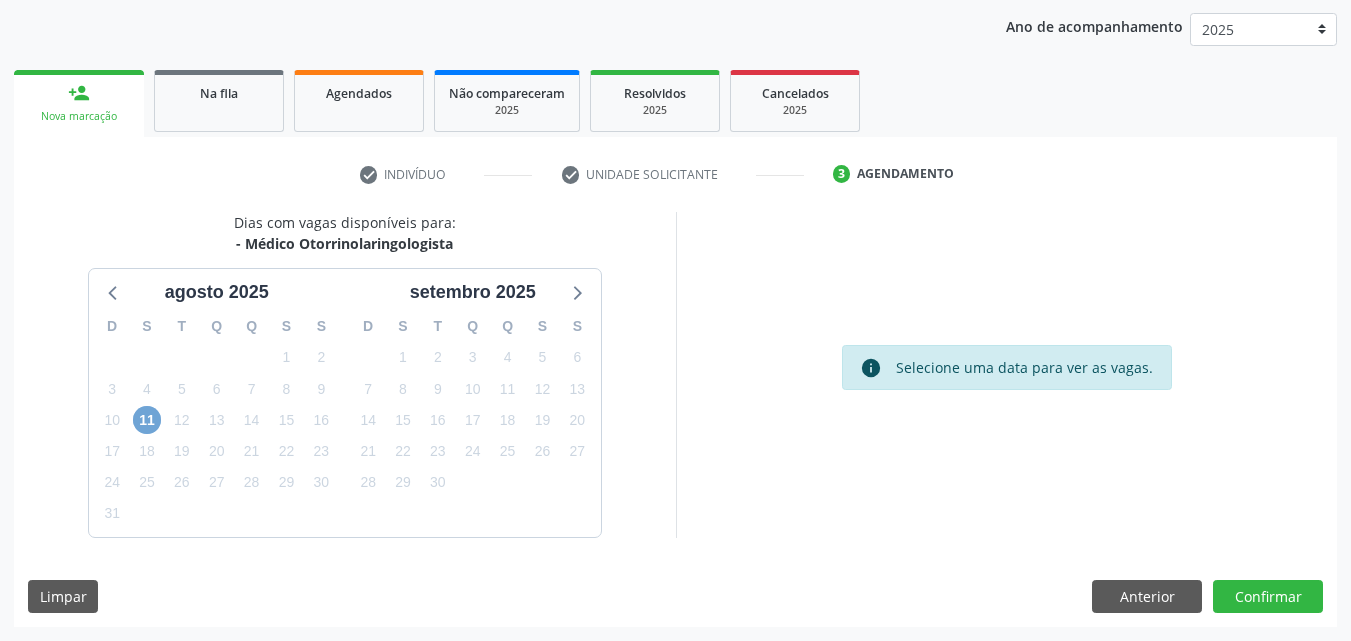 click on "11" at bounding box center (147, 420) 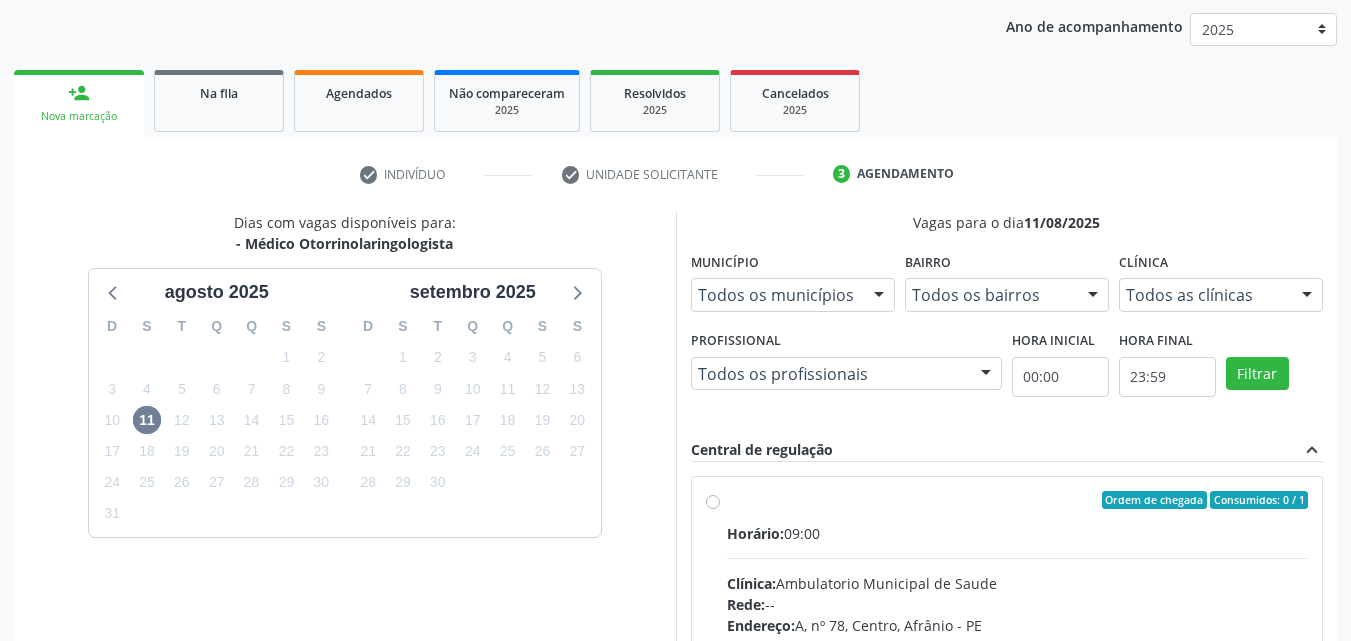 click on "Ordem de chegada
Consumidos: 0 / 1" at bounding box center [1018, 500] 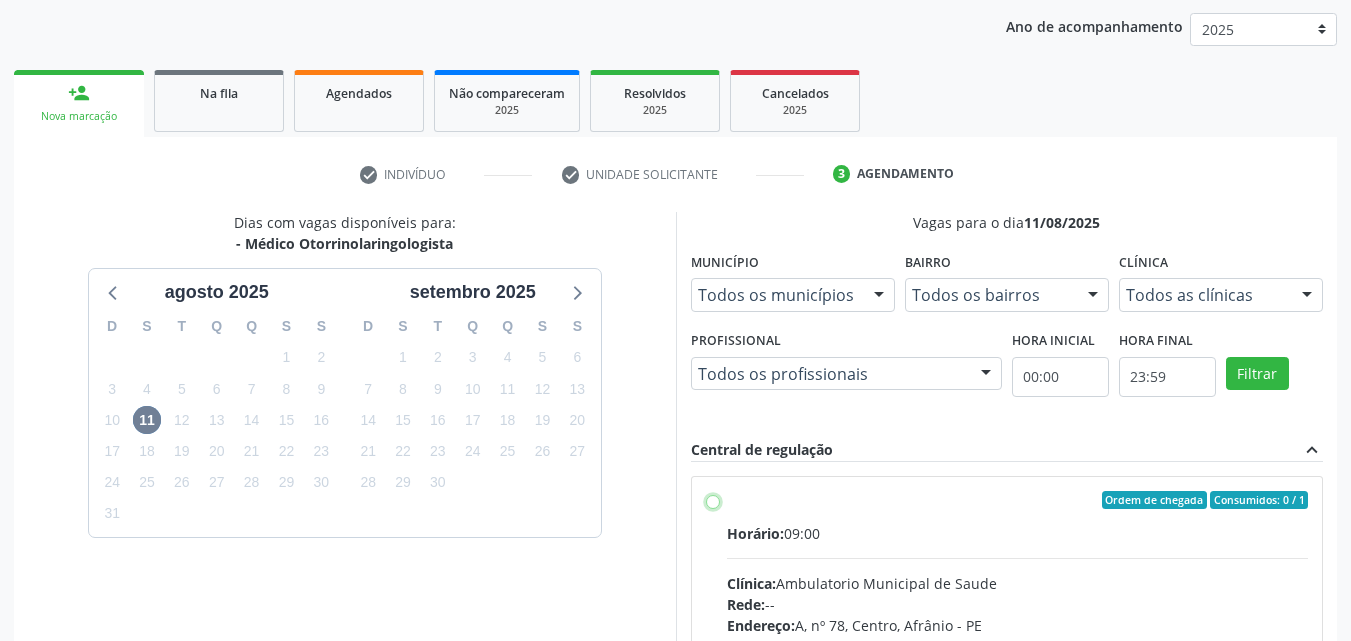 click on "Ordem de chegada
Consumidos: 0 / 1
Horário:   09:00
Clínica:  Ambulatorio Municipal de Saude
Rede:
--
Endereço:   A, nº 78, Centro, [CITY] - [STATE]
Telefone:   --
Profissional:
--
Informações adicionais sobre o atendimento
Idade de atendimento:
Sem restrição
Gênero(s) atendido(s):
Sem restrição
Informações adicionais:
--" at bounding box center (713, 500) 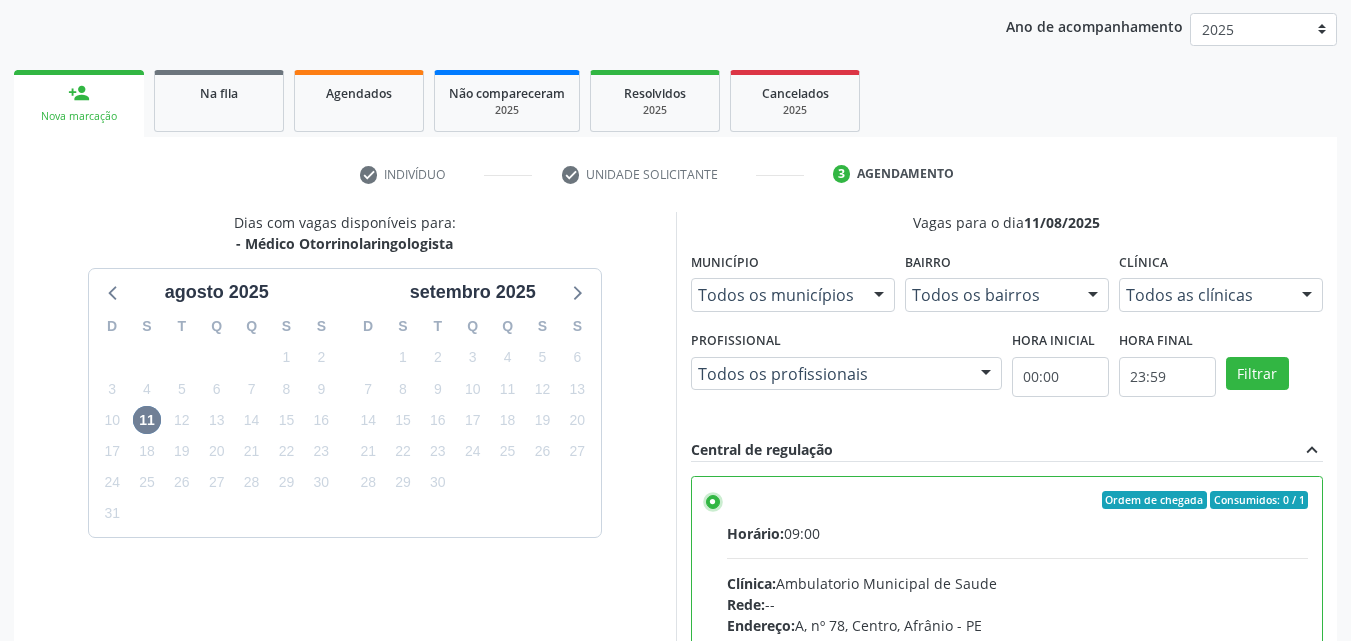 scroll, scrollTop: 99, scrollLeft: 0, axis: vertical 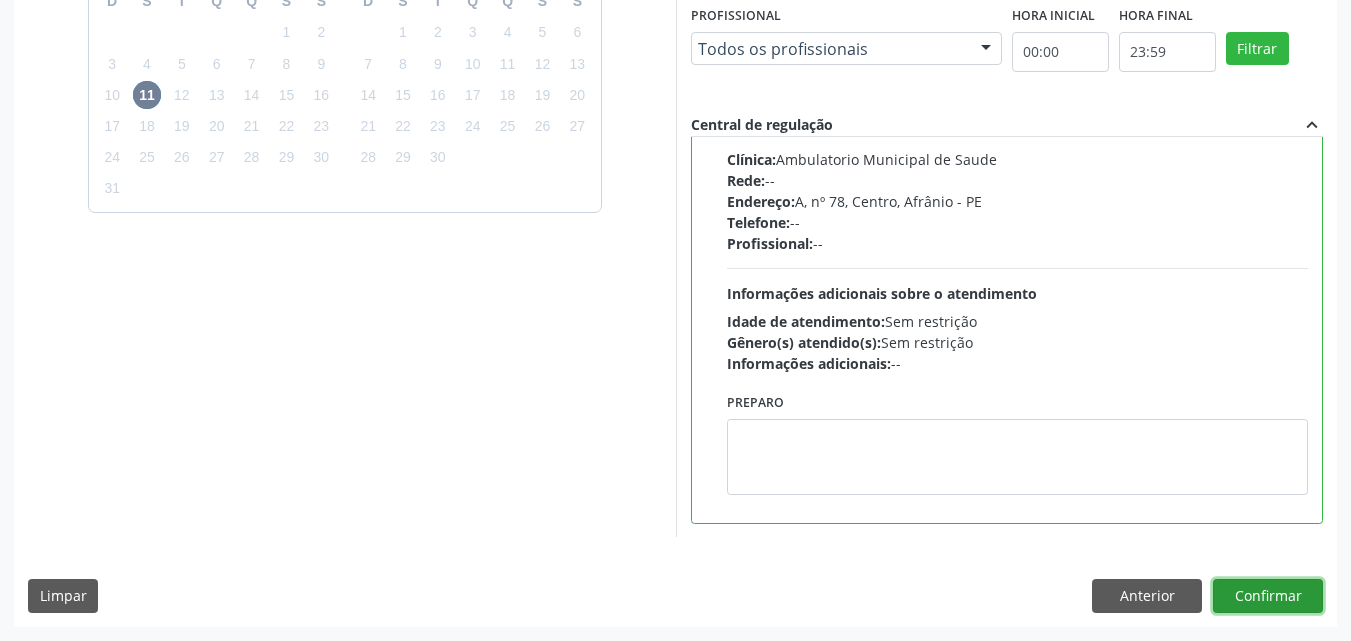 click on "Confirmar" at bounding box center (1268, 596) 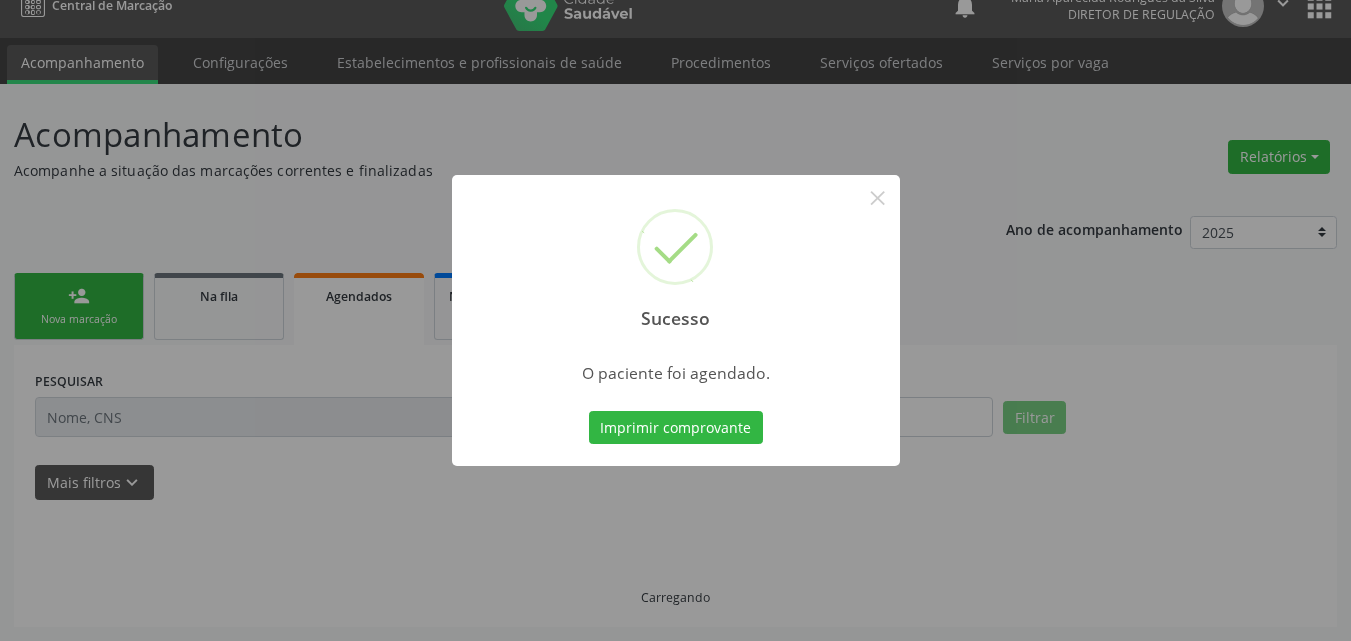 scroll, scrollTop: 26, scrollLeft: 0, axis: vertical 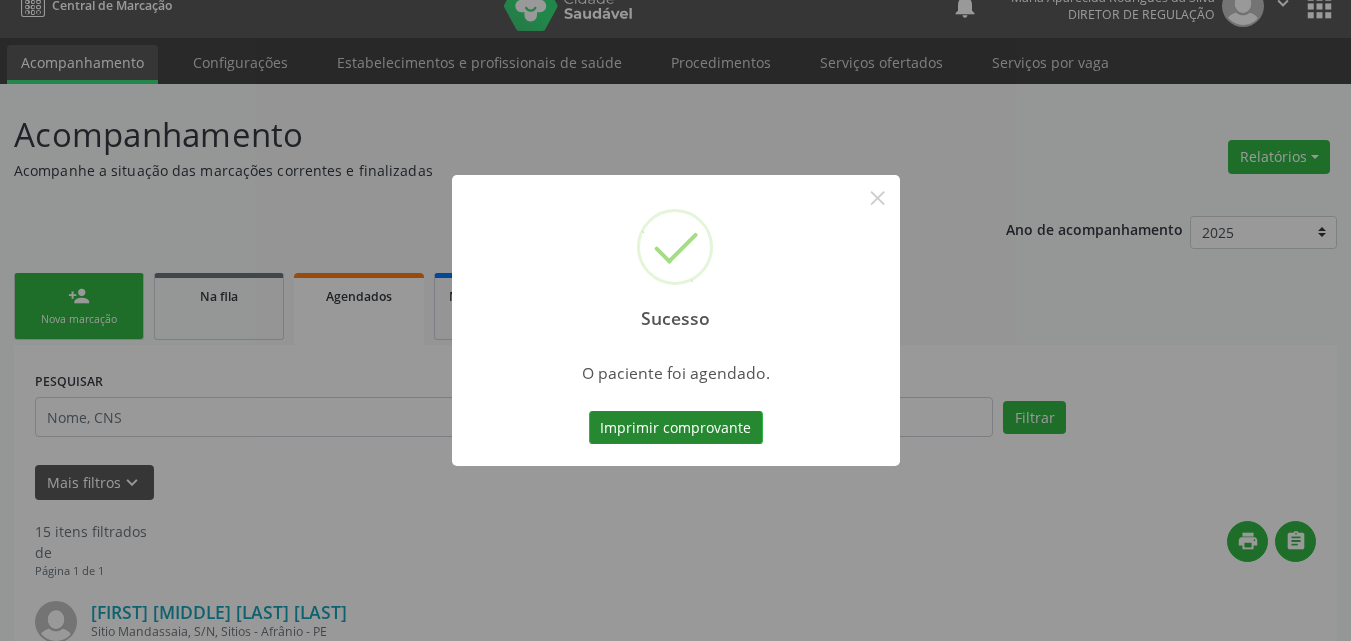 click on "Imprimir comprovante" at bounding box center (676, 428) 